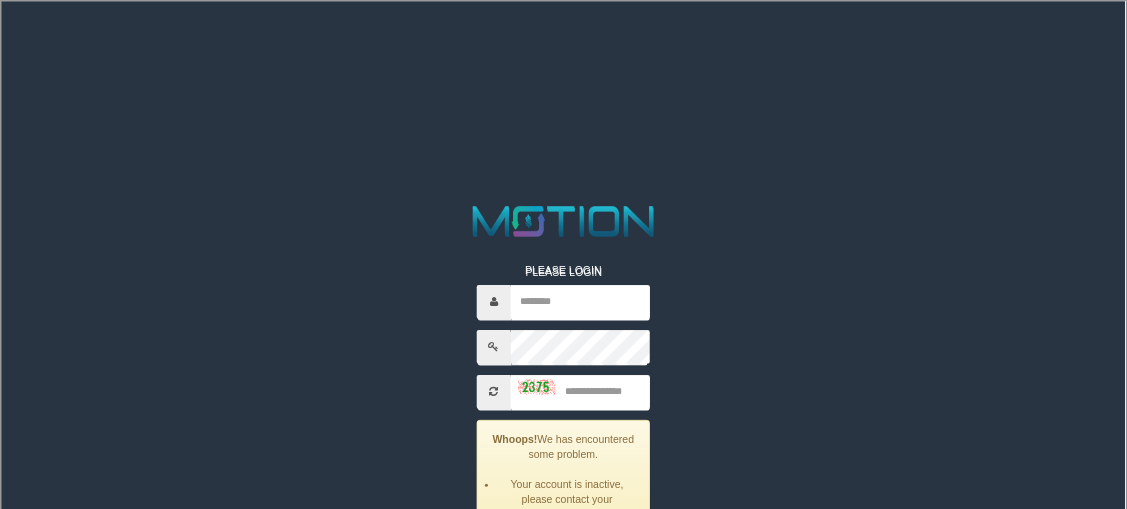 scroll, scrollTop: 0, scrollLeft: 0, axis: both 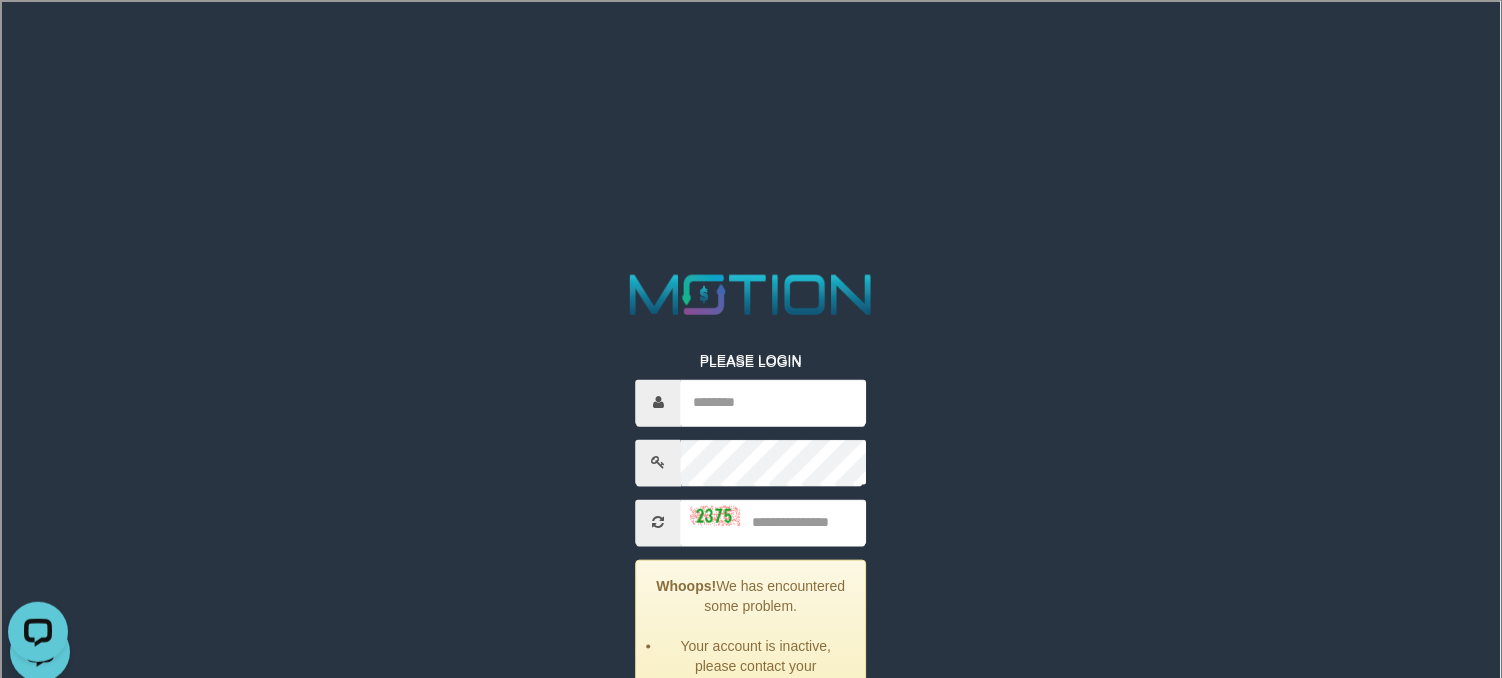 click on "PLEASE LOGIN
Whoops!  We has encountered some problem.
Your account is inactive, please contact your administrator.
*****
code © 2012-2018 dwg" at bounding box center (749, 25) 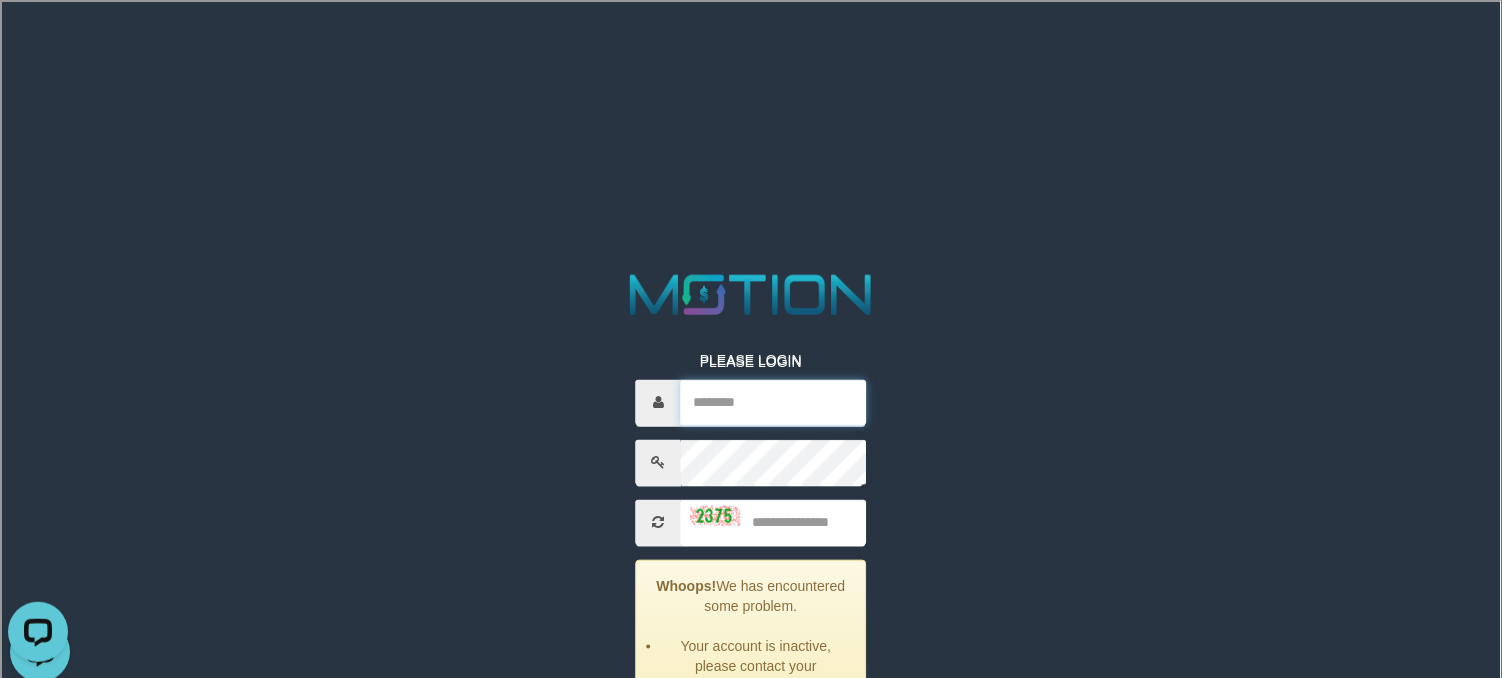 click at bounding box center (773, 402) 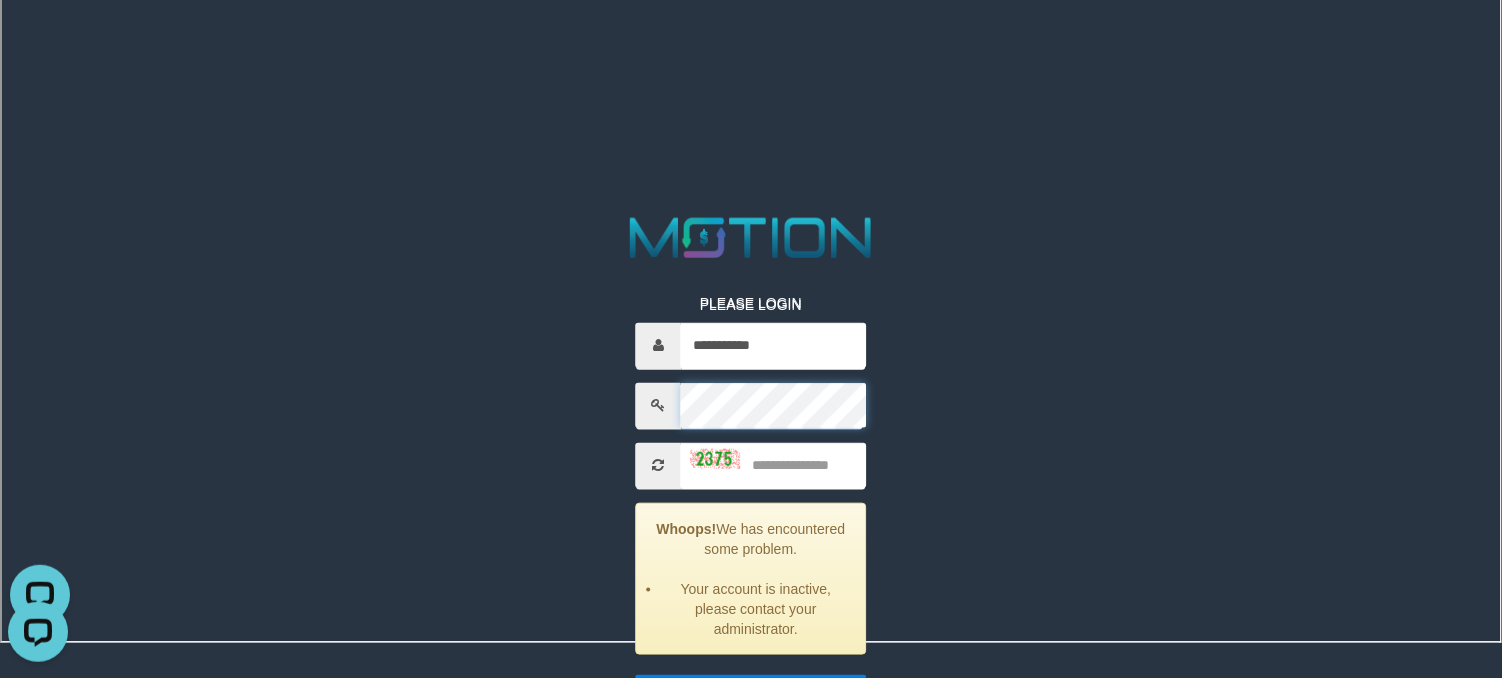 scroll, scrollTop: 89, scrollLeft: 0, axis: vertical 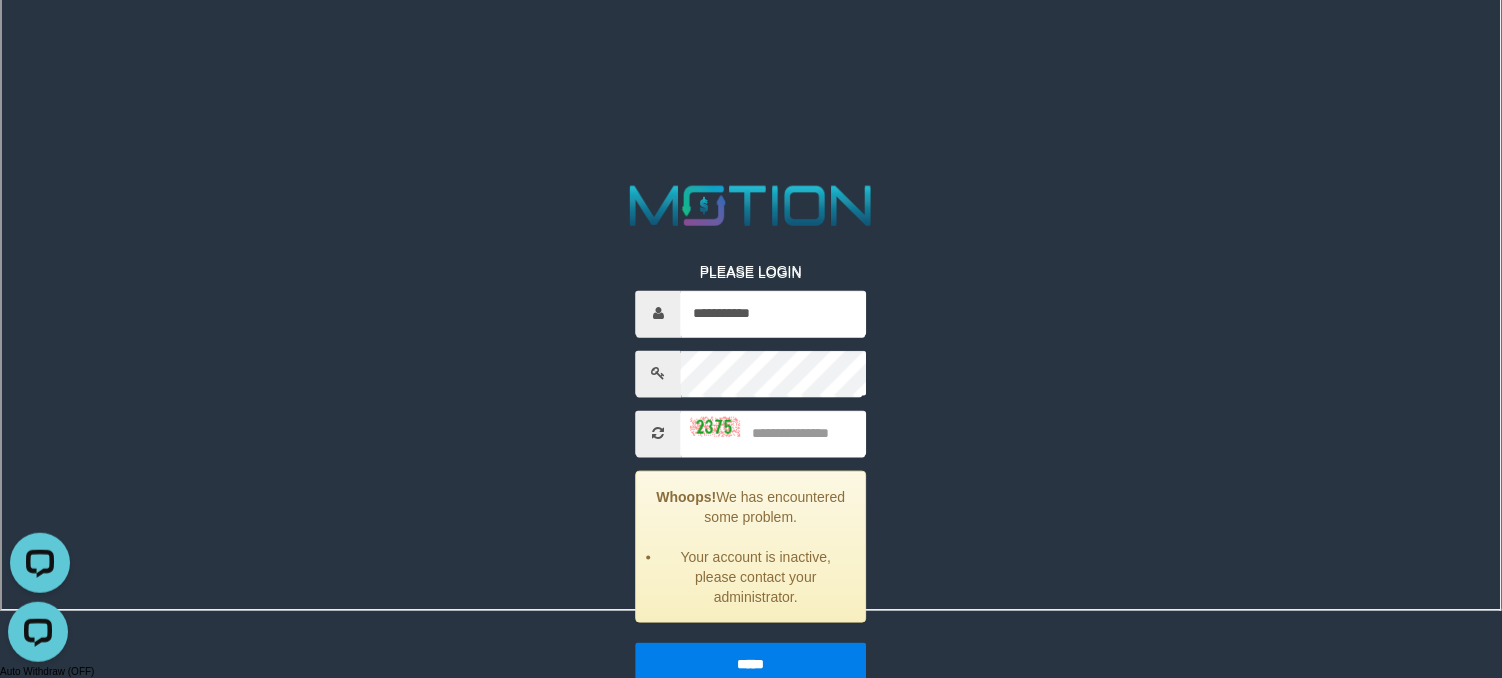 drag, startPoint x: 1478, startPoint y: 301, endPoint x: 1488, endPoint y: 326, distance: 26.925823 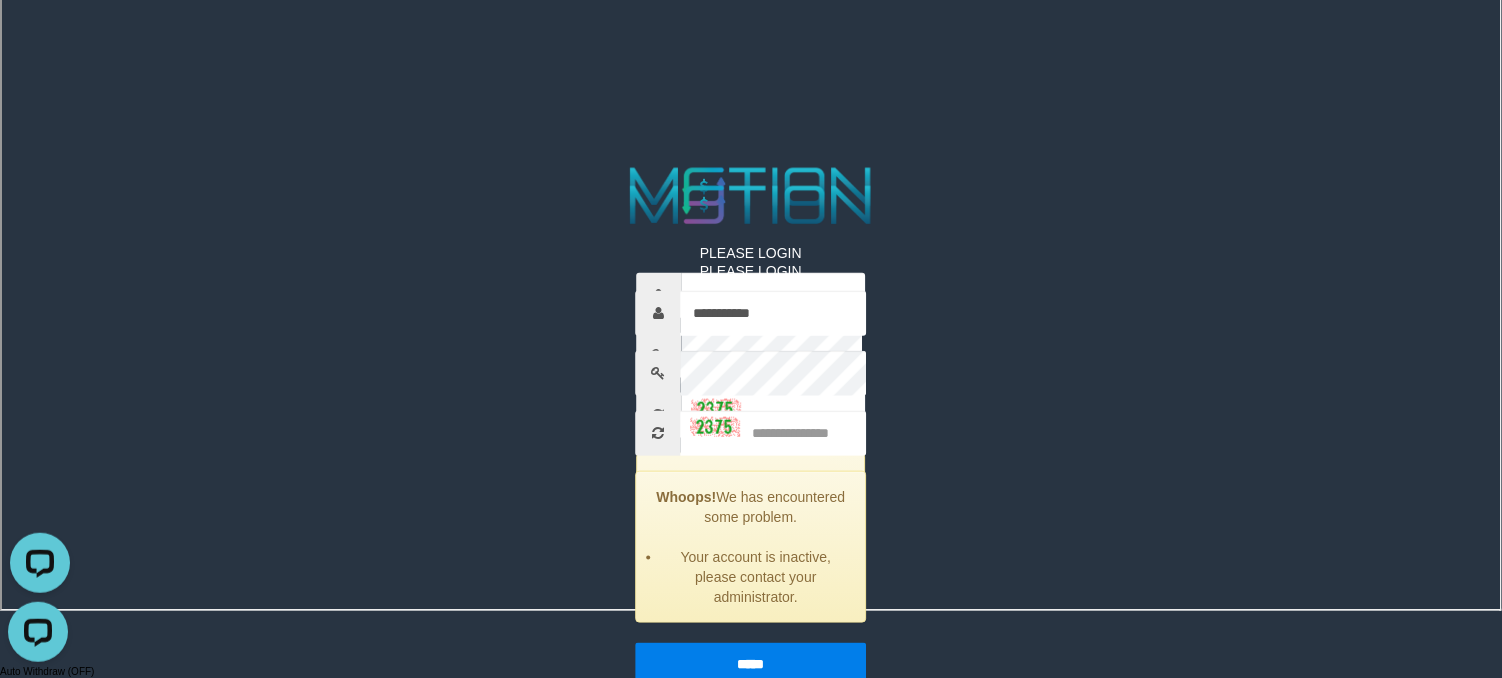 scroll, scrollTop: 22, scrollLeft: 0, axis: vertical 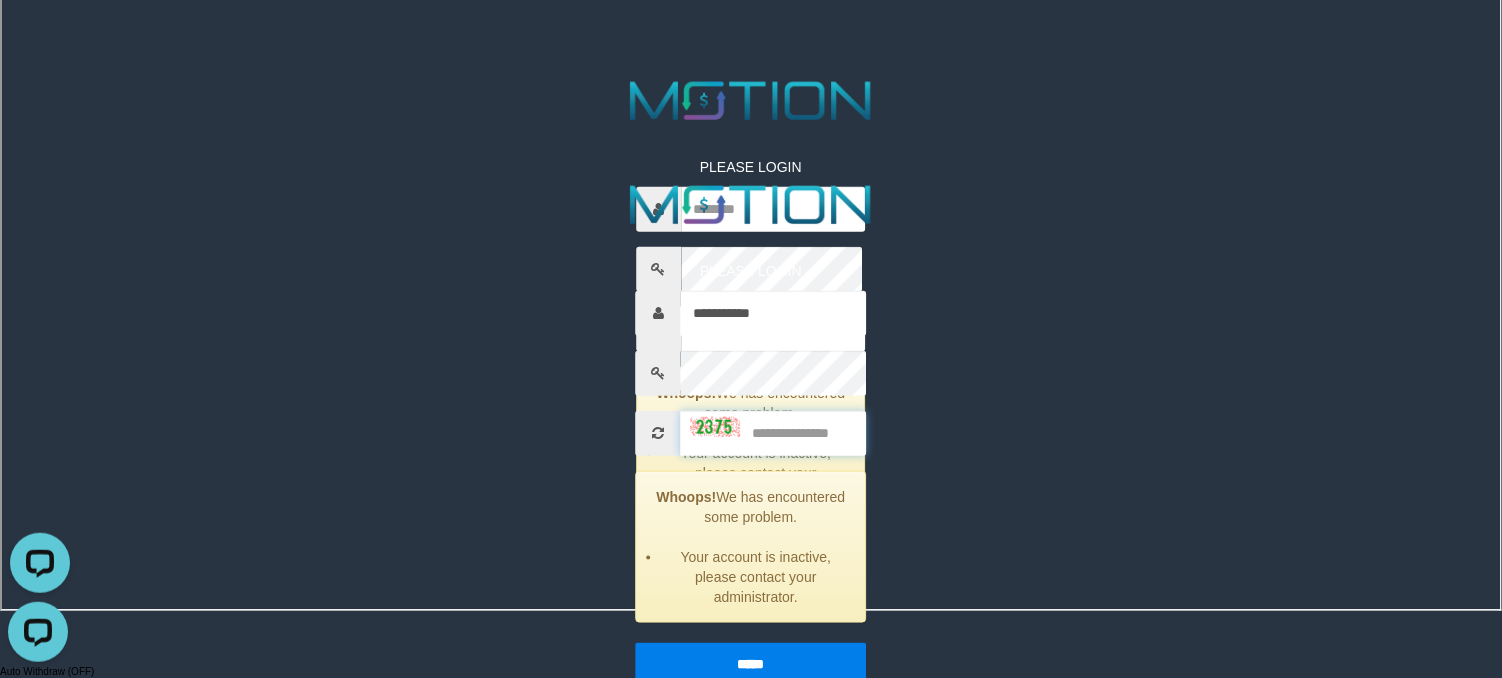 click at bounding box center (773, 433) 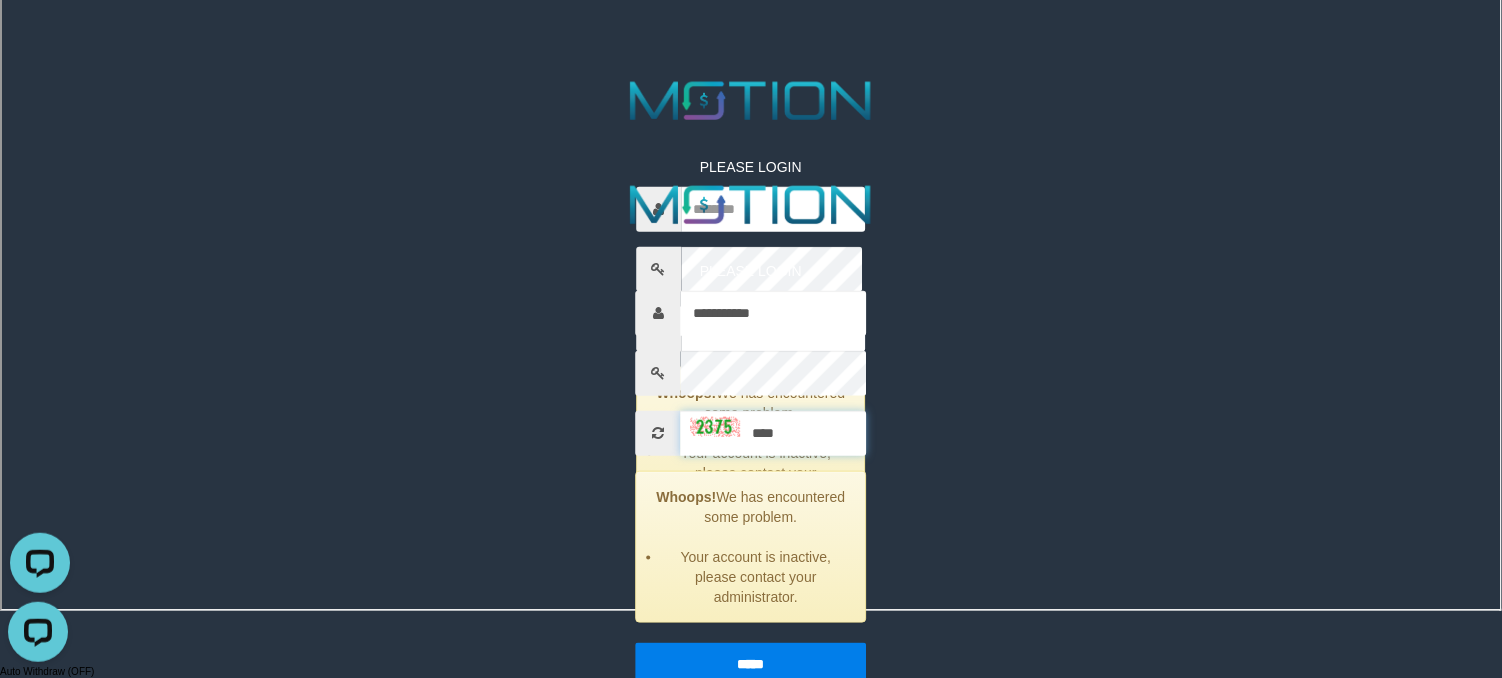 type on "****" 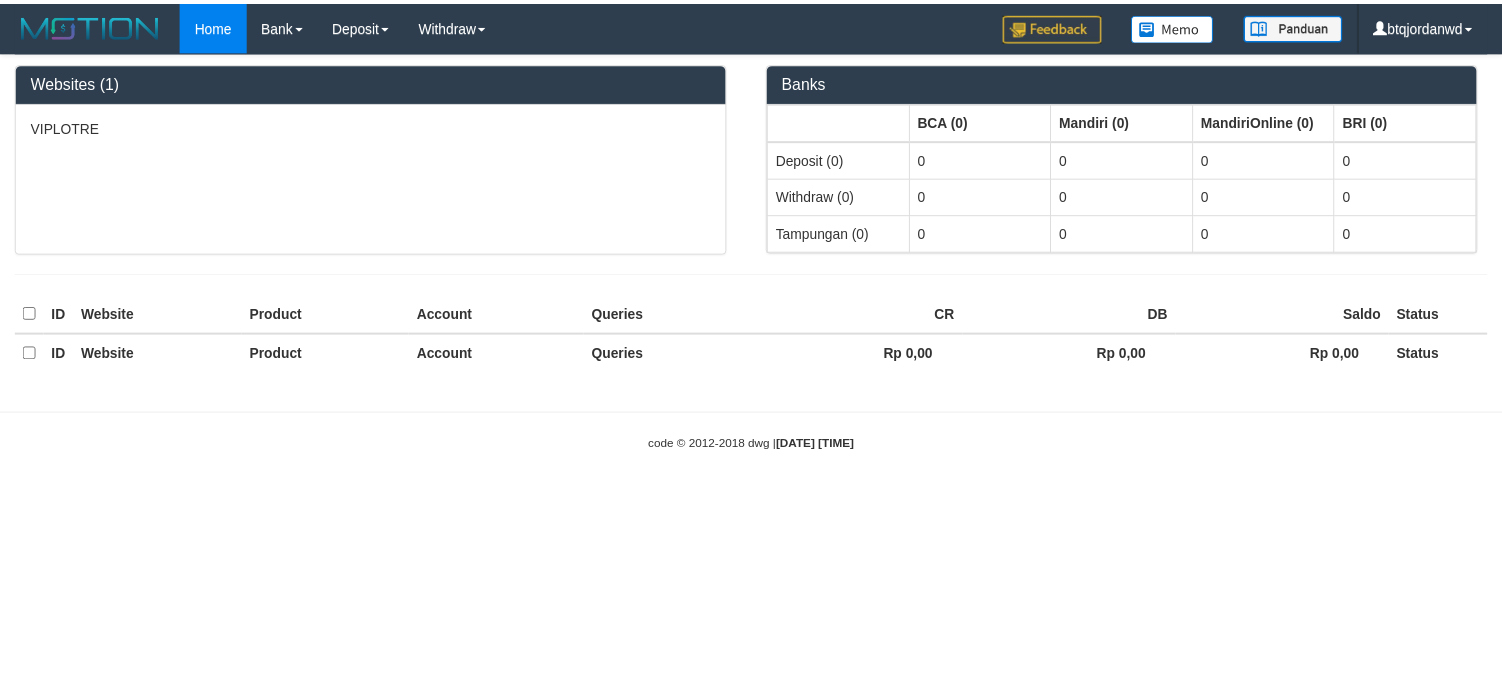 scroll, scrollTop: 0, scrollLeft: 0, axis: both 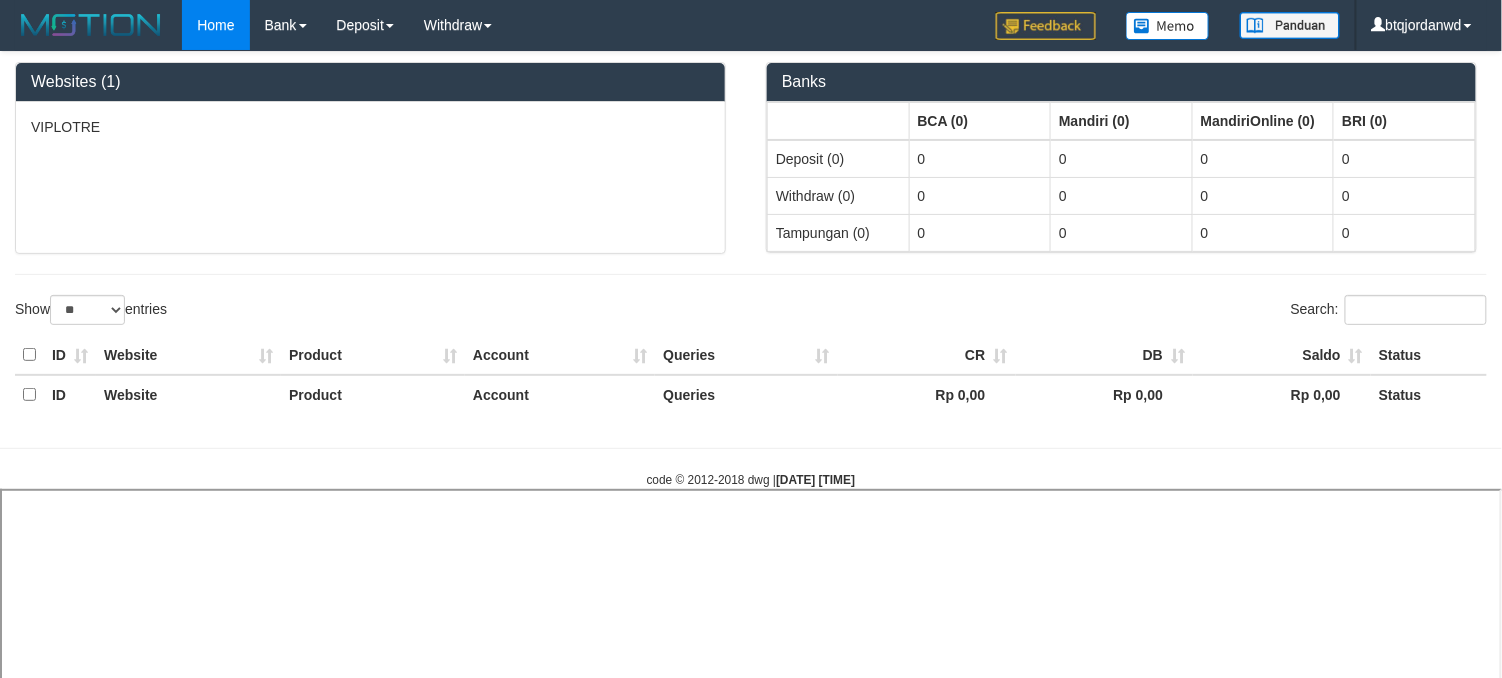 select 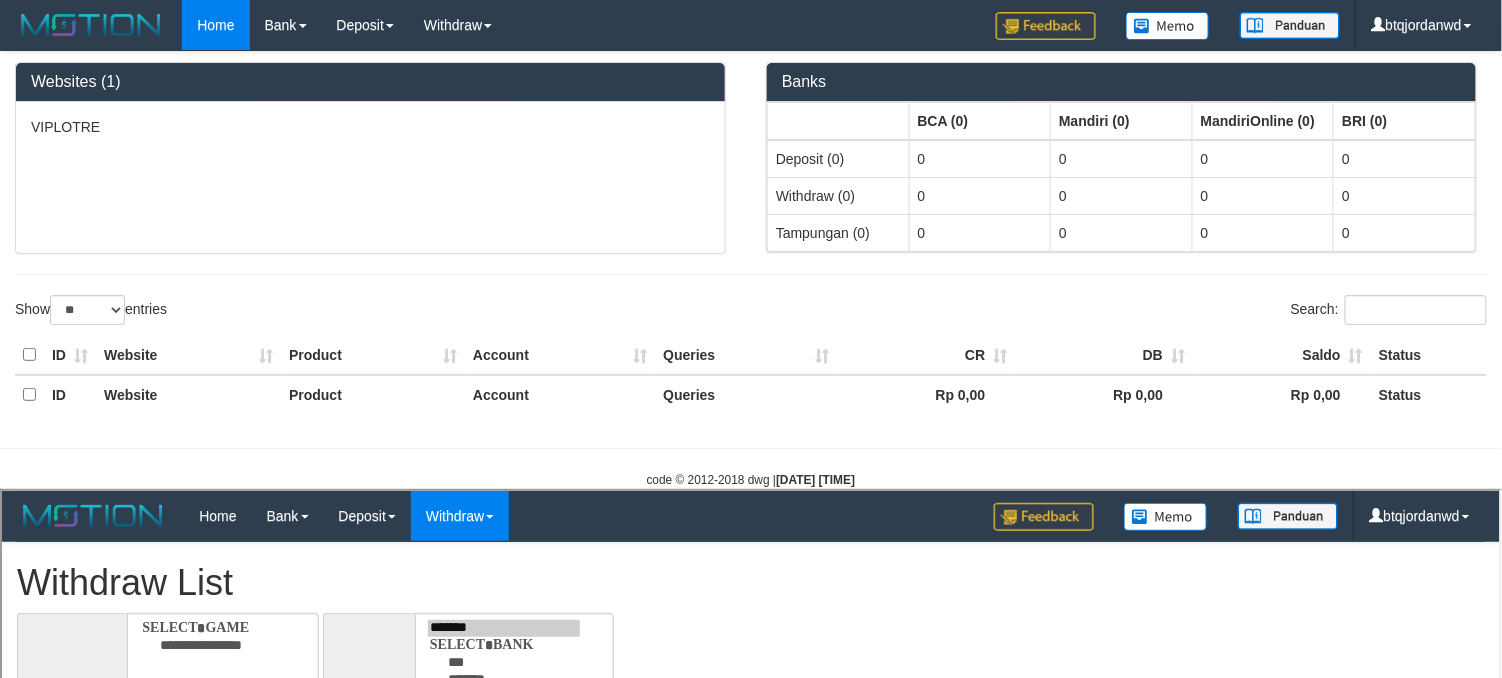 scroll, scrollTop: 0, scrollLeft: 0, axis: both 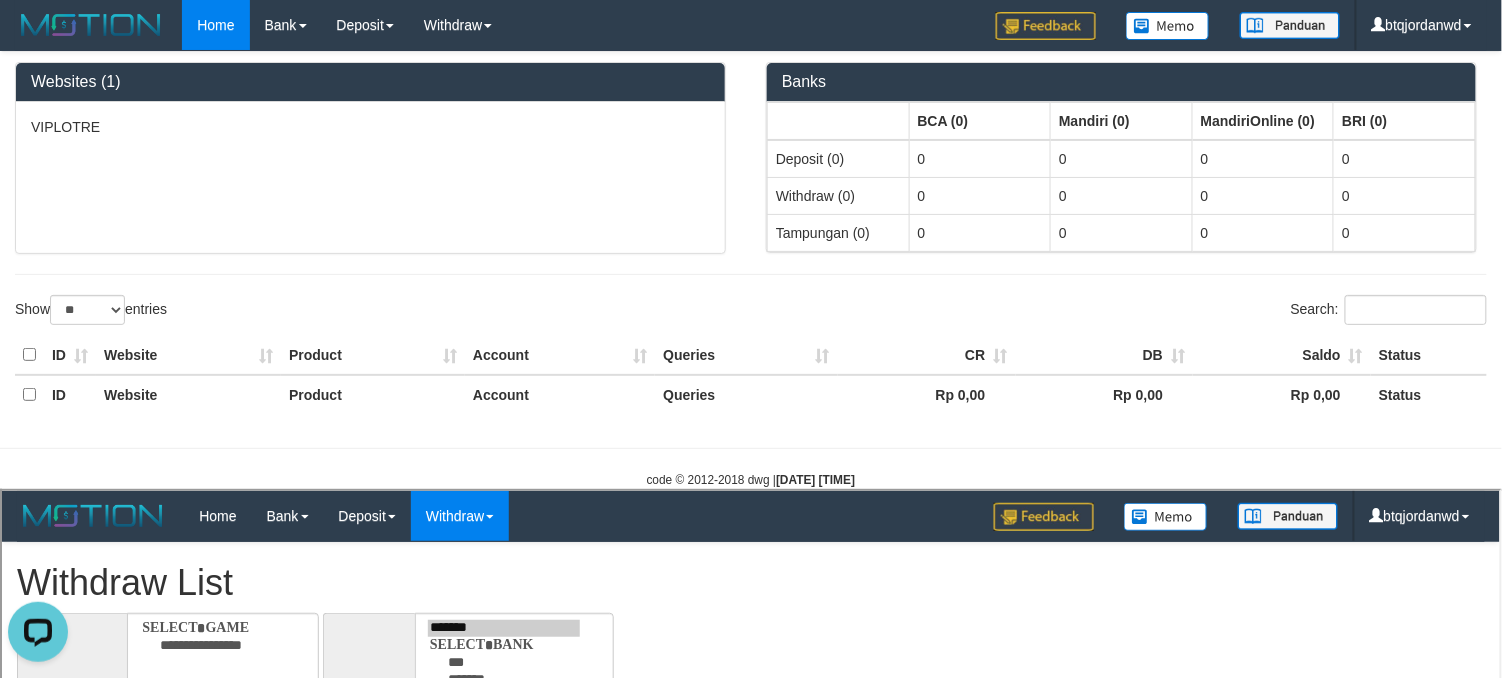 click on "Auto Withdraw (OFF)" at bounding box center (47, 1249) 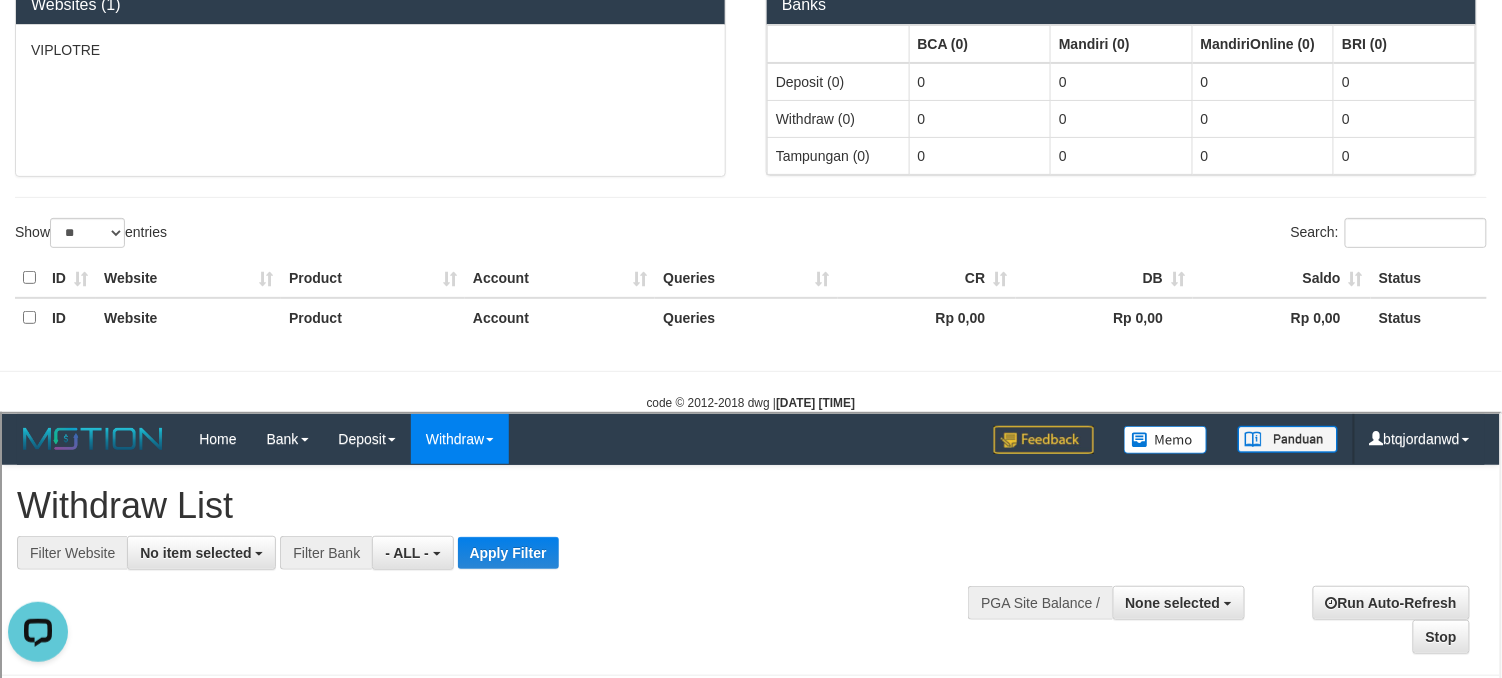 scroll, scrollTop: 177, scrollLeft: 0, axis: vertical 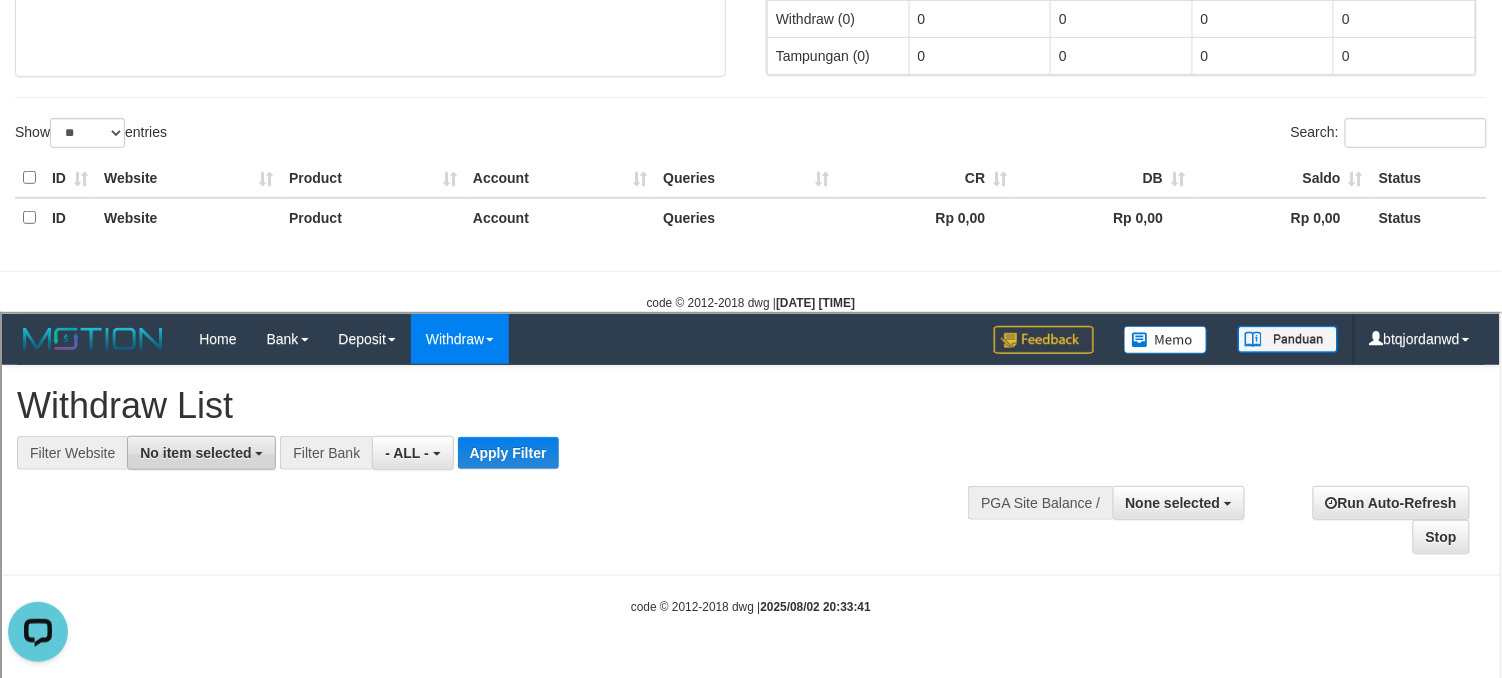 click on "No item selected" at bounding box center [193, 450] 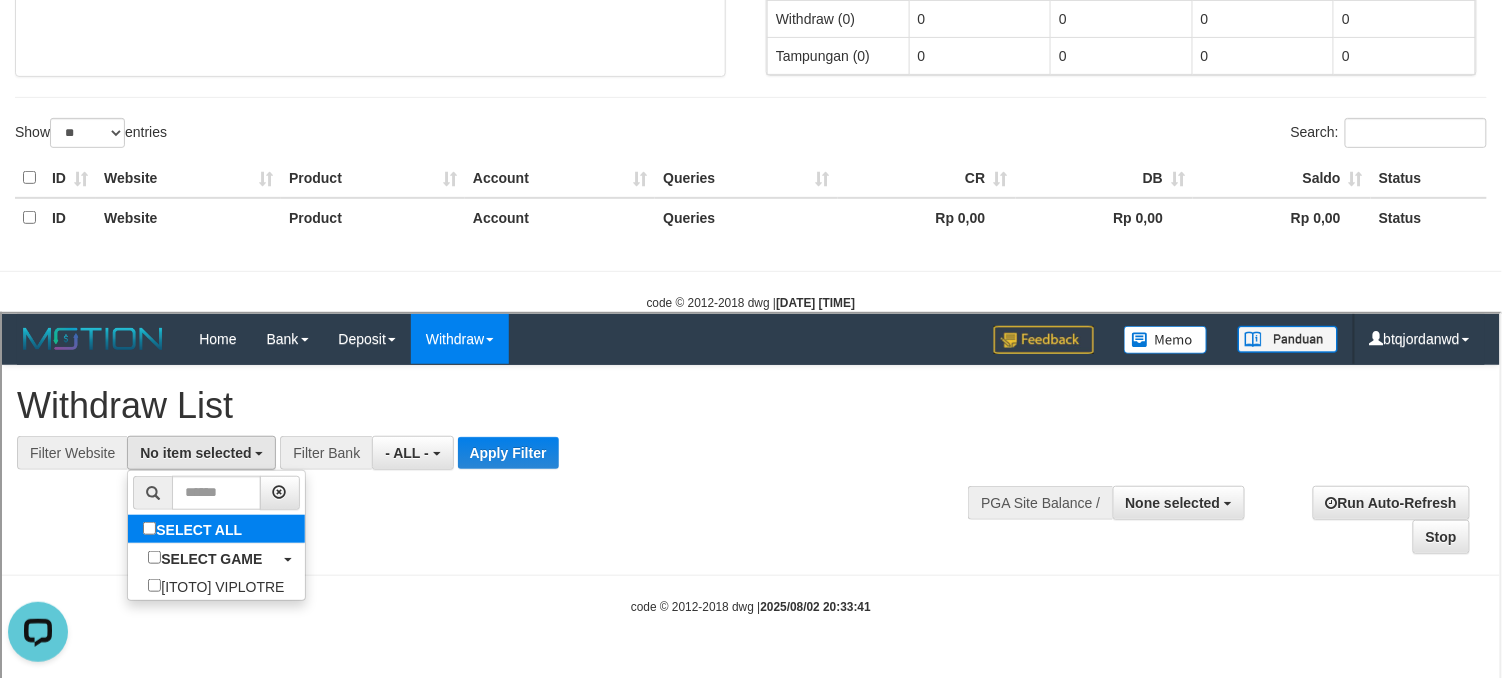 select on "****" 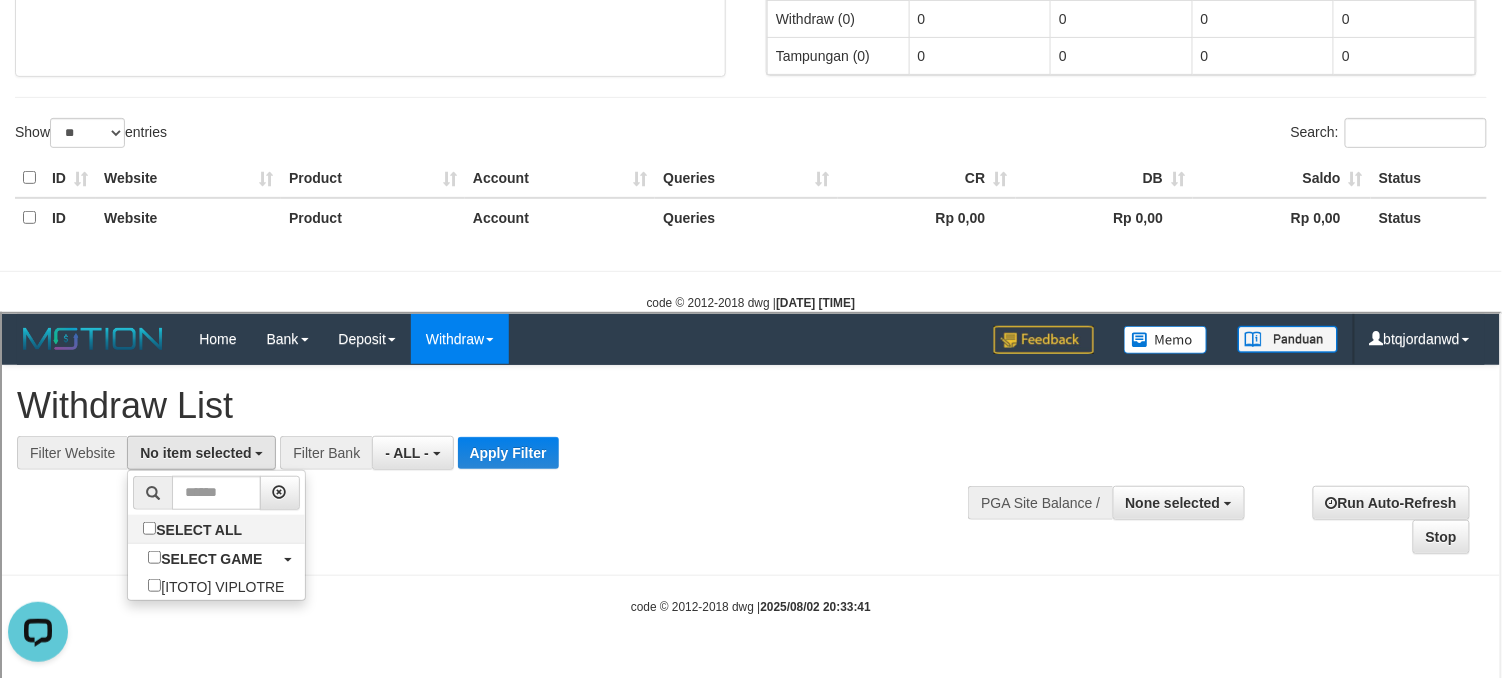 scroll, scrollTop: 17, scrollLeft: 0, axis: vertical 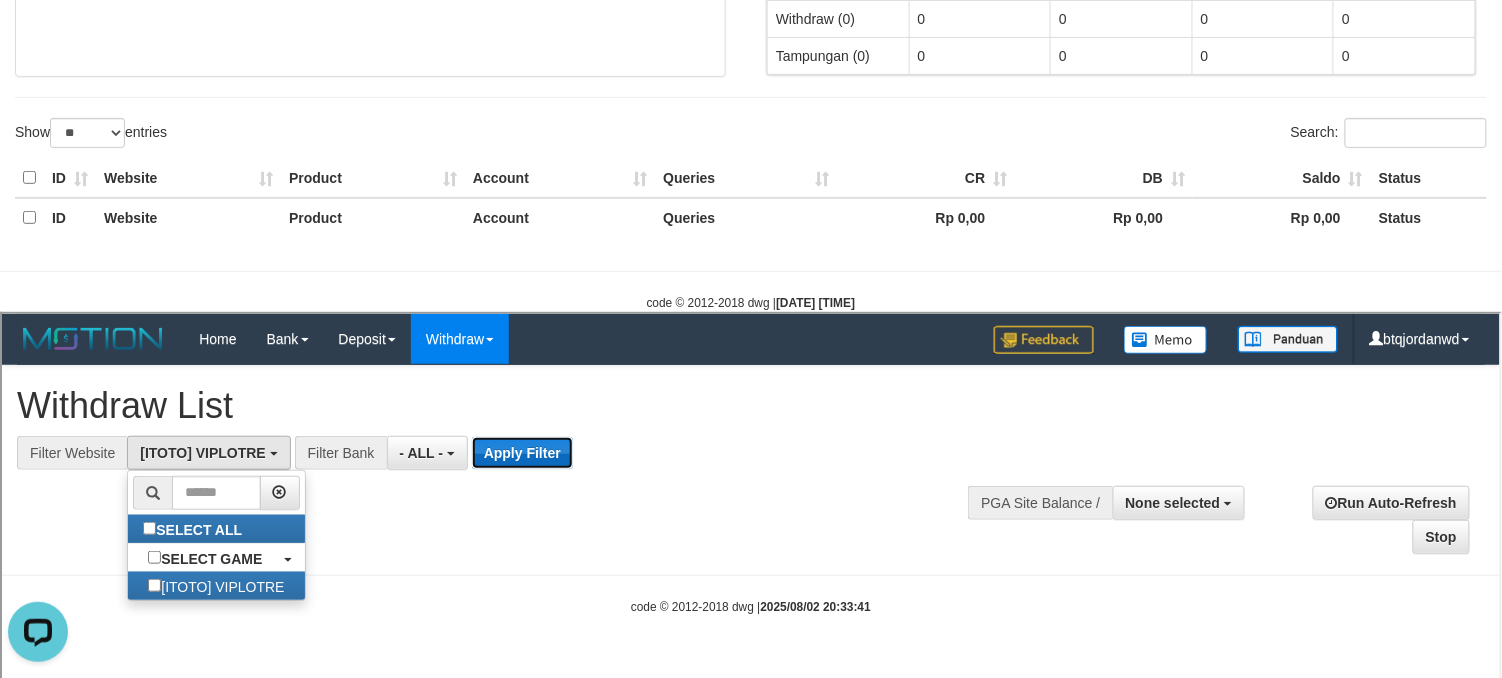 drag, startPoint x: 526, startPoint y: 457, endPoint x: 648, endPoint y: 468, distance: 122.494896 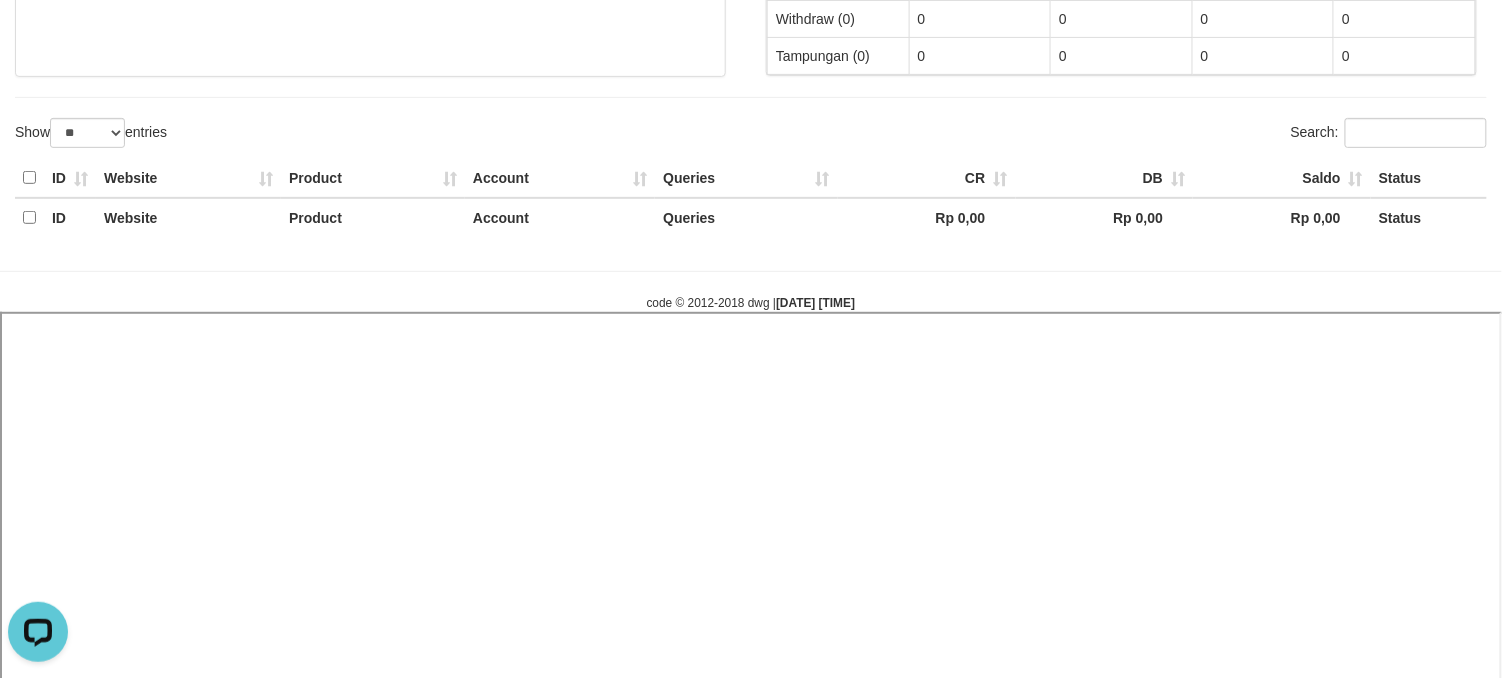 select 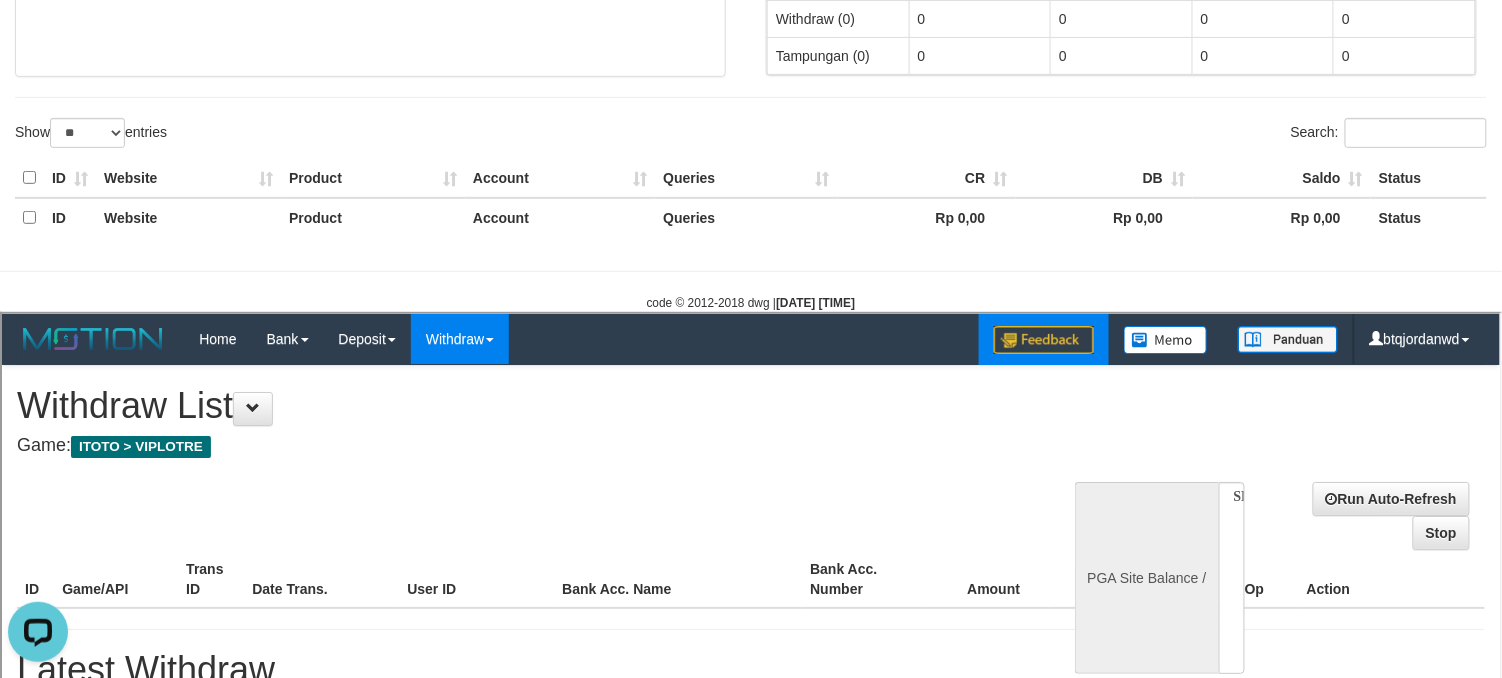 scroll, scrollTop: 0, scrollLeft: 0, axis: both 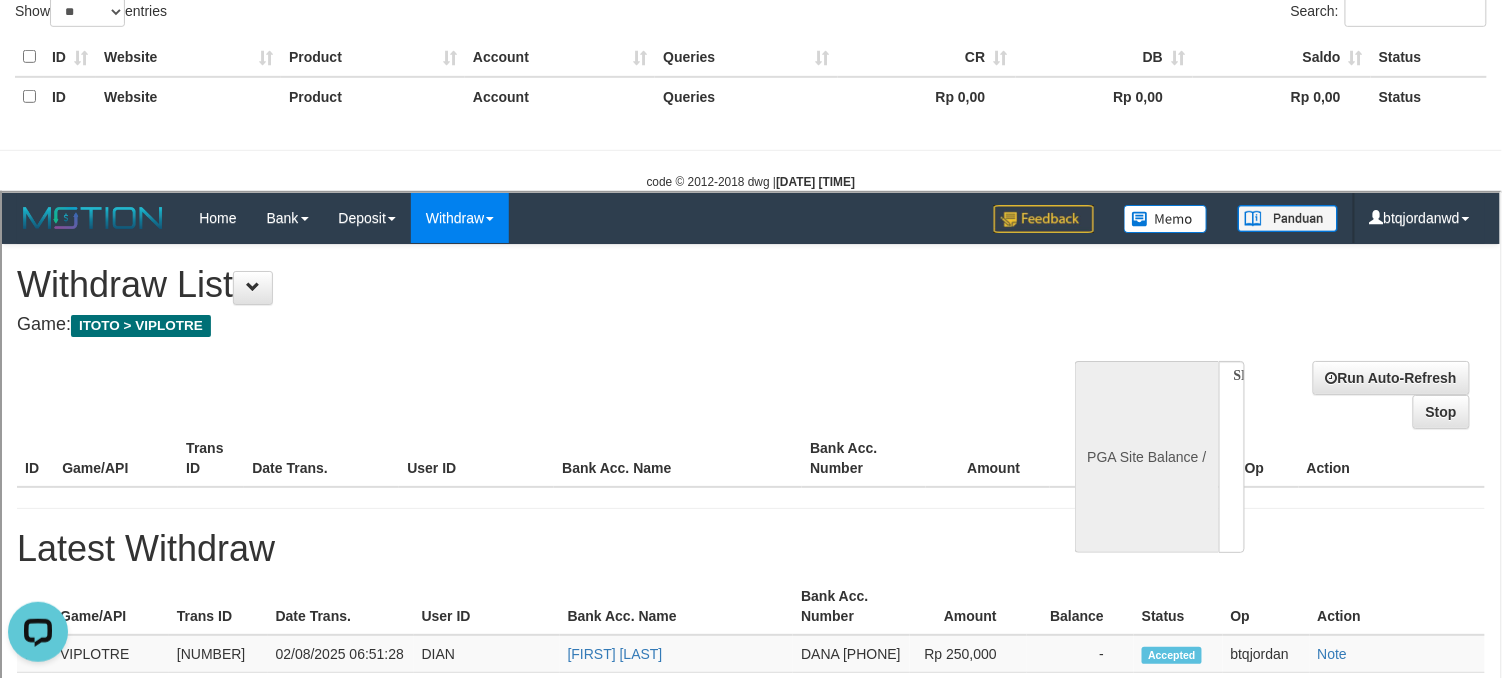select on "**" 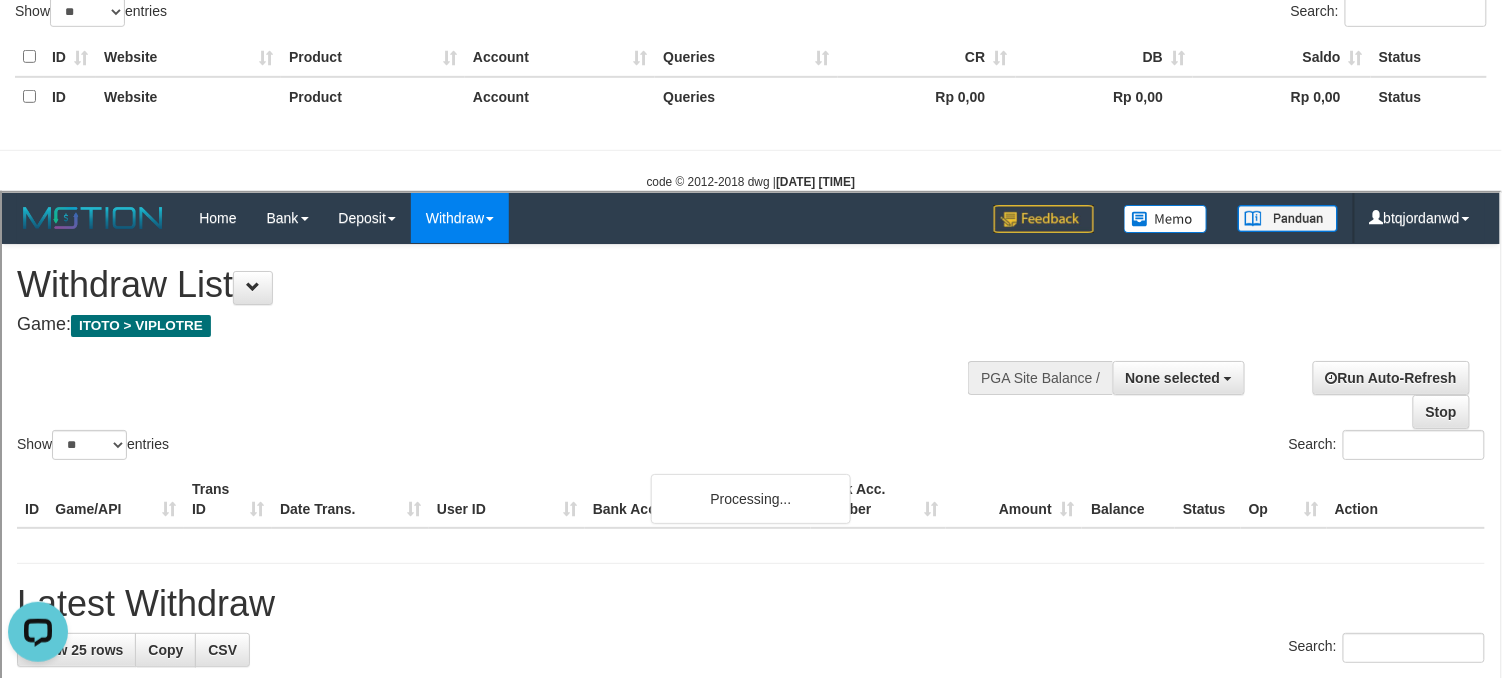 scroll, scrollTop: 356, scrollLeft: 0, axis: vertical 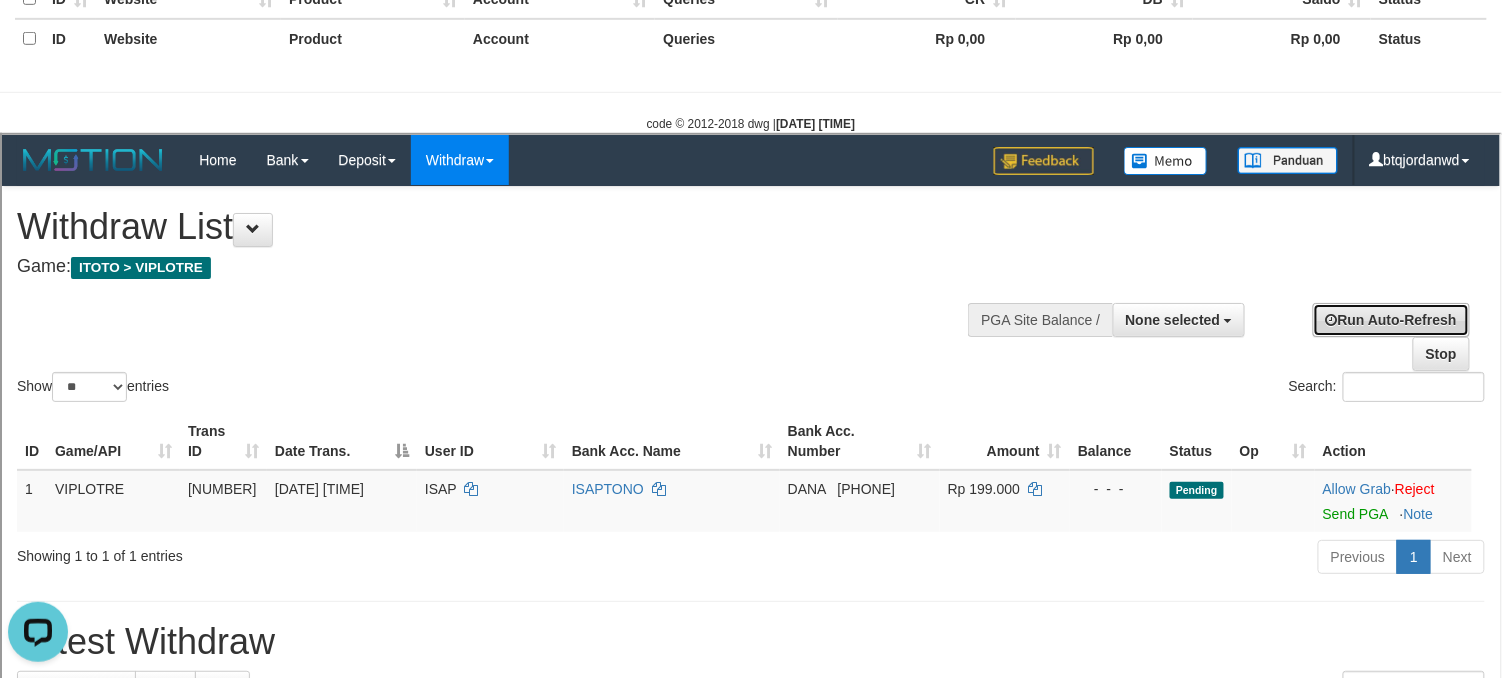 click on "Run Auto-Refresh" at bounding box center [1389, 317] 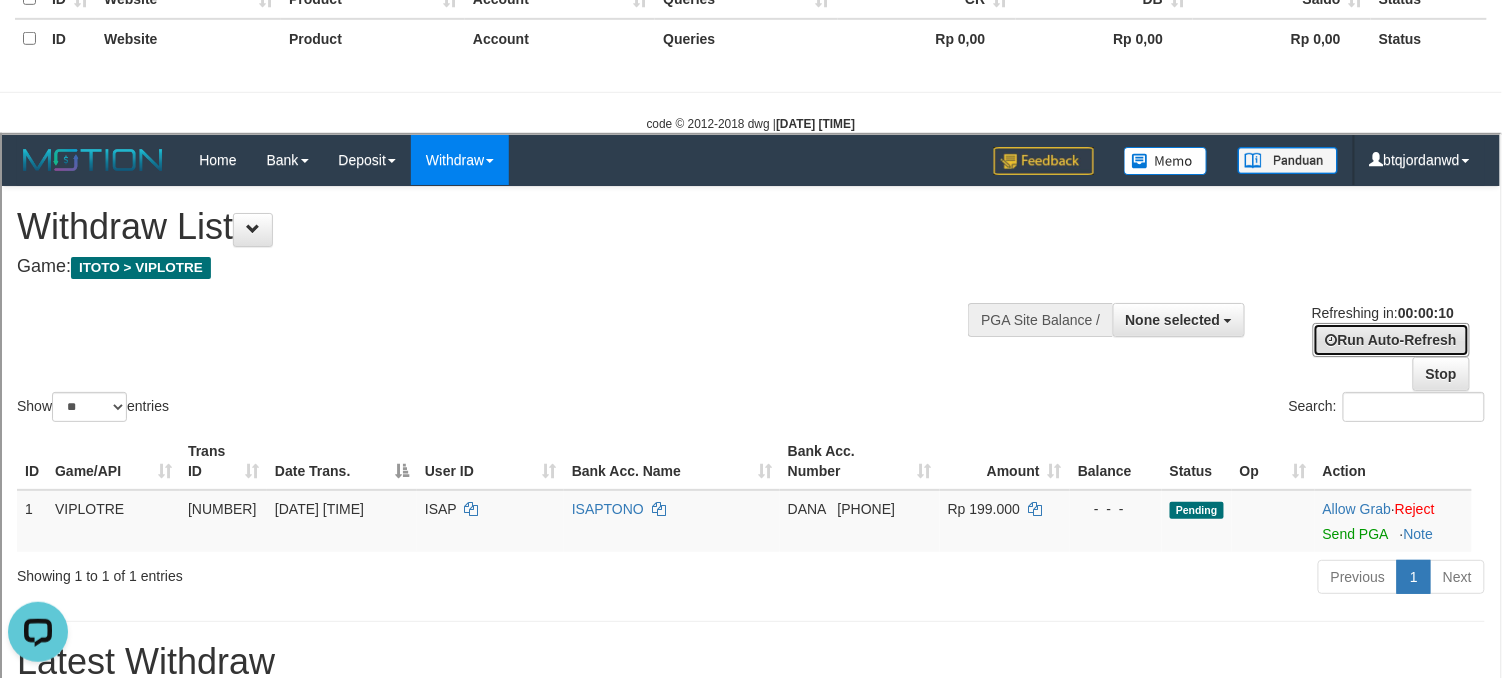scroll, scrollTop: 0, scrollLeft: 0, axis: both 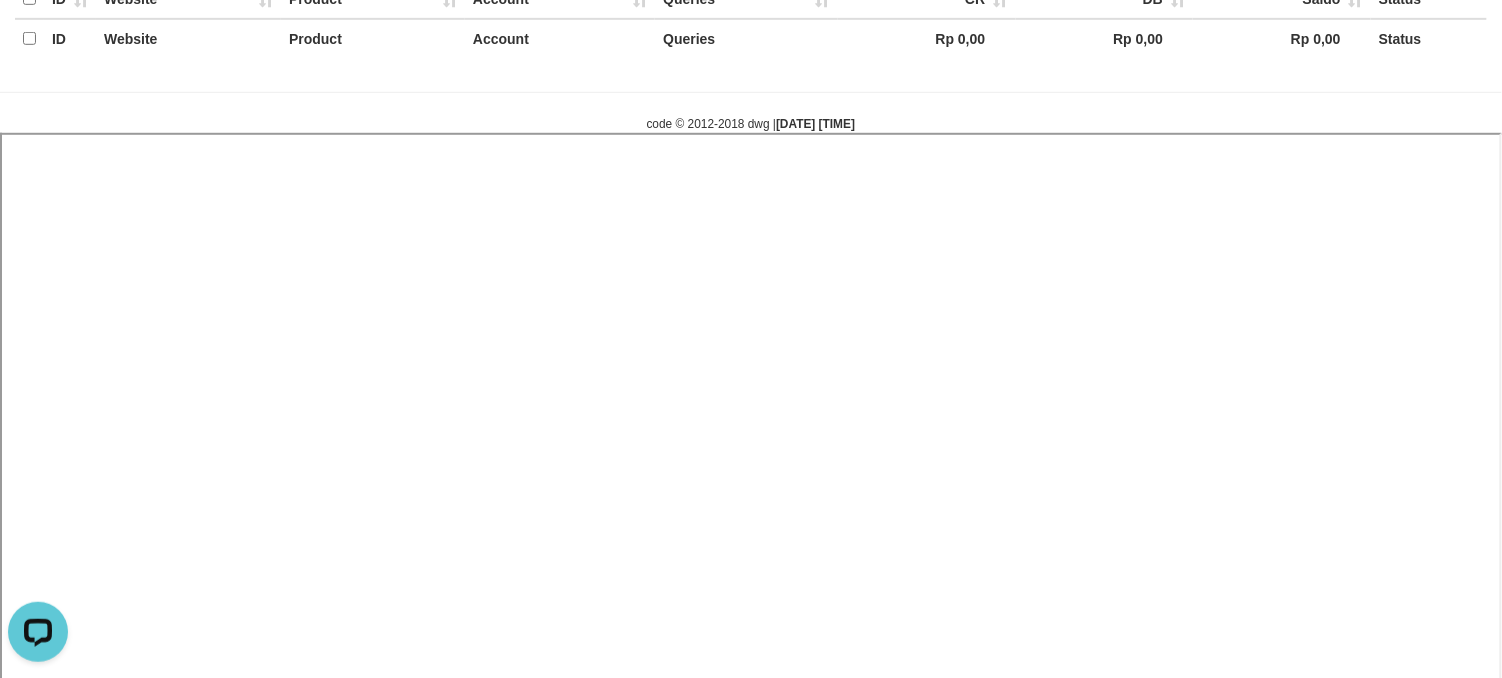 select 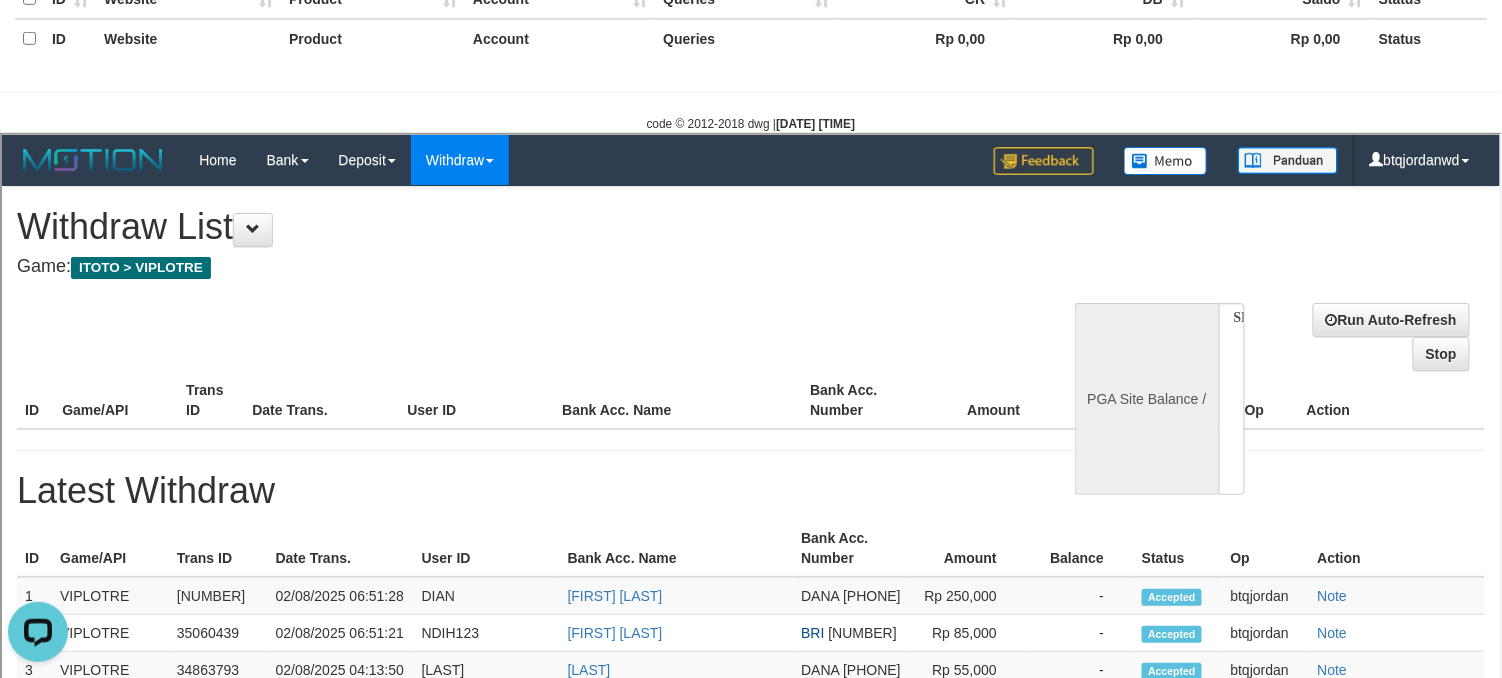 scroll, scrollTop: 0, scrollLeft: 0, axis: both 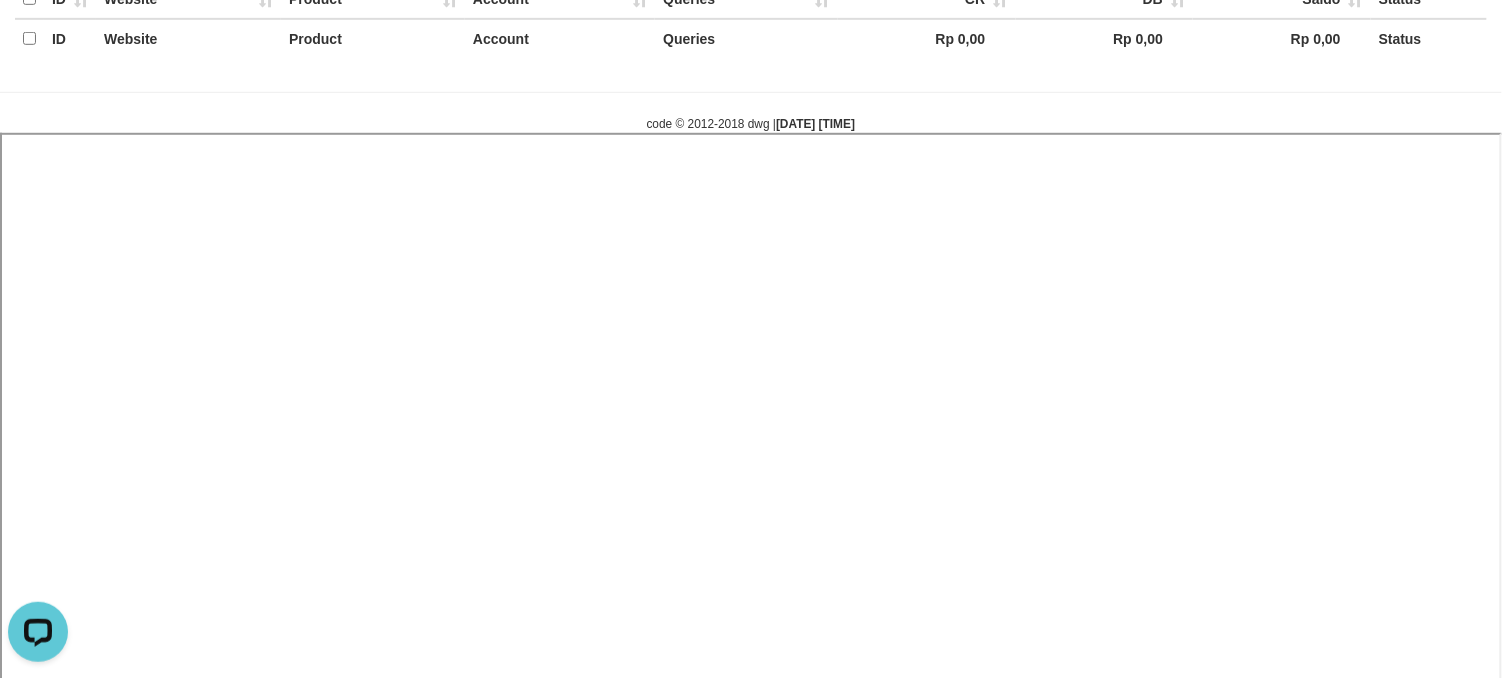 select 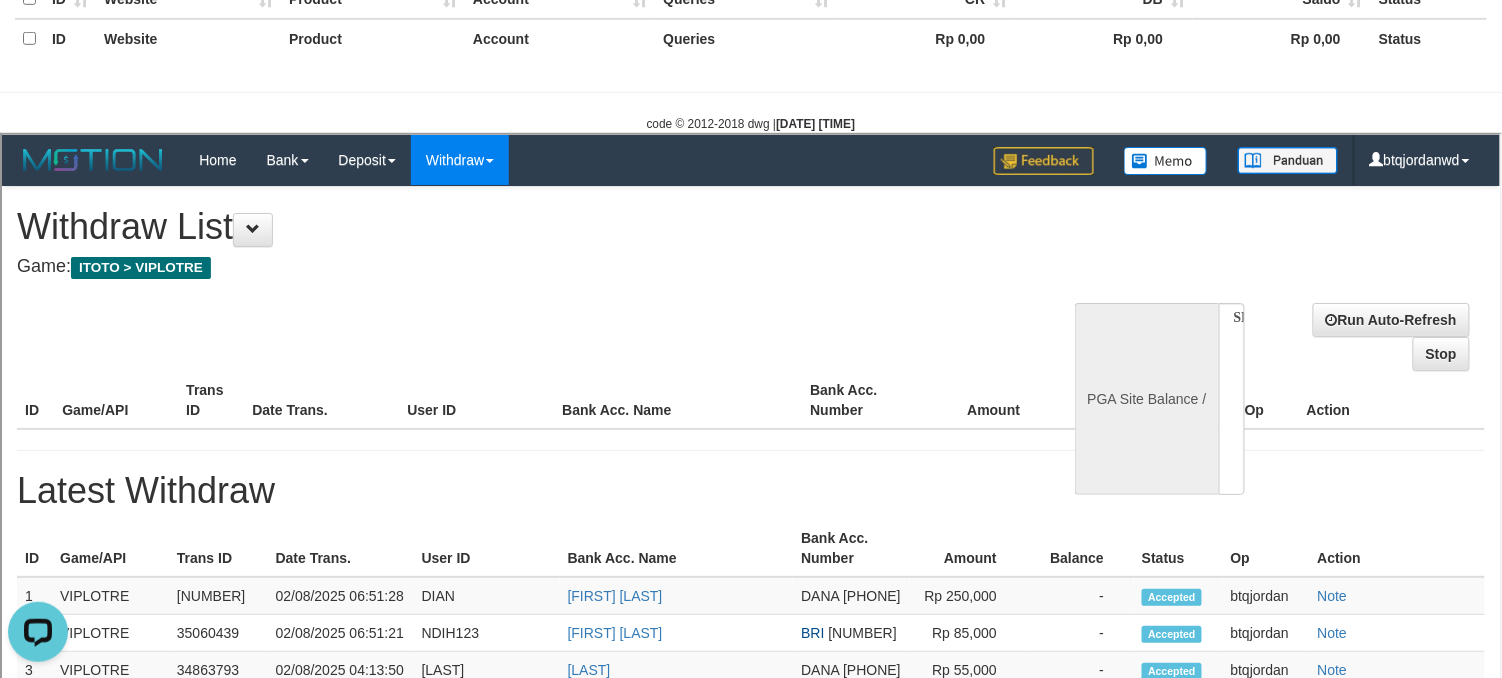 scroll, scrollTop: 0, scrollLeft: 0, axis: both 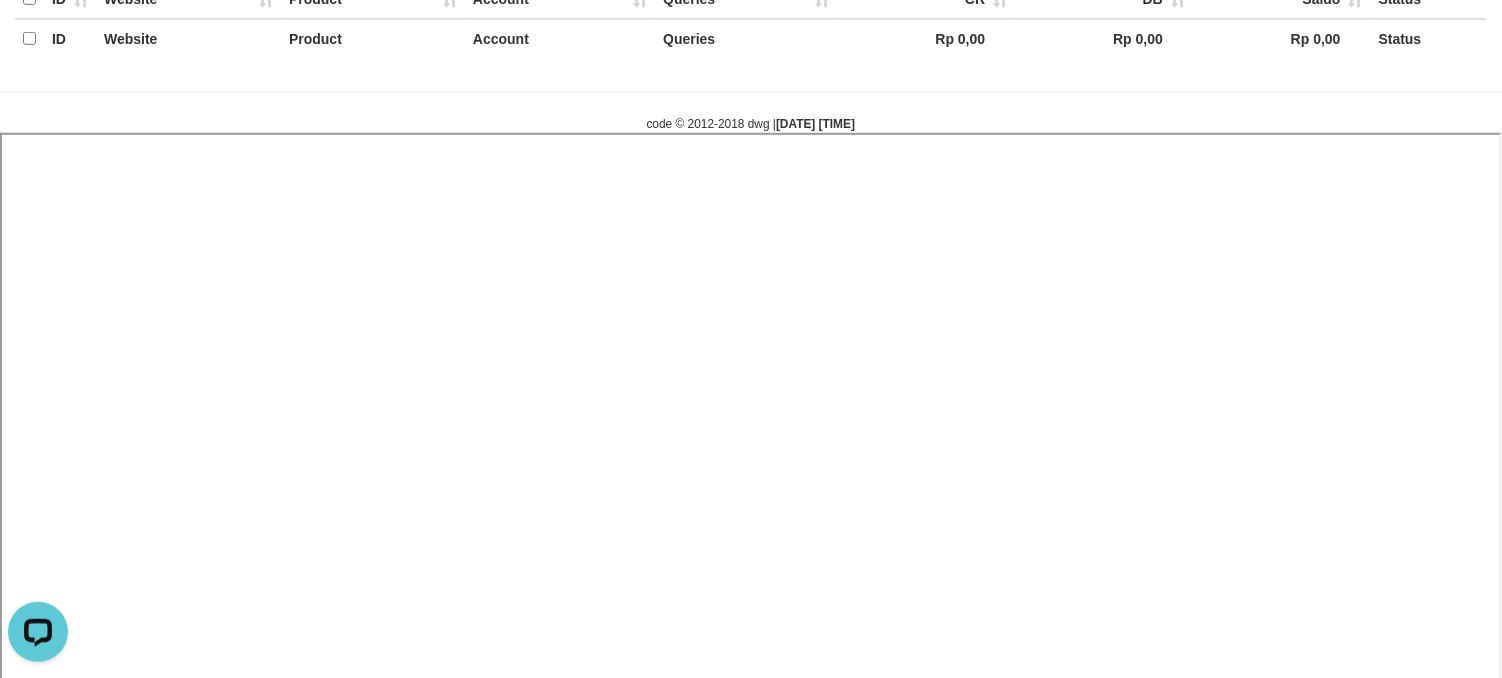 select 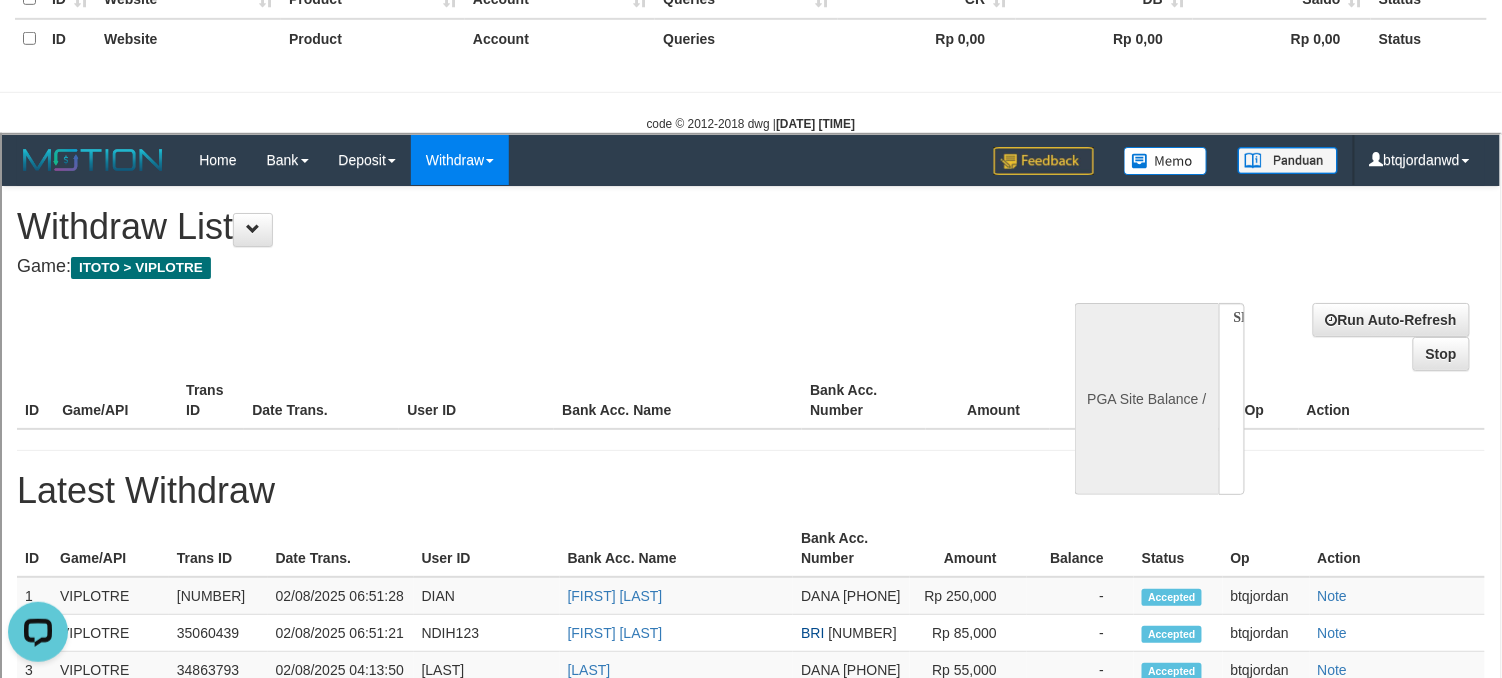 scroll, scrollTop: 0, scrollLeft: 0, axis: both 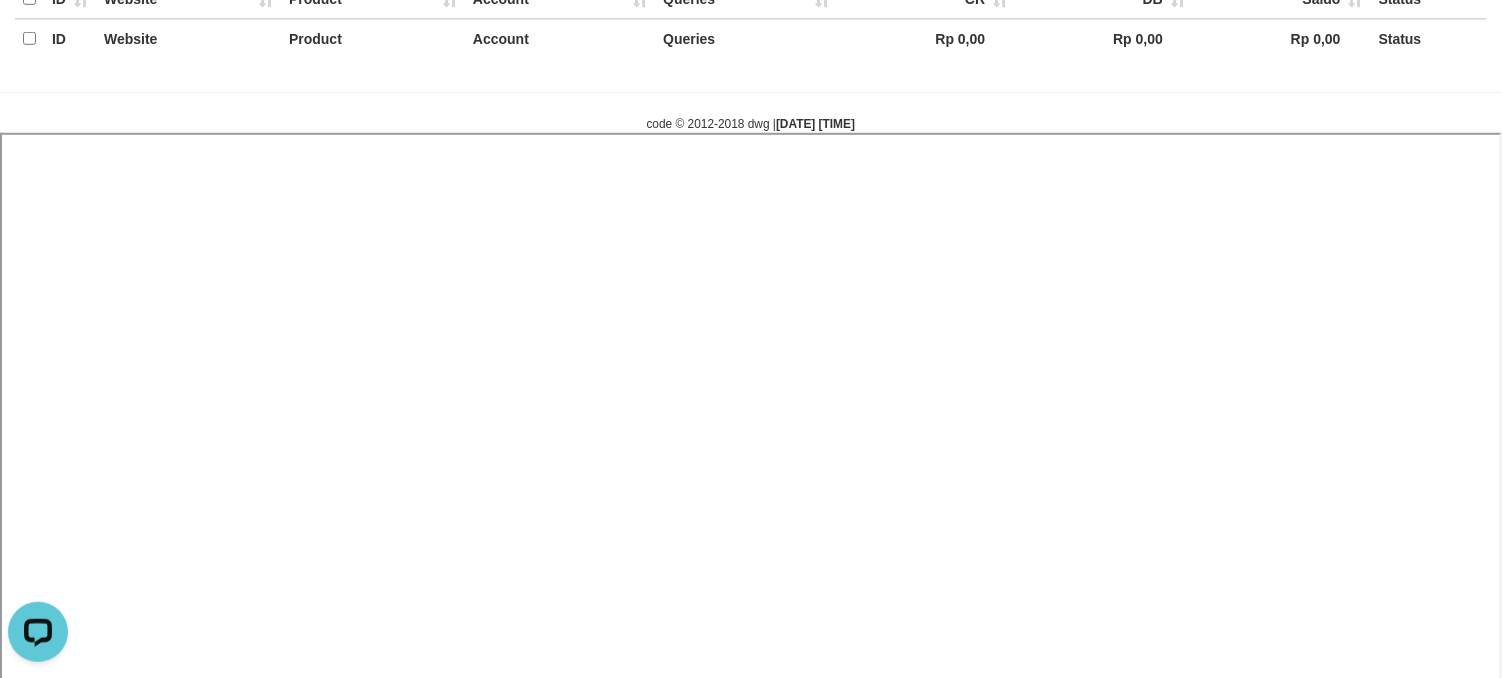 select 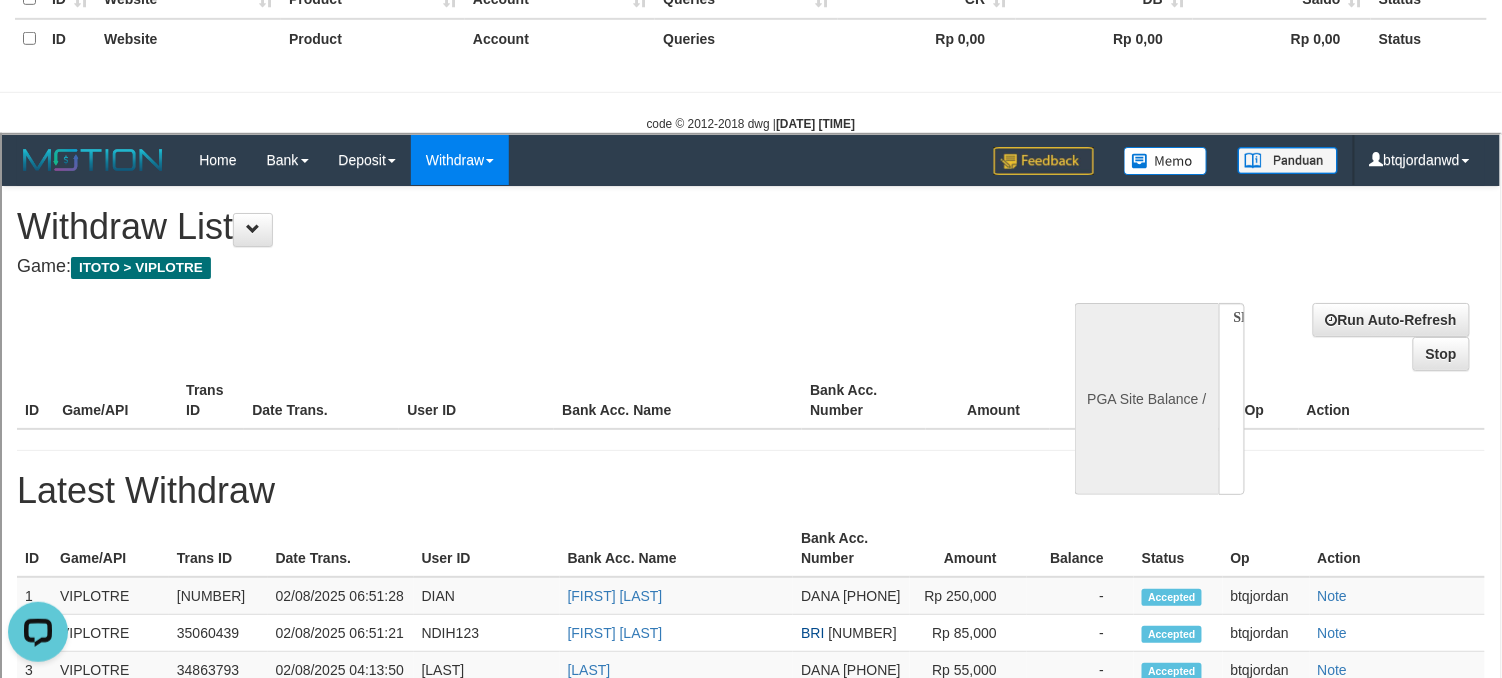 scroll, scrollTop: 0, scrollLeft: 0, axis: both 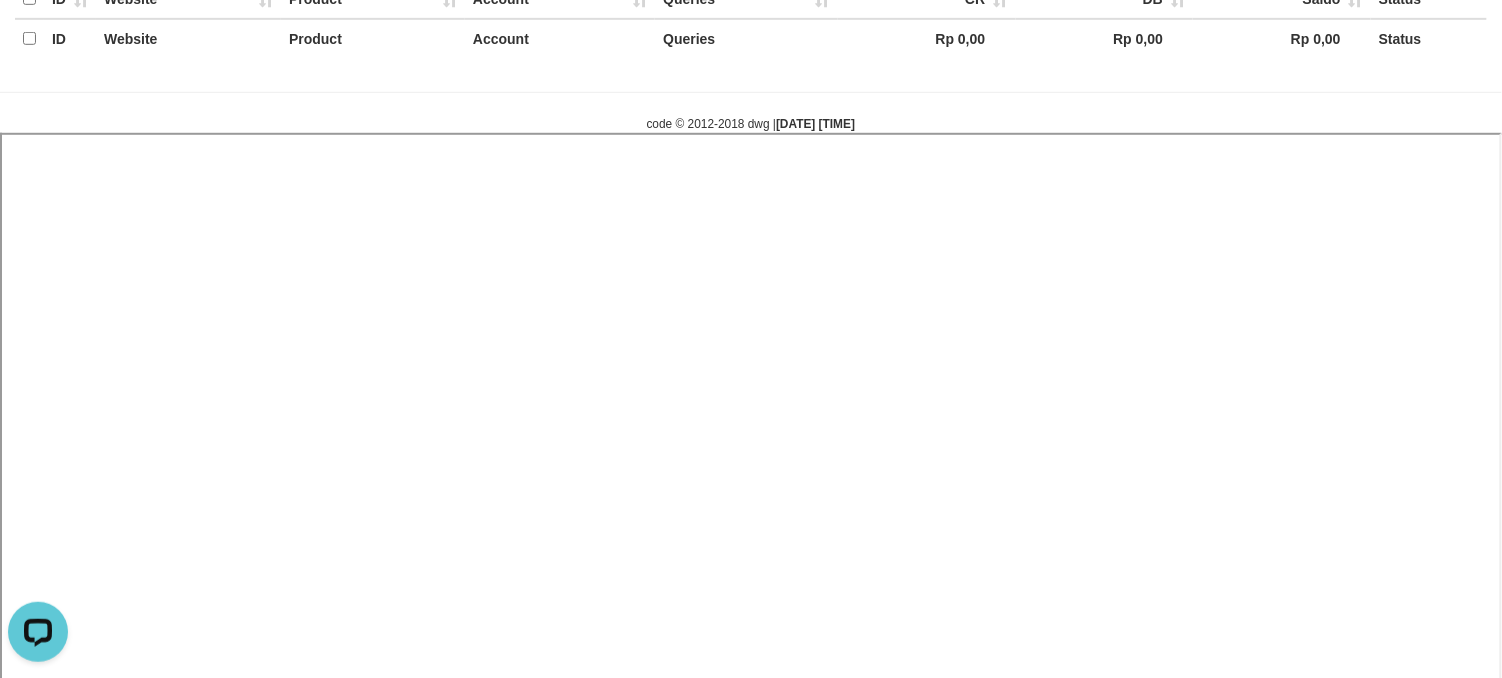 select 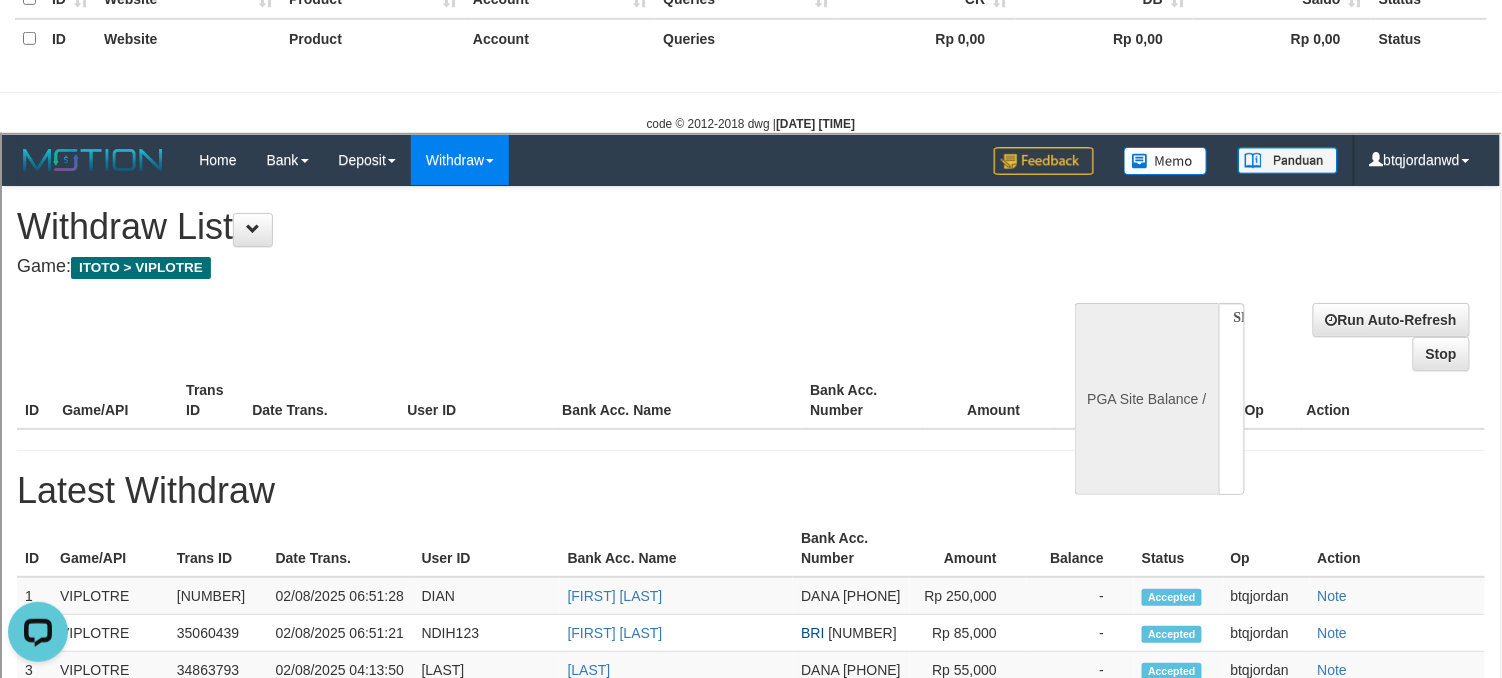 scroll, scrollTop: 0, scrollLeft: 0, axis: both 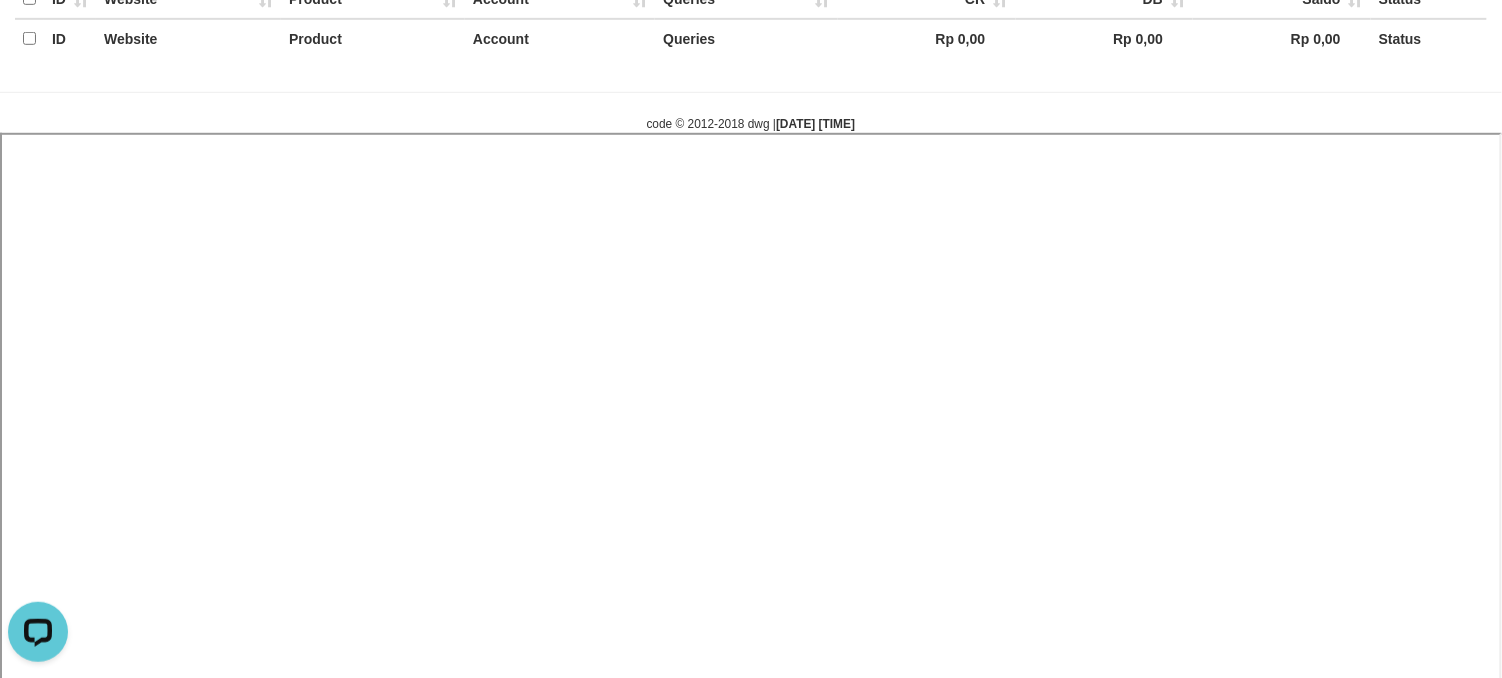 select 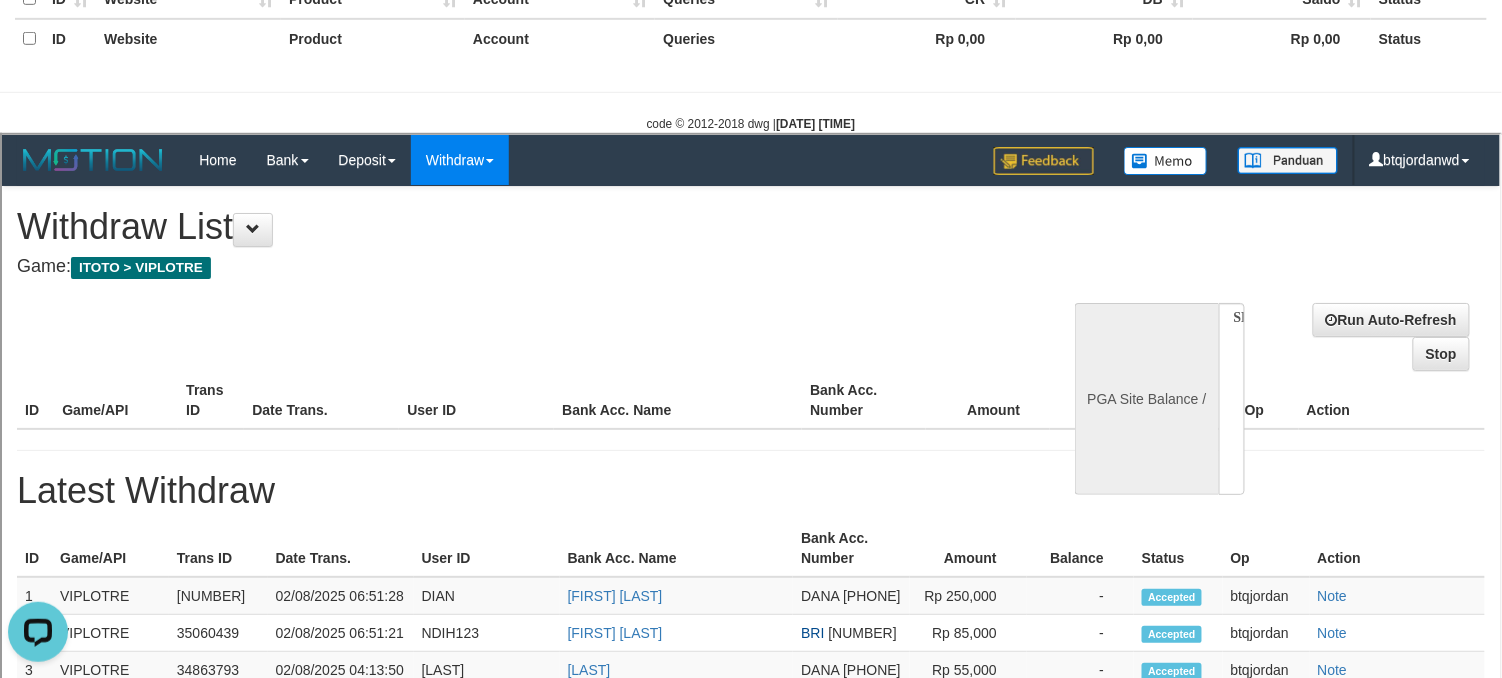 scroll, scrollTop: 0, scrollLeft: 0, axis: both 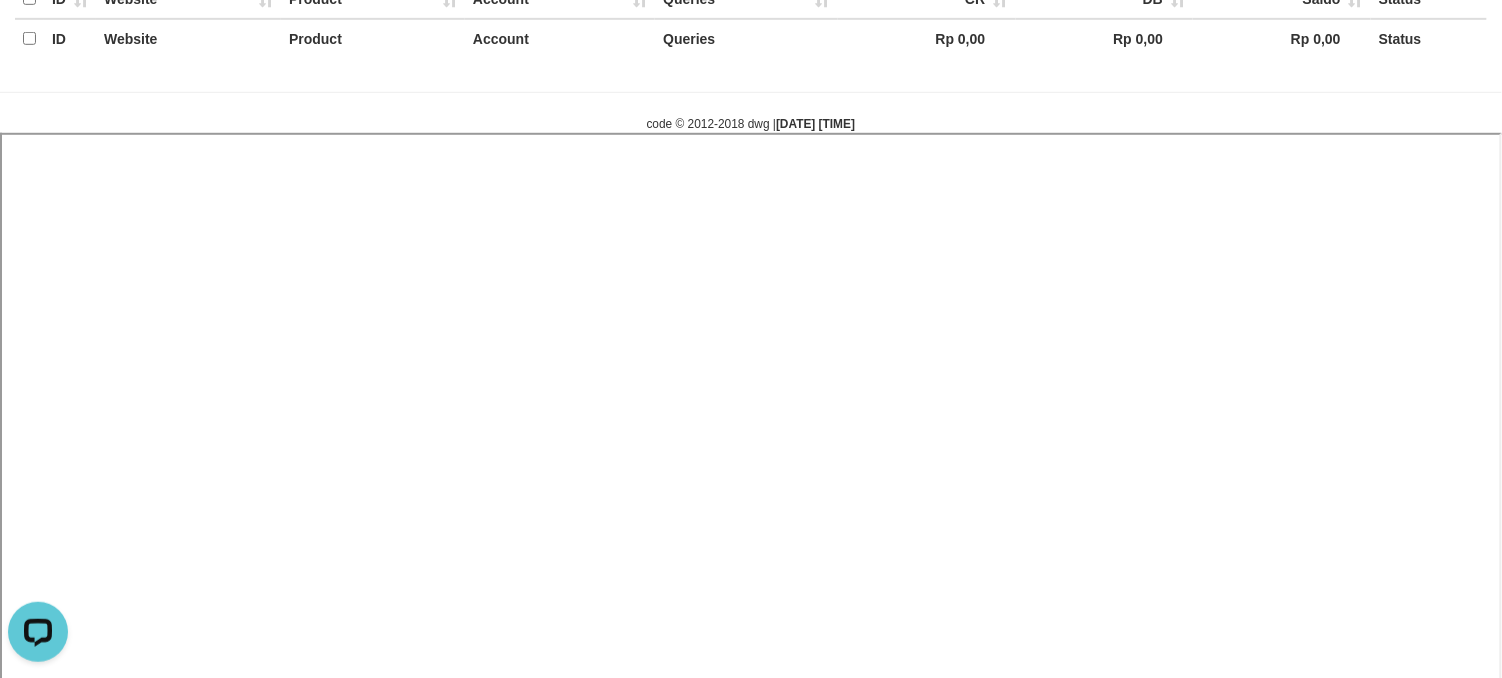 select 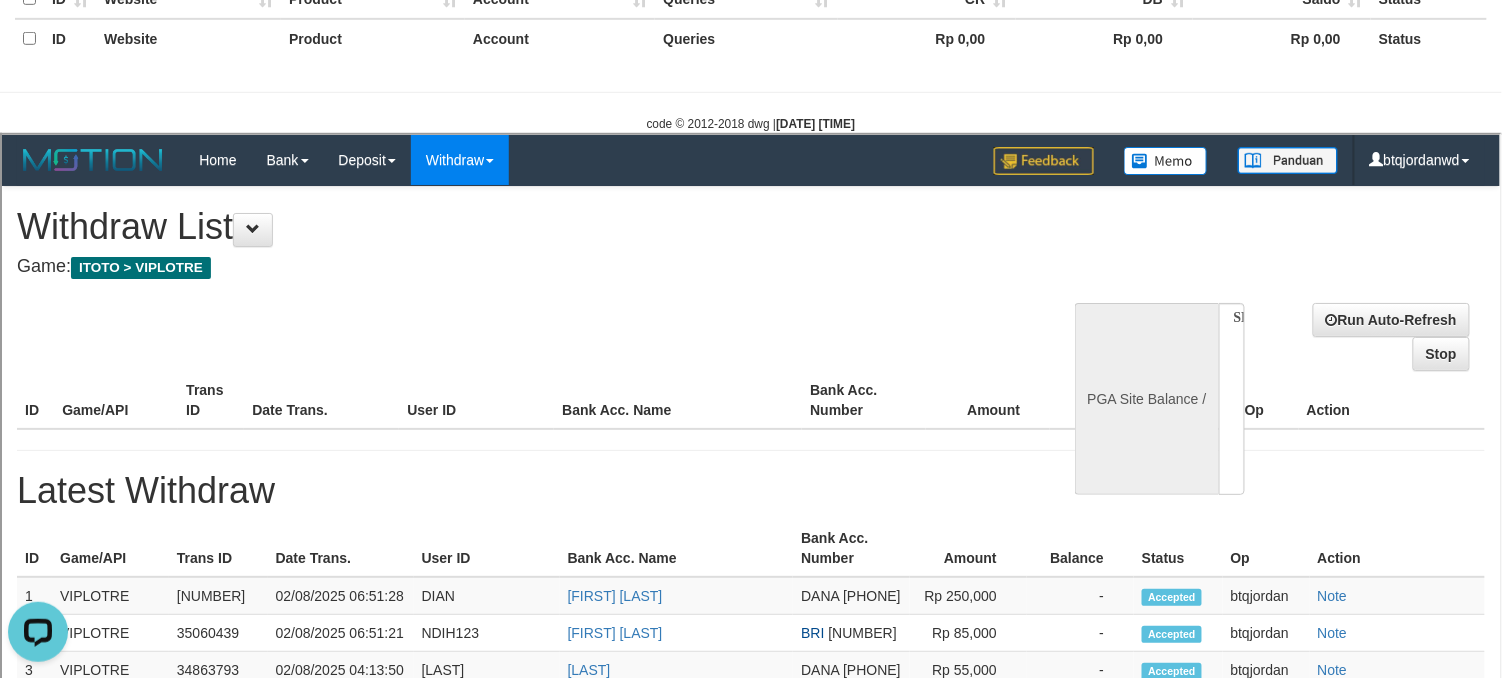 scroll, scrollTop: 0, scrollLeft: 0, axis: both 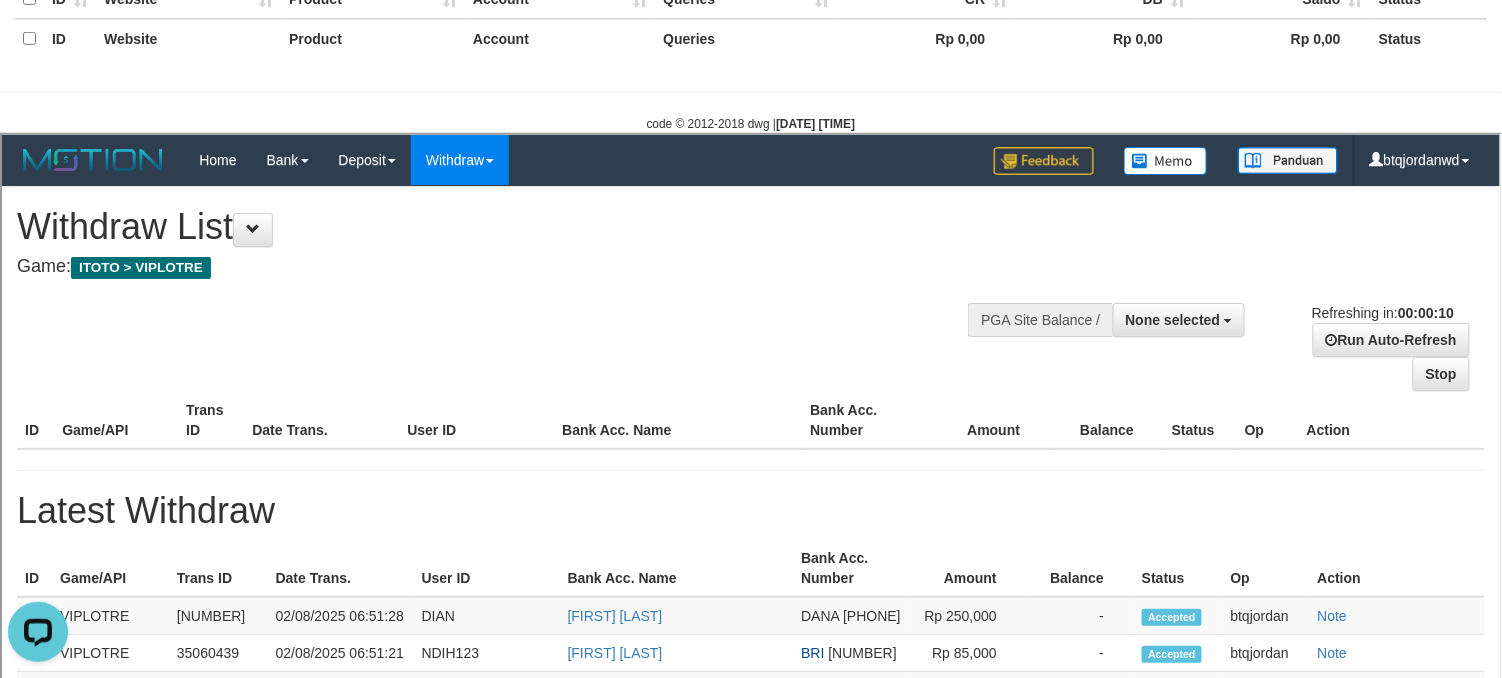 select on "**" 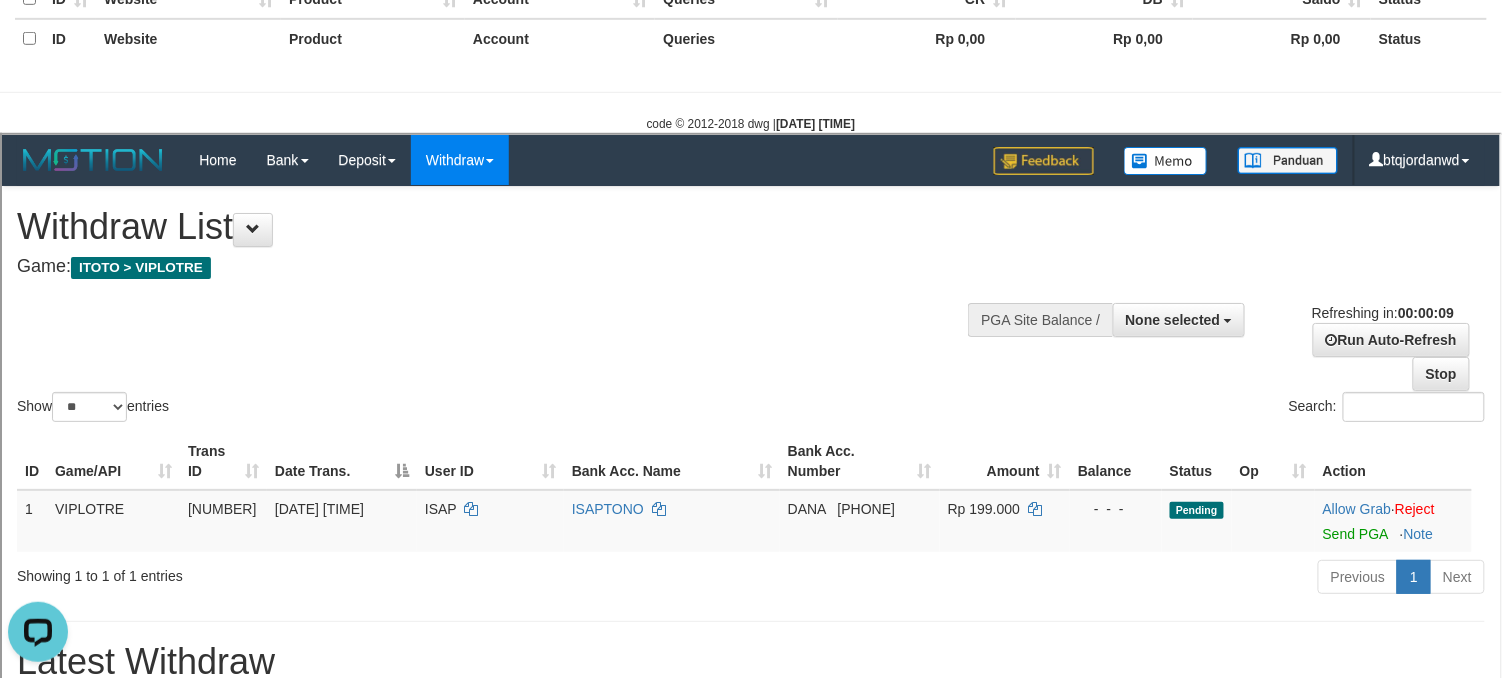 scroll, scrollTop: 0, scrollLeft: 0, axis: both 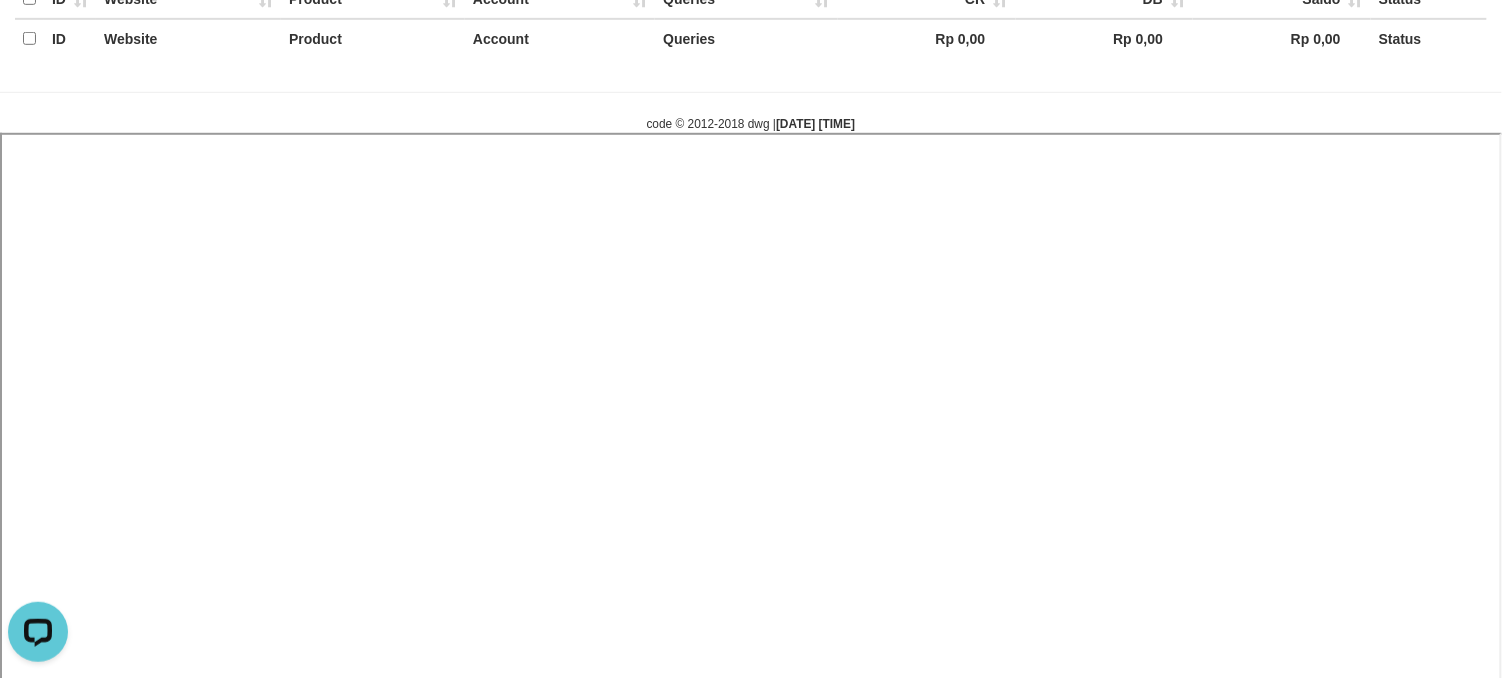 select 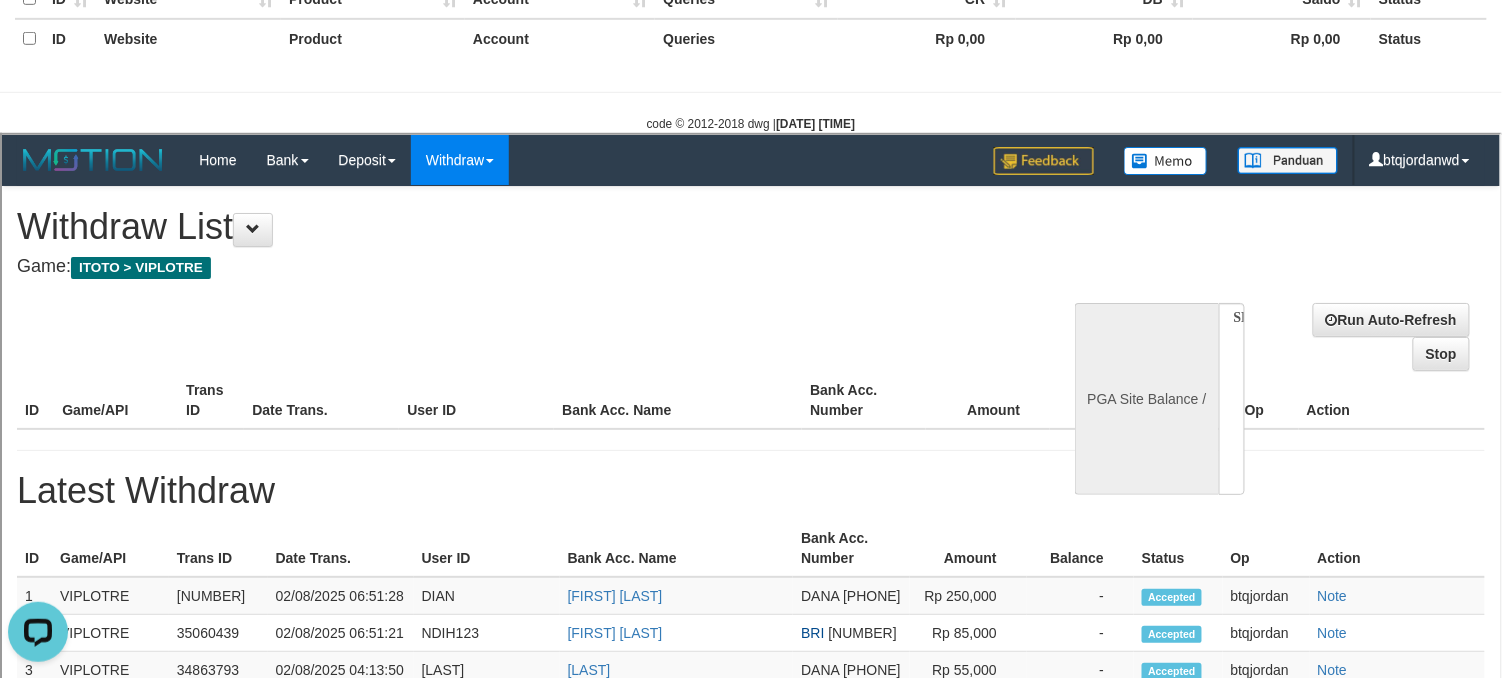 scroll, scrollTop: 0, scrollLeft: 0, axis: both 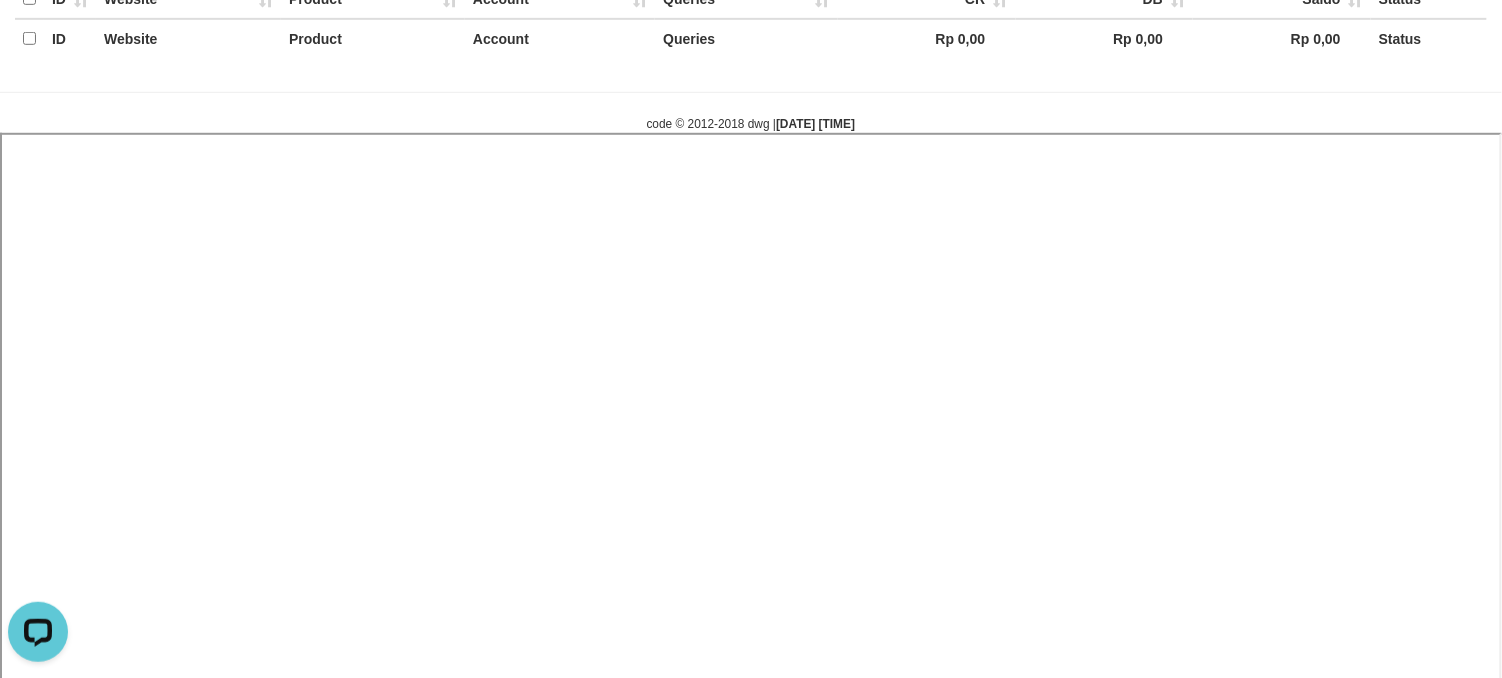 select 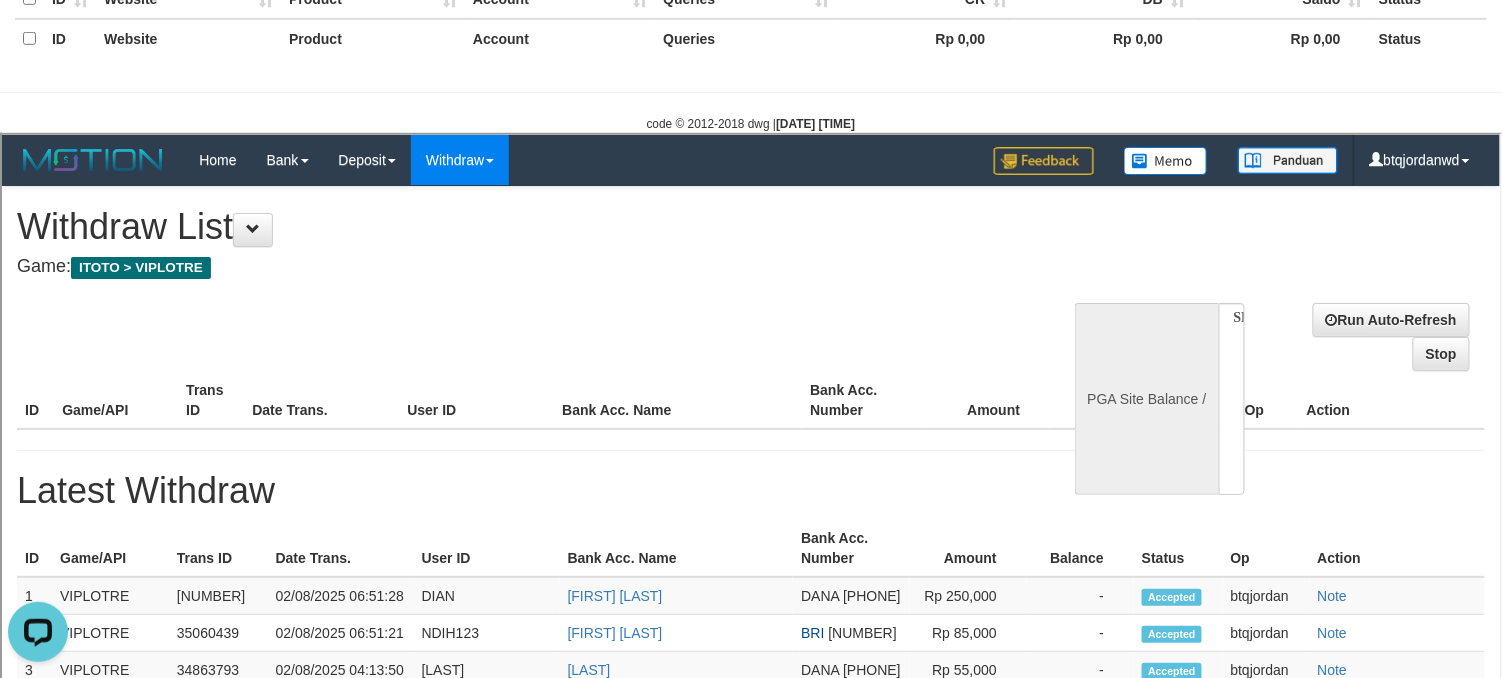 scroll, scrollTop: 0, scrollLeft: 0, axis: both 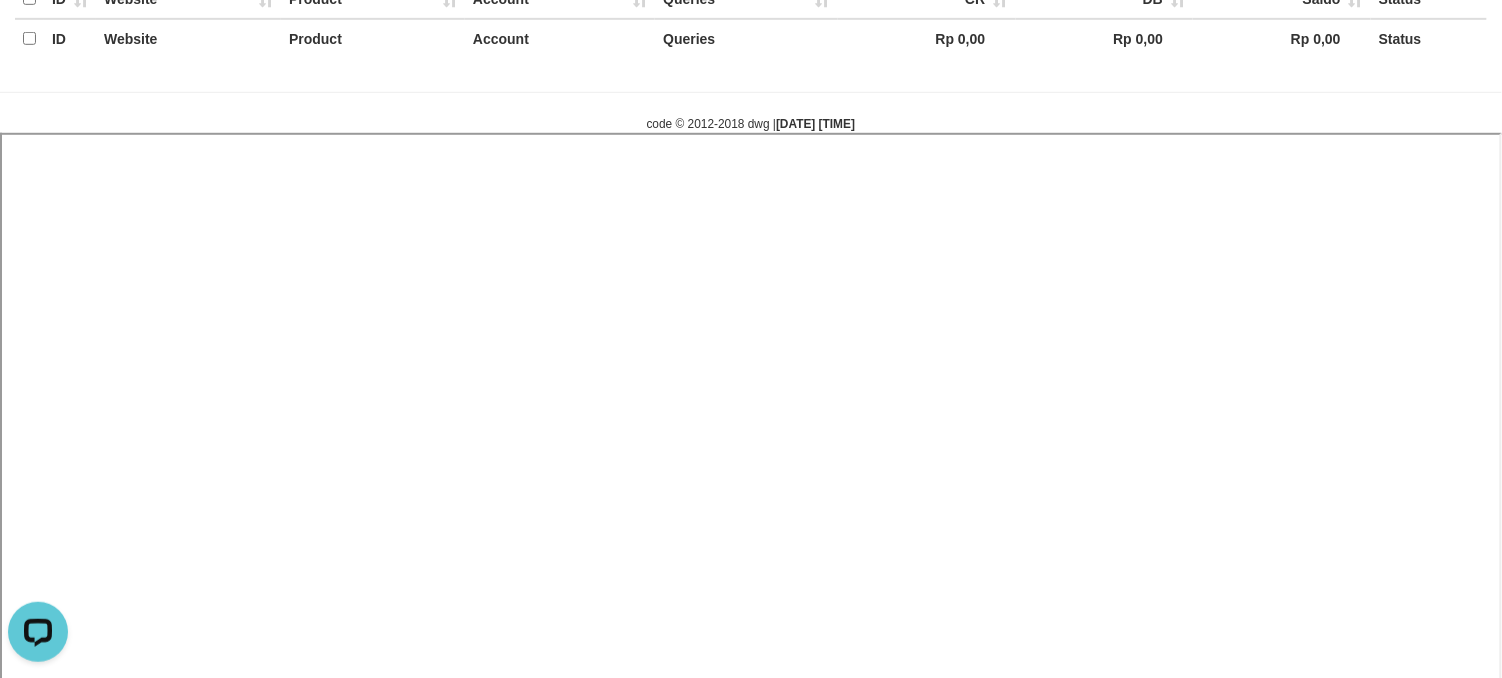 select 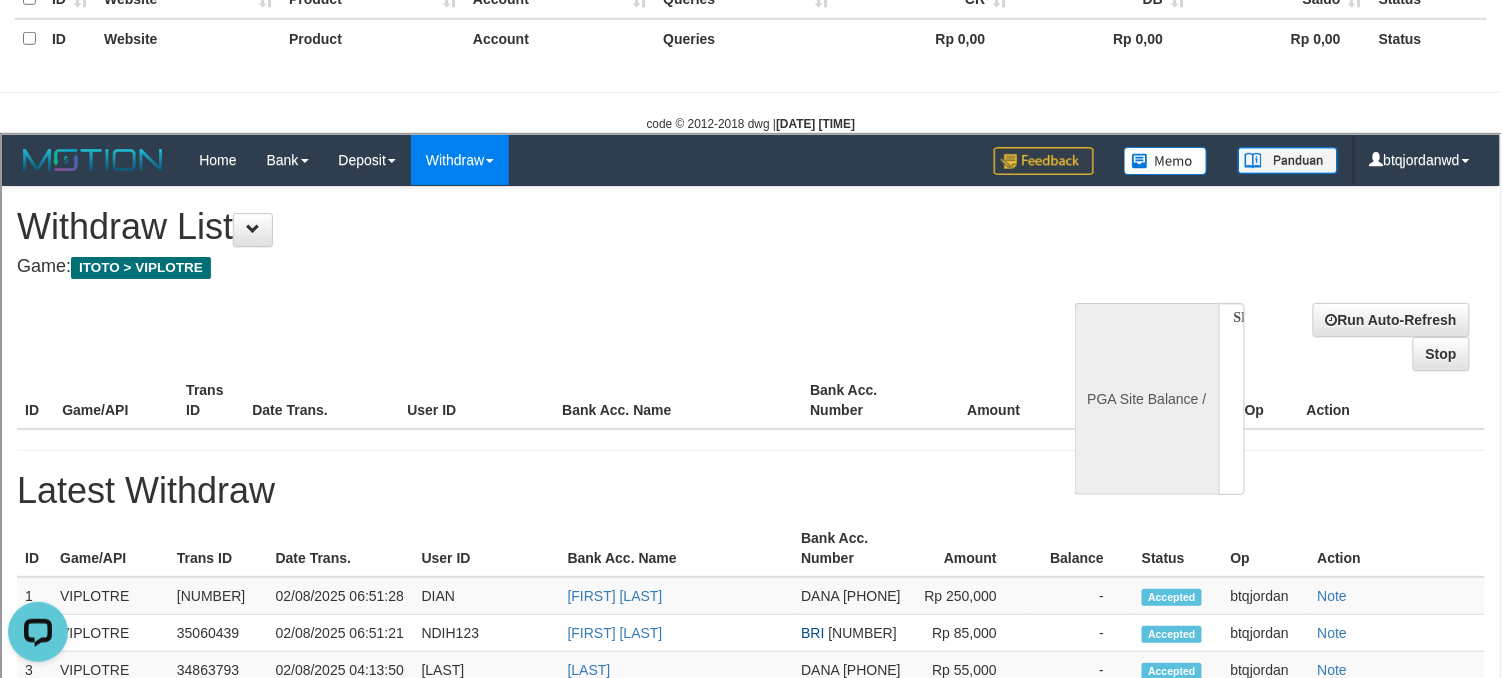 scroll, scrollTop: 0, scrollLeft: 0, axis: both 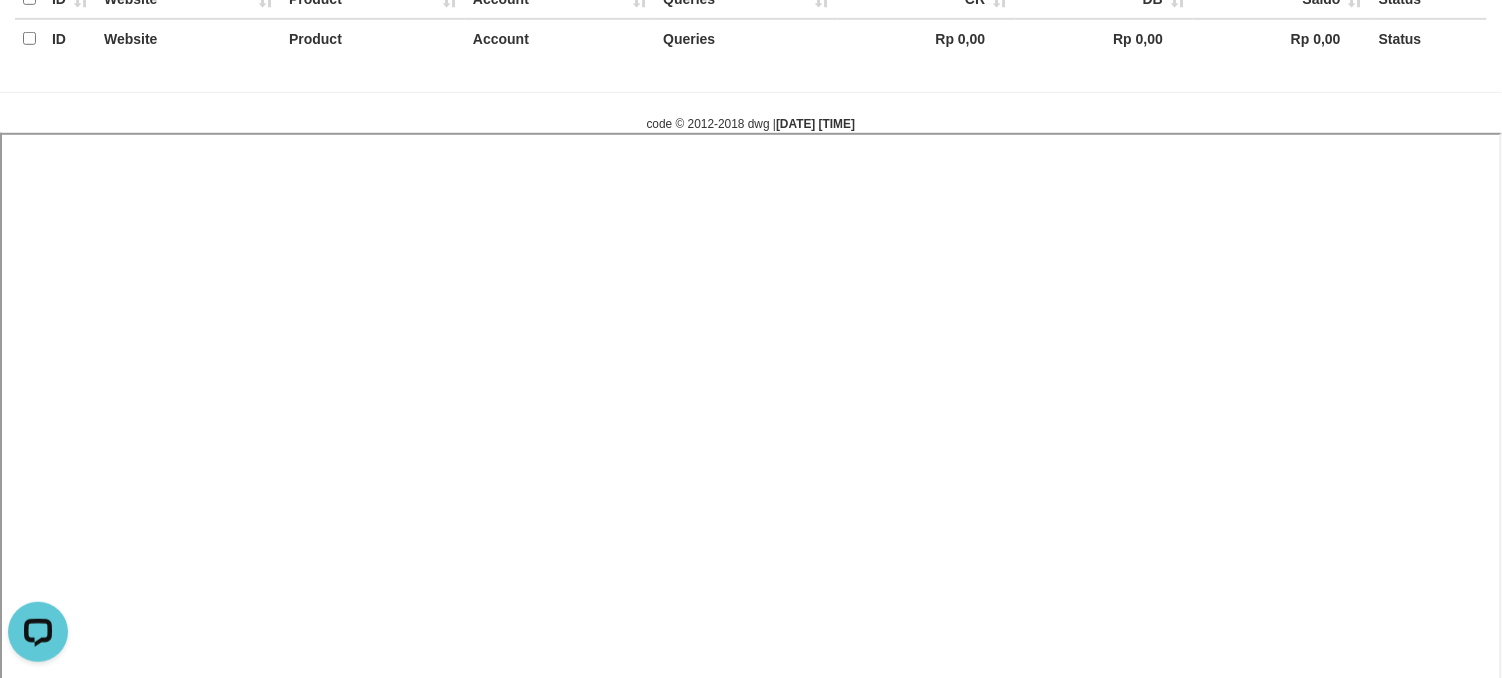 select 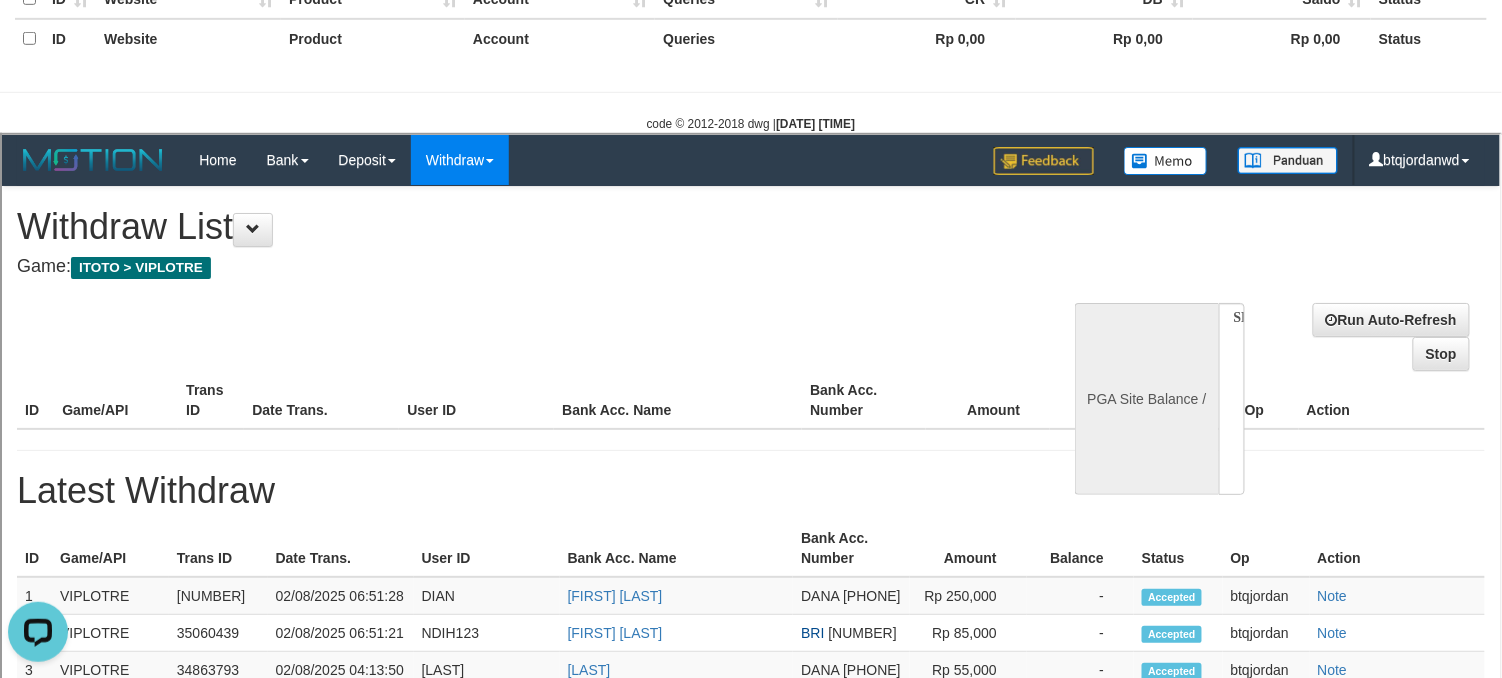 scroll, scrollTop: 0, scrollLeft: 0, axis: both 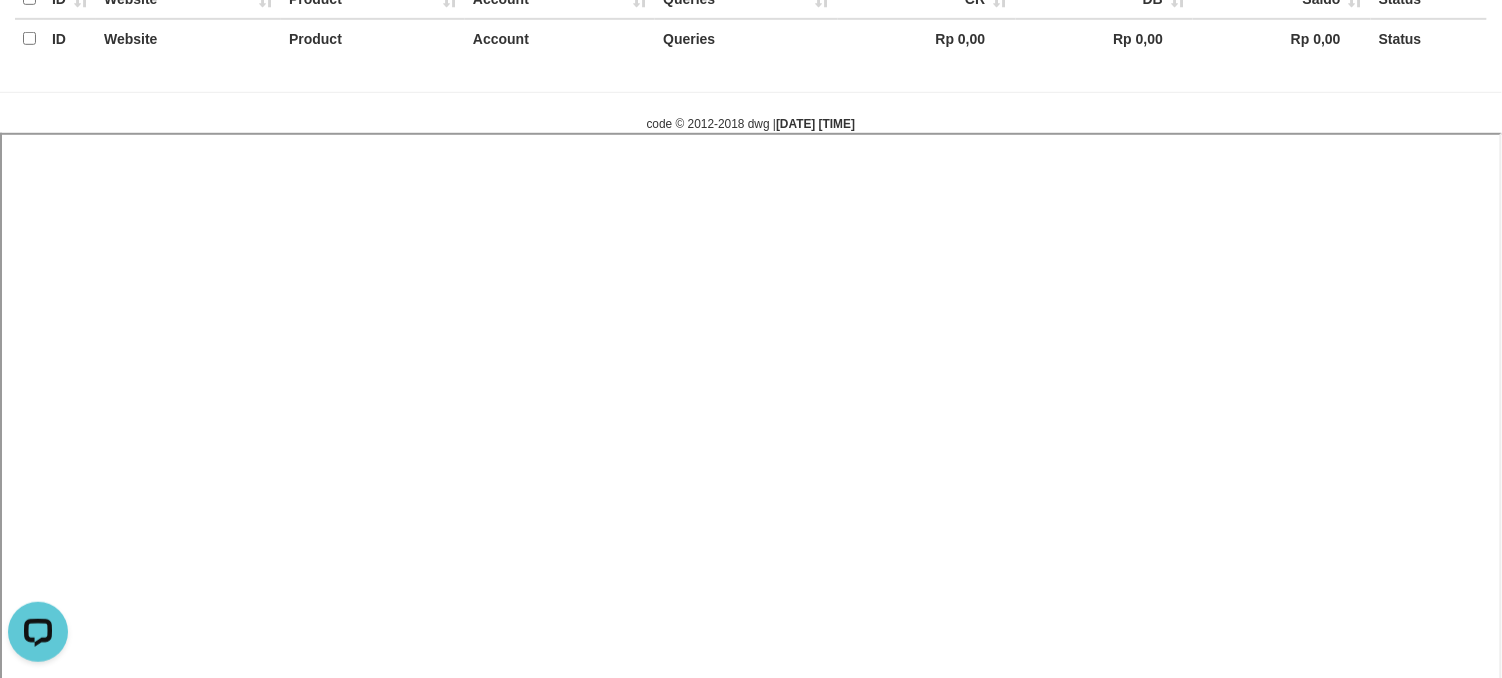 select 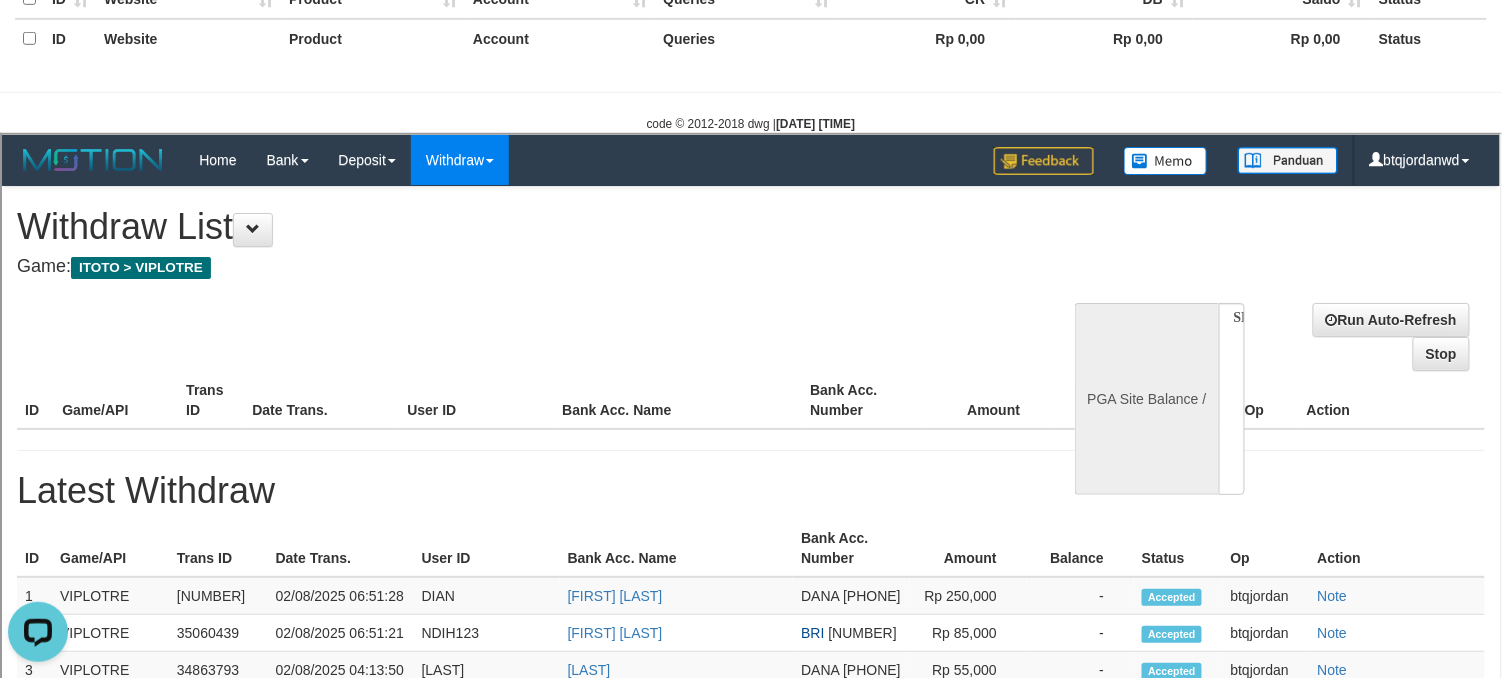 scroll, scrollTop: 0, scrollLeft: 0, axis: both 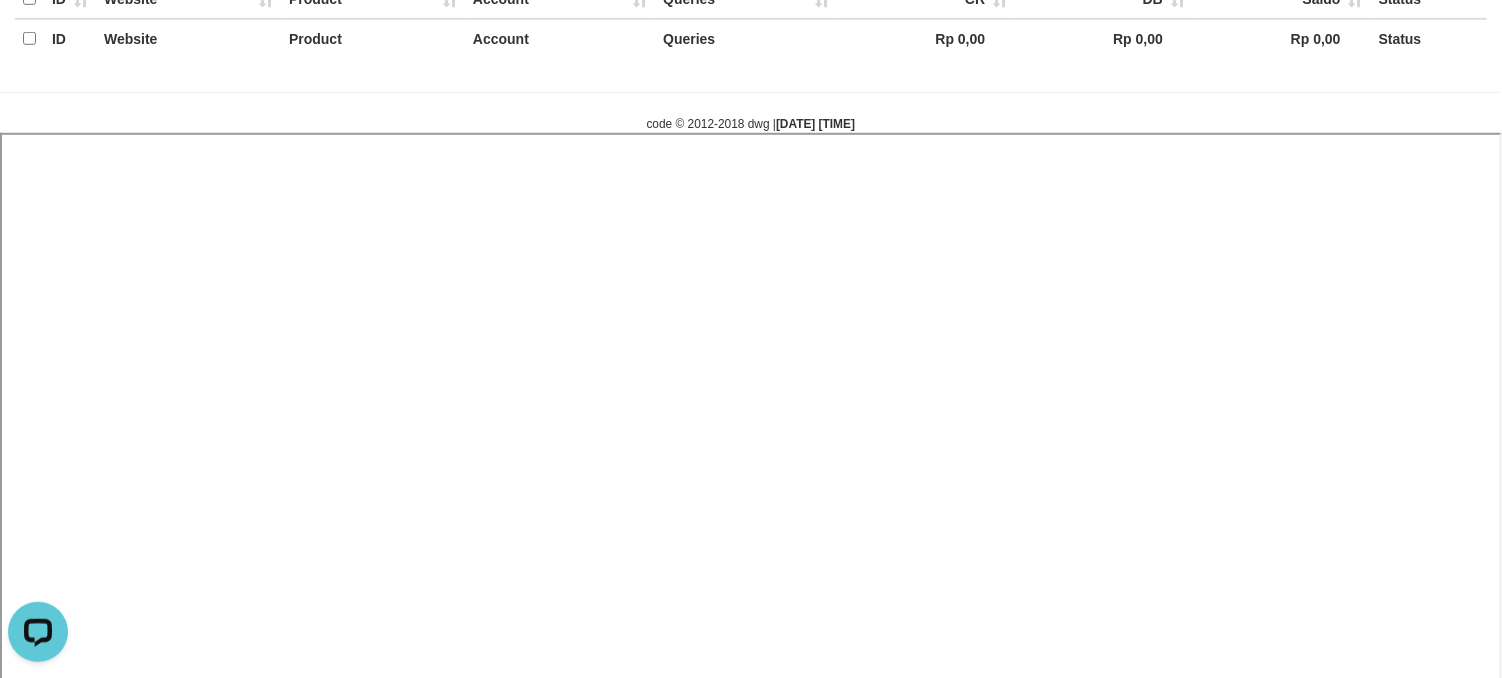 select 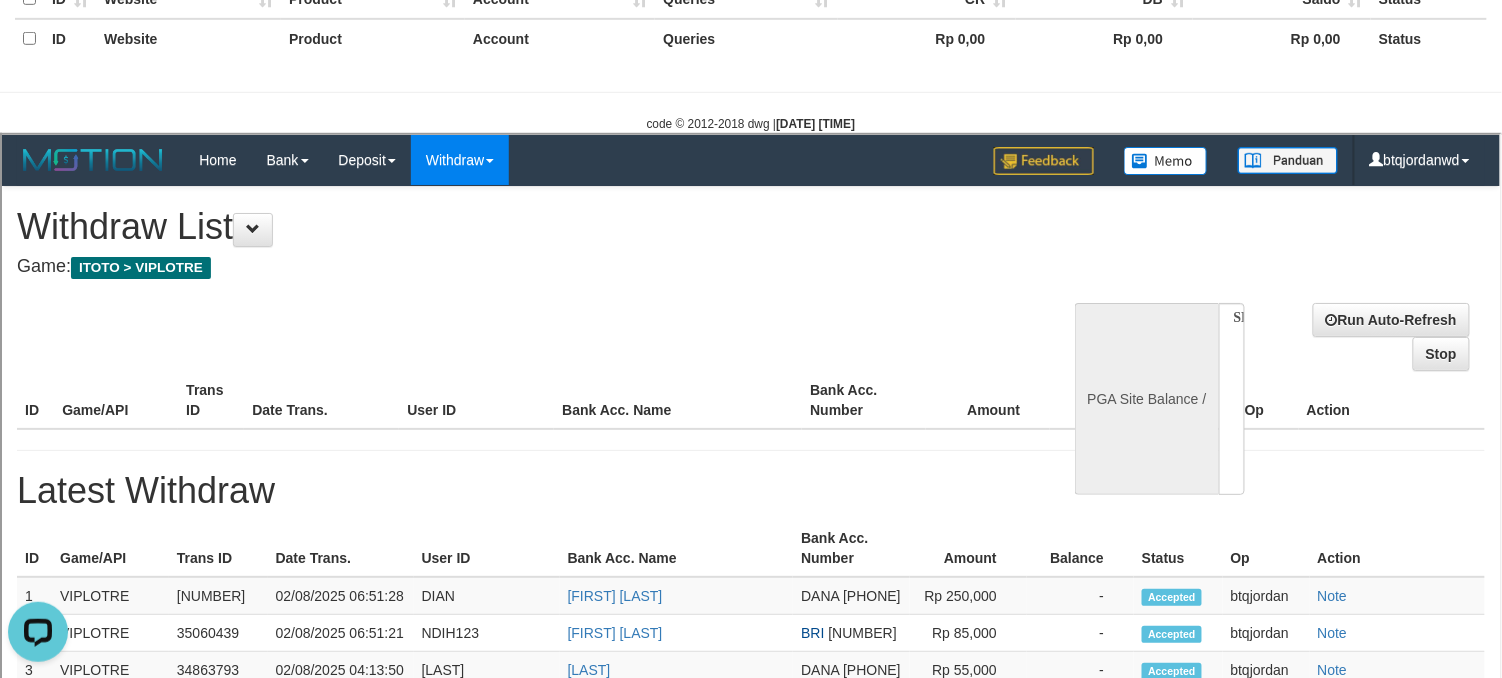 scroll, scrollTop: 0, scrollLeft: 0, axis: both 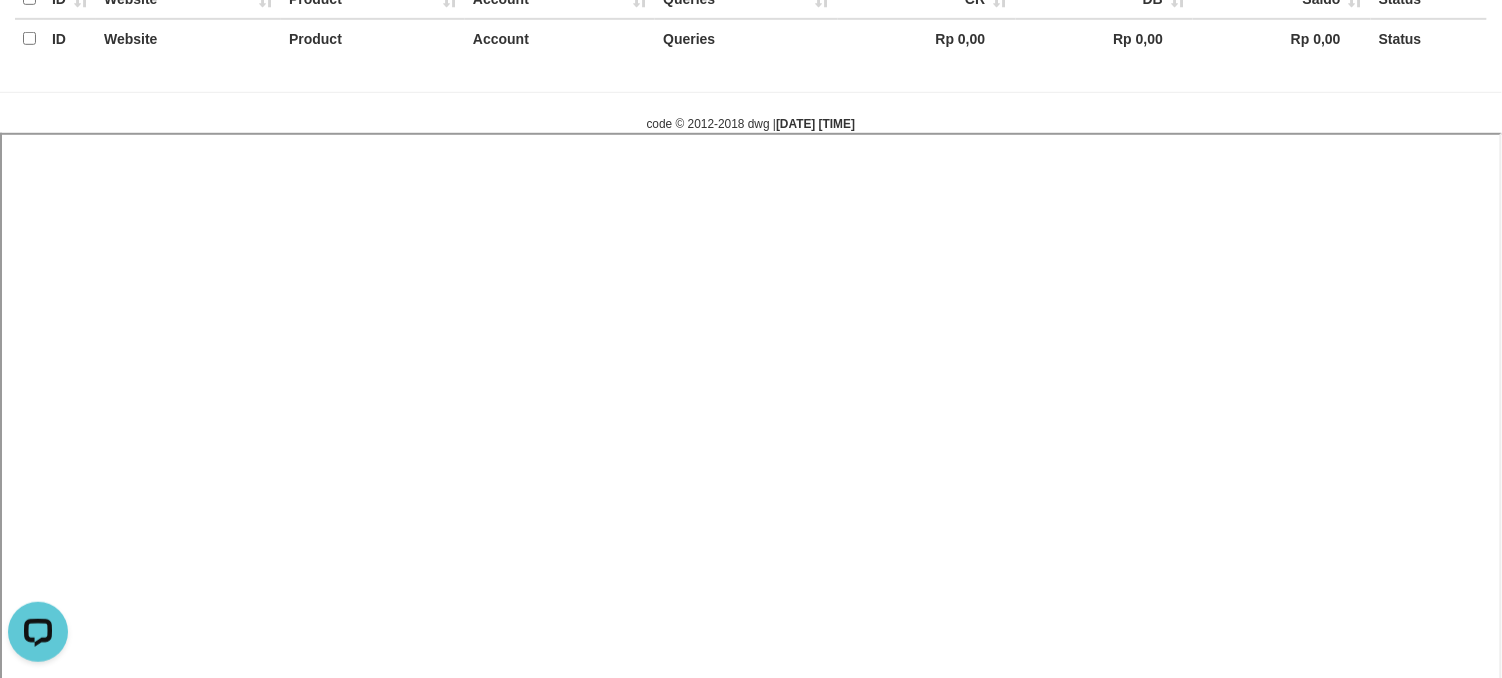 select 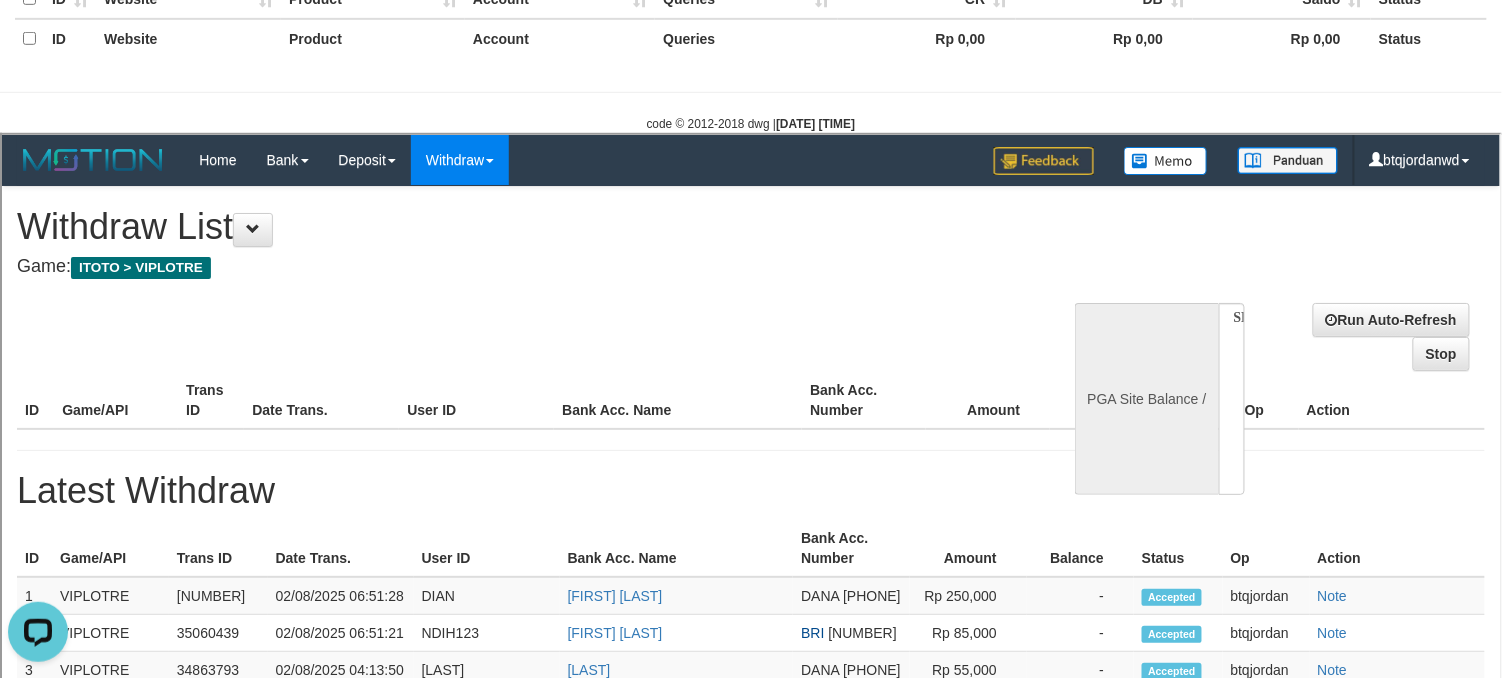 scroll, scrollTop: 0, scrollLeft: 0, axis: both 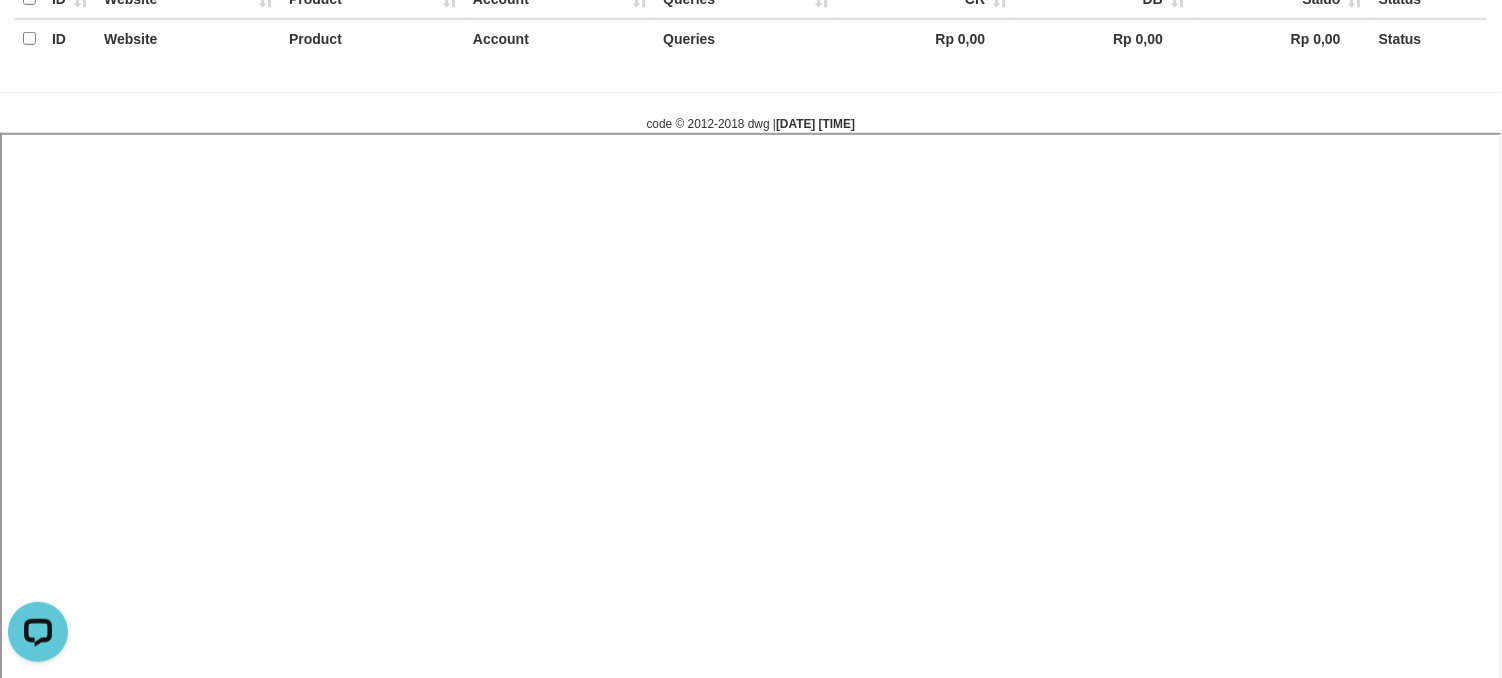 select 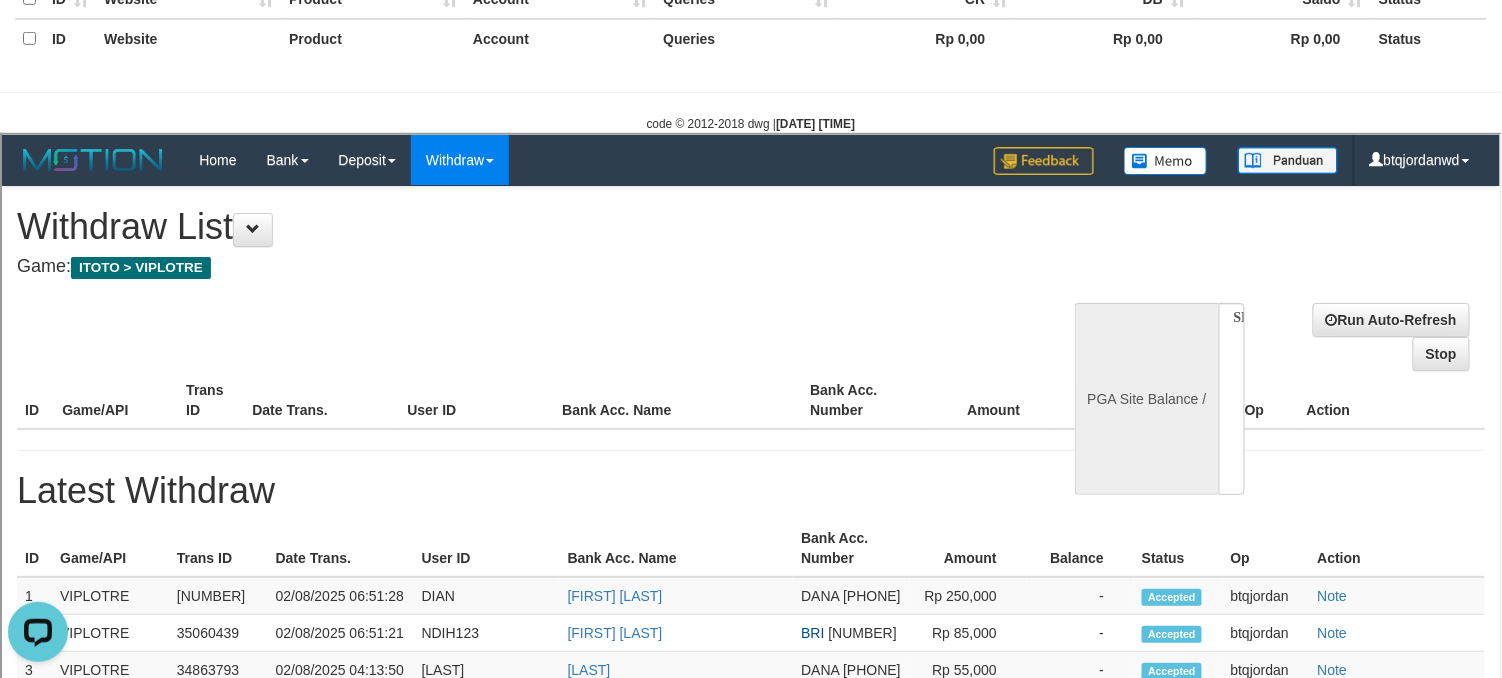 scroll, scrollTop: 0, scrollLeft: 0, axis: both 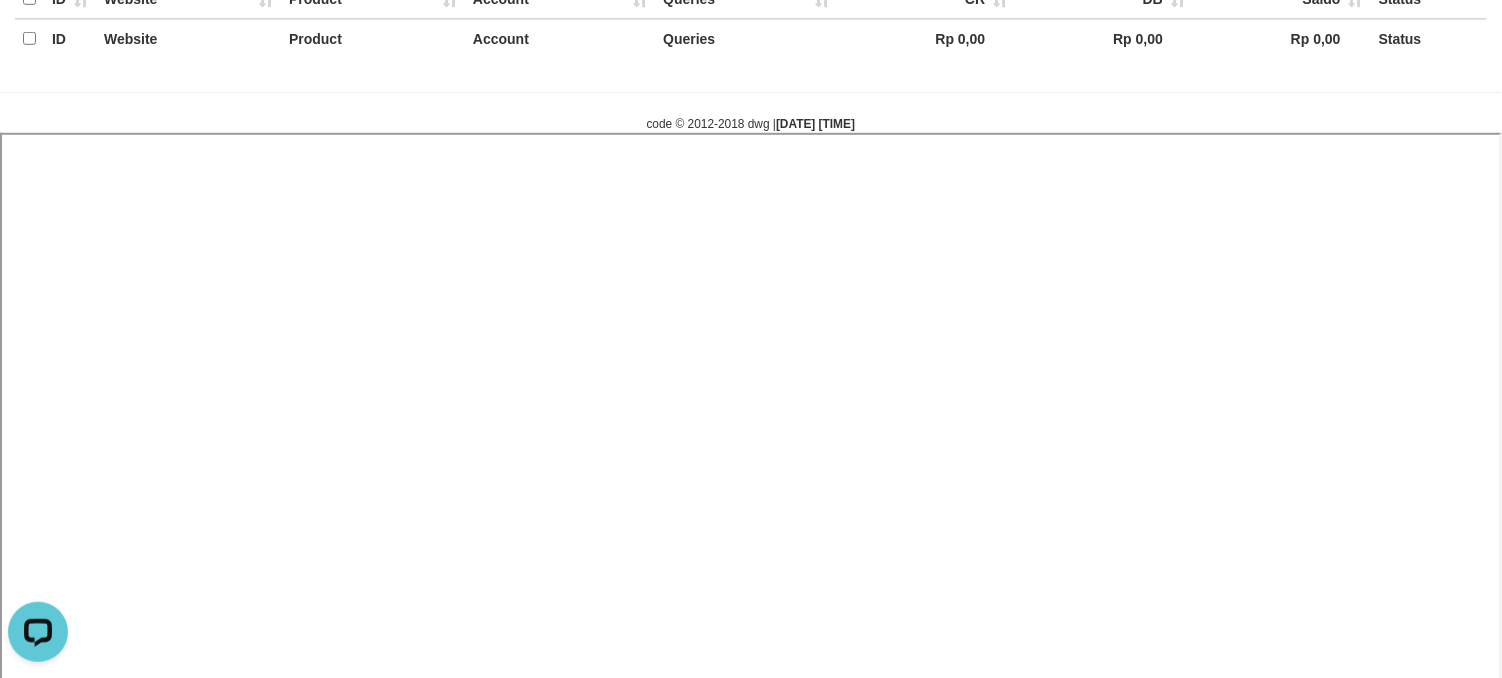 select 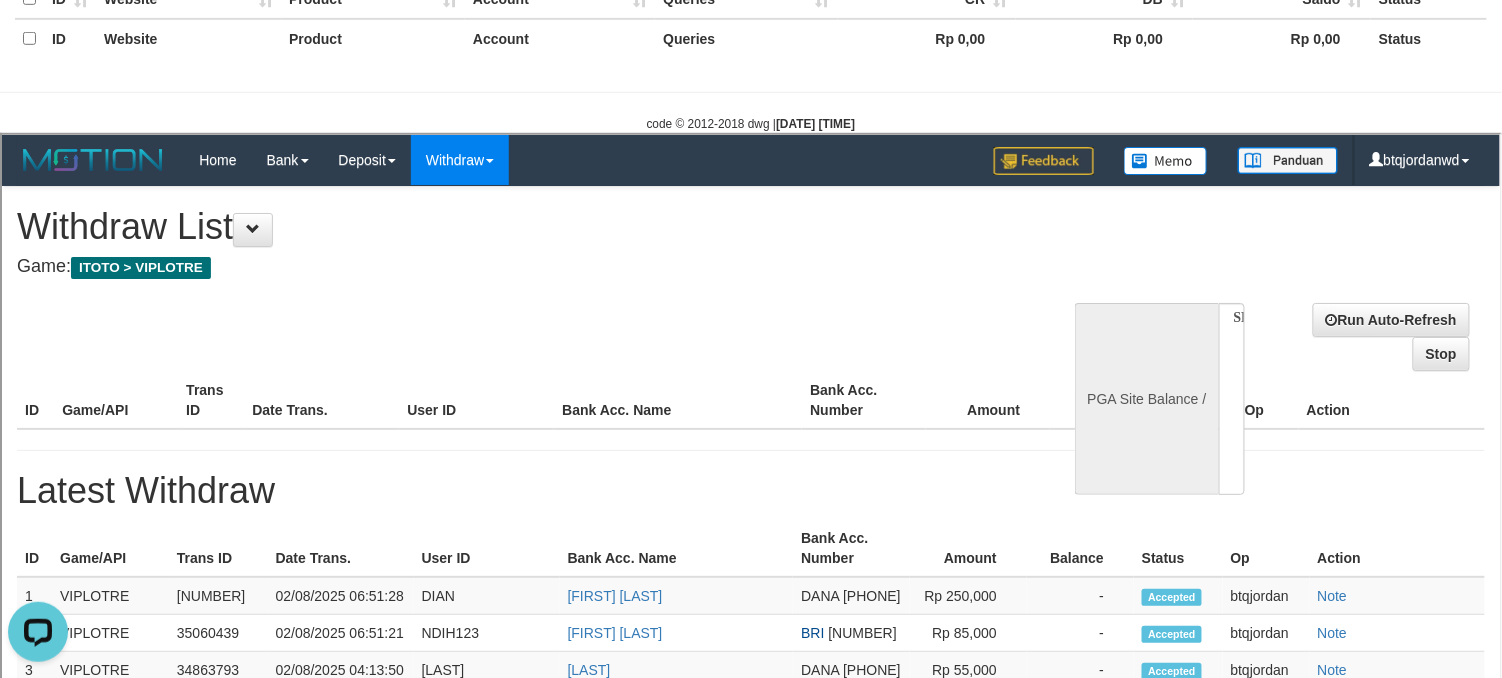 scroll, scrollTop: 0, scrollLeft: 0, axis: both 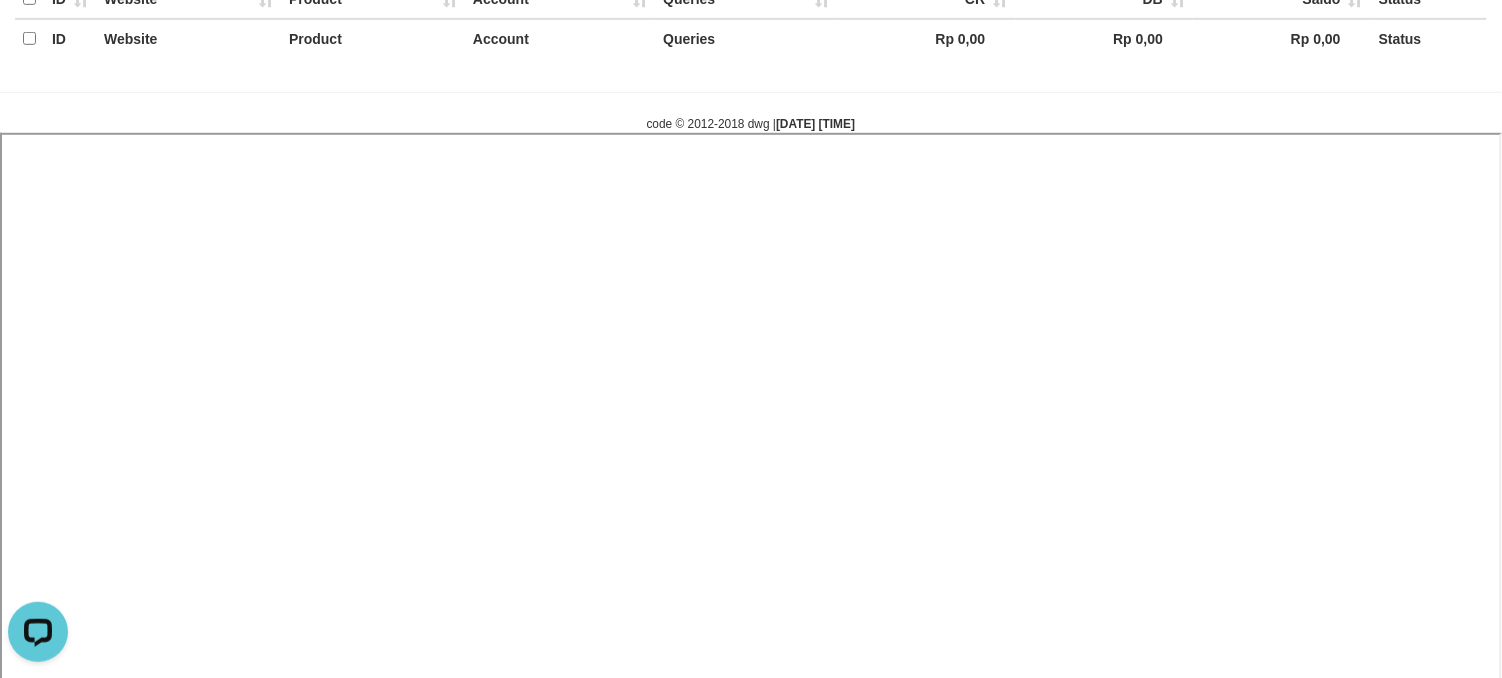 select 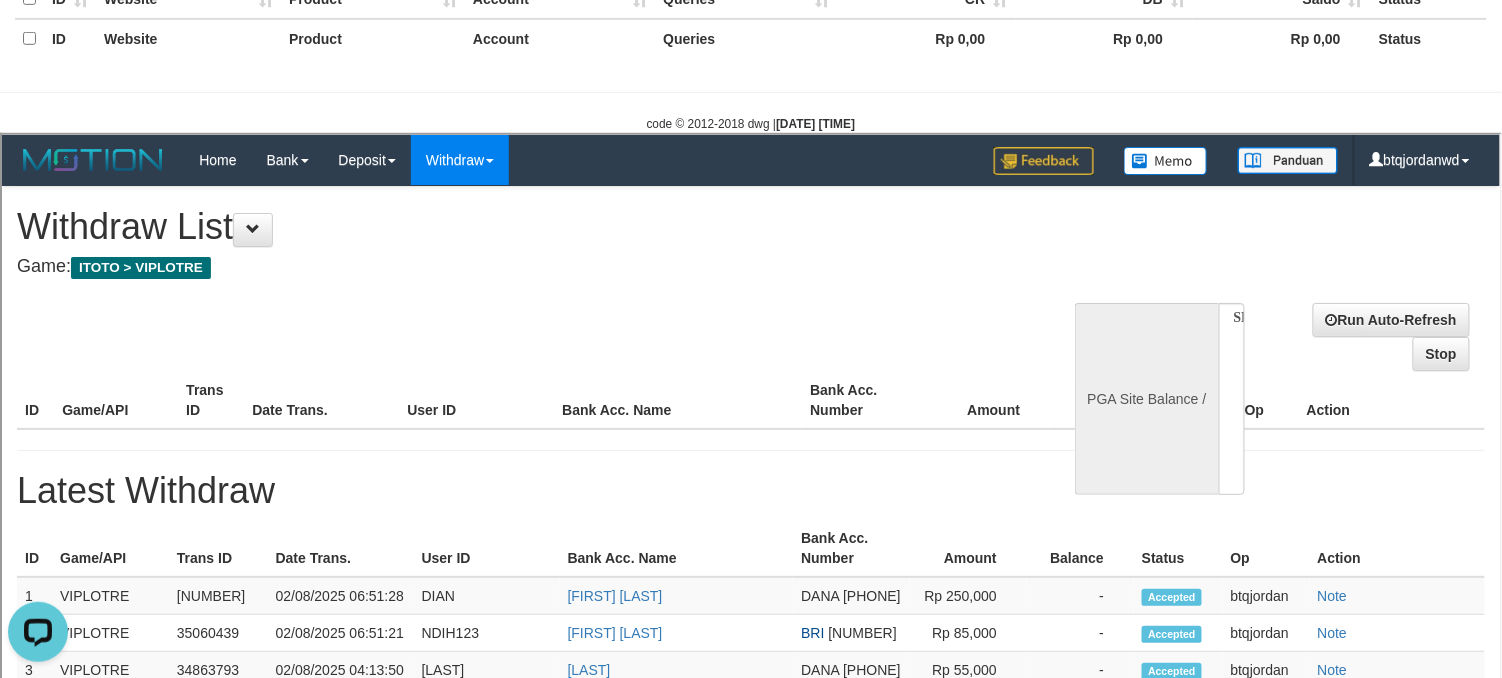scroll, scrollTop: 0, scrollLeft: 0, axis: both 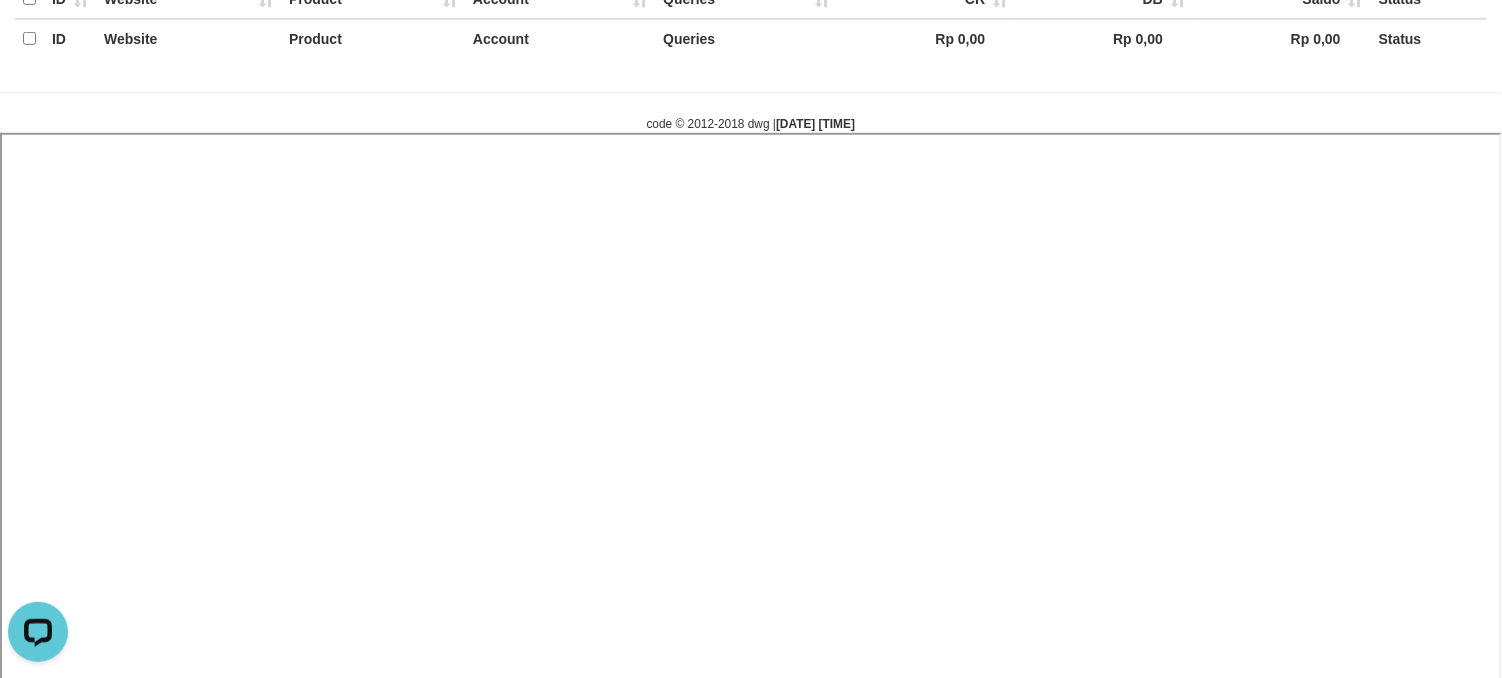 select 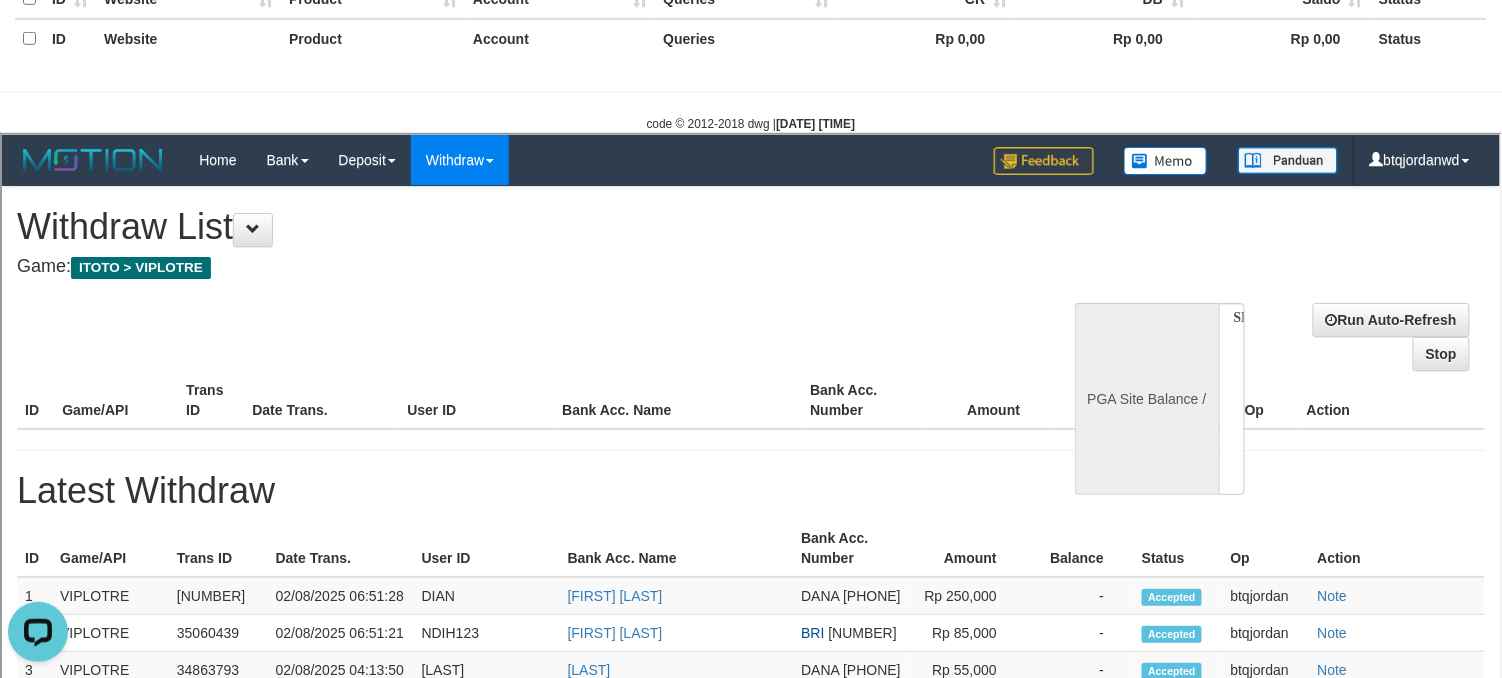 scroll, scrollTop: 0, scrollLeft: 0, axis: both 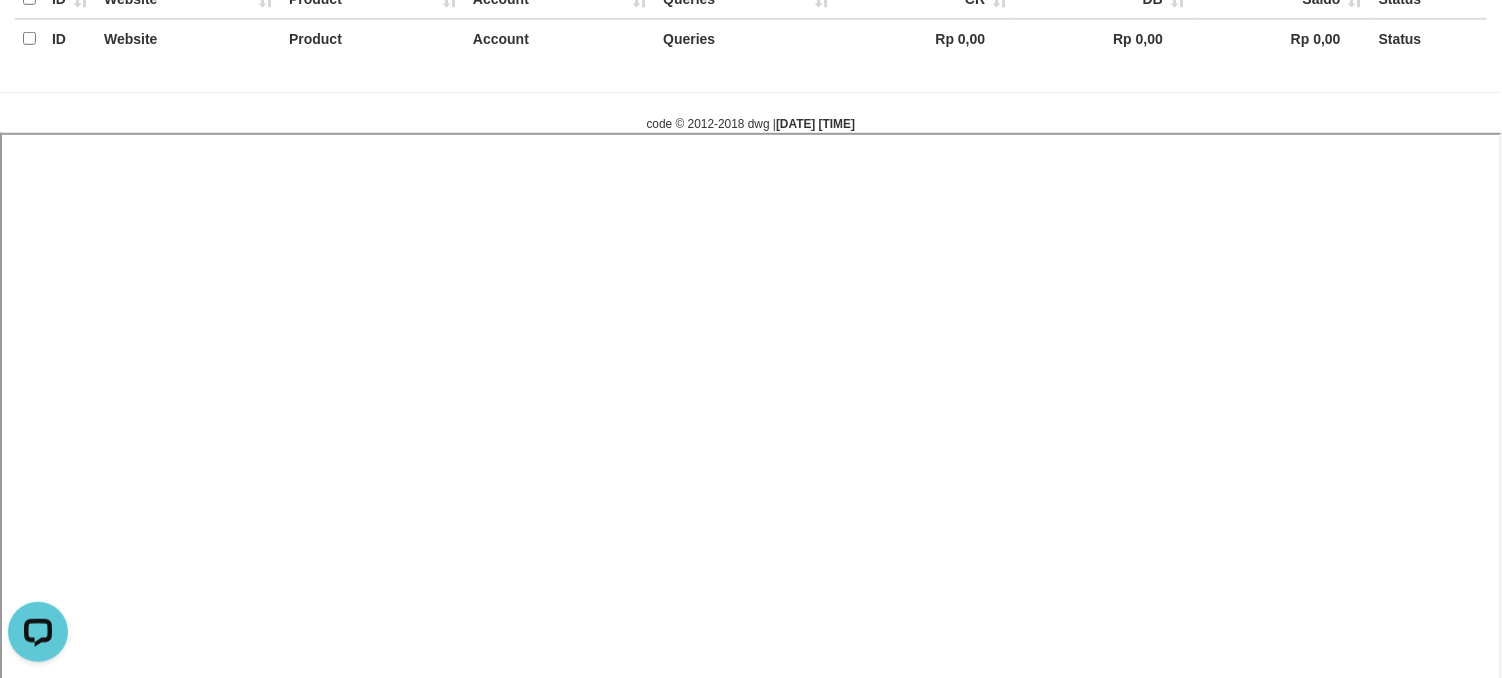 select 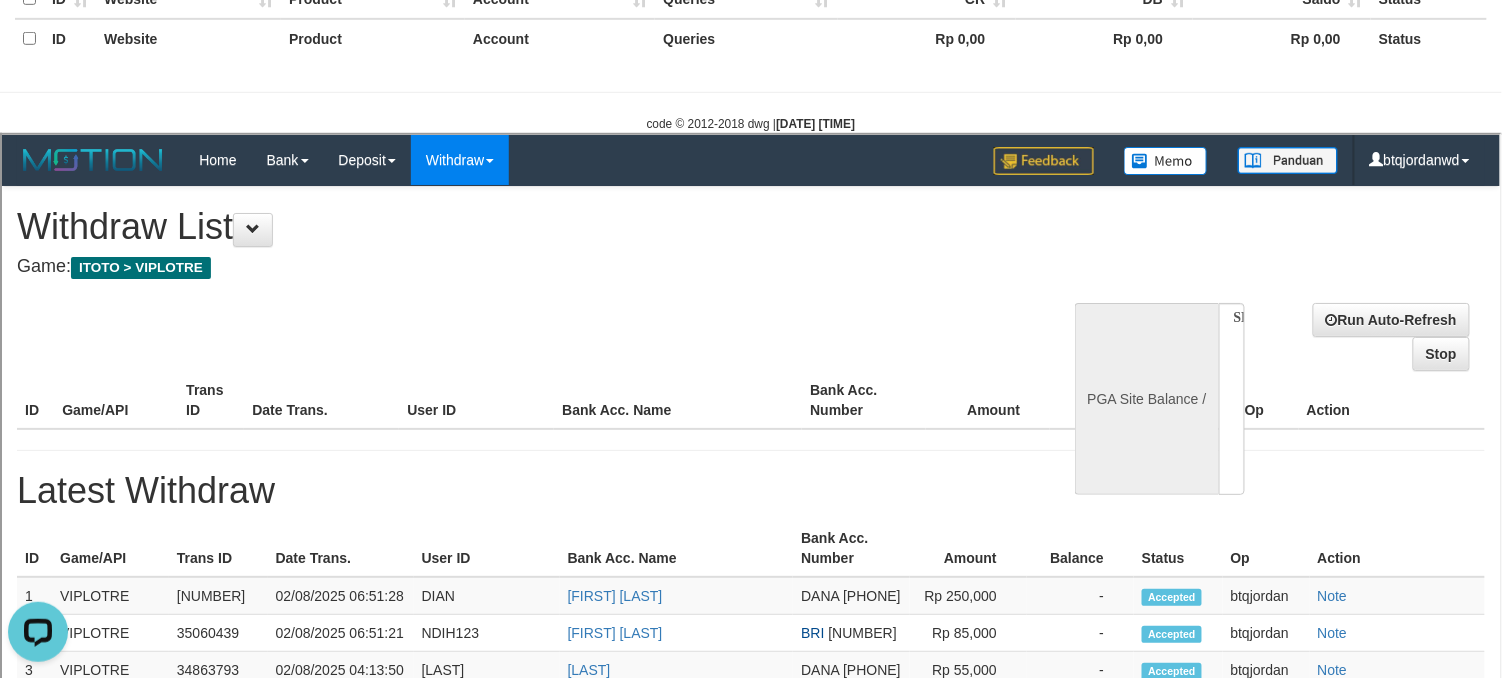 scroll, scrollTop: 0, scrollLeft: 0, axis: both 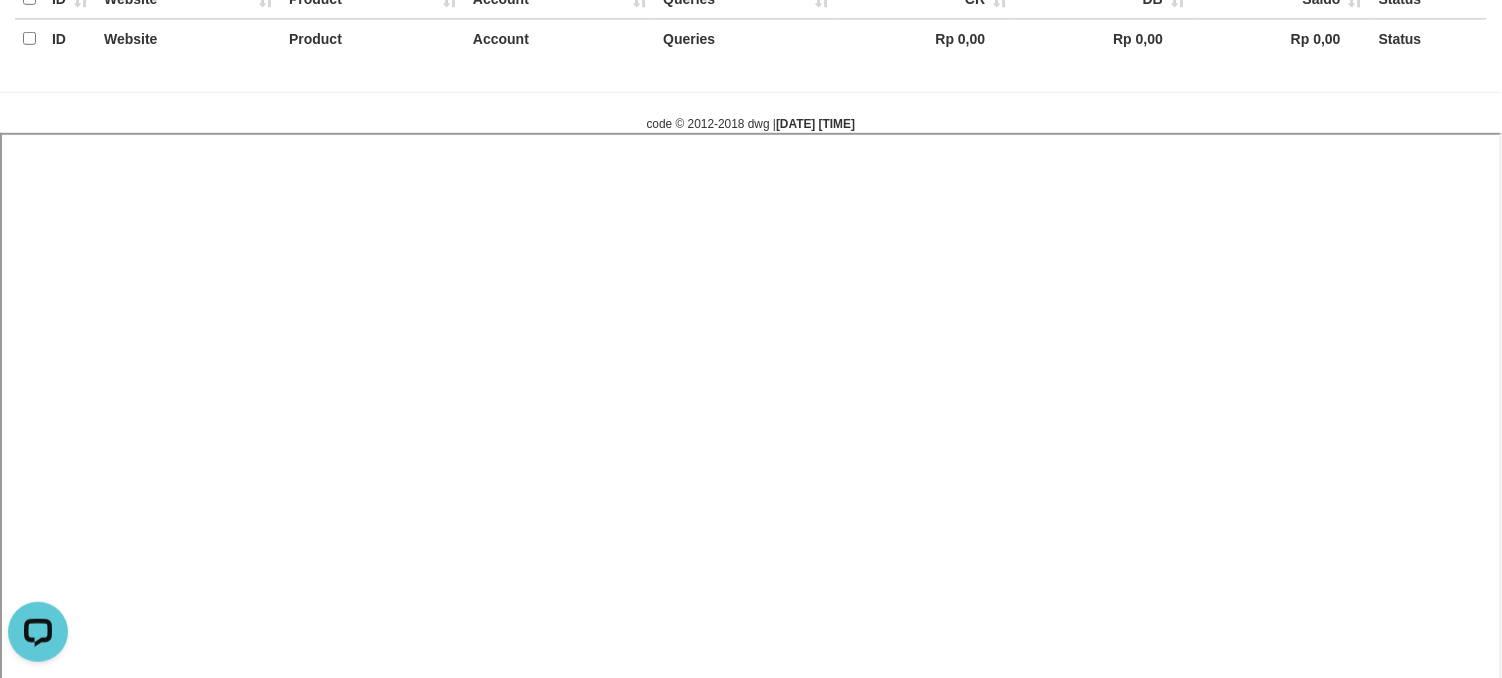 select 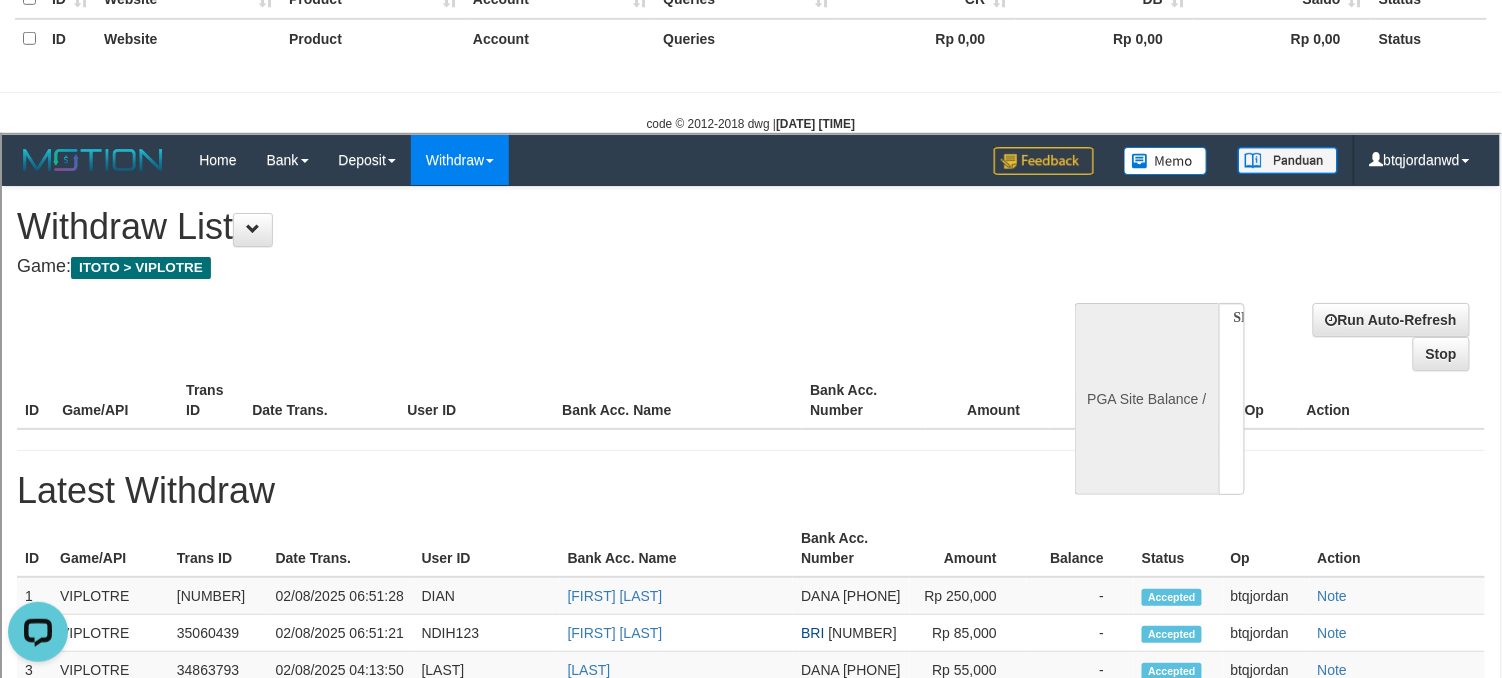 scroll, scrollTop: 0, scrollLeft: 0, axis: both 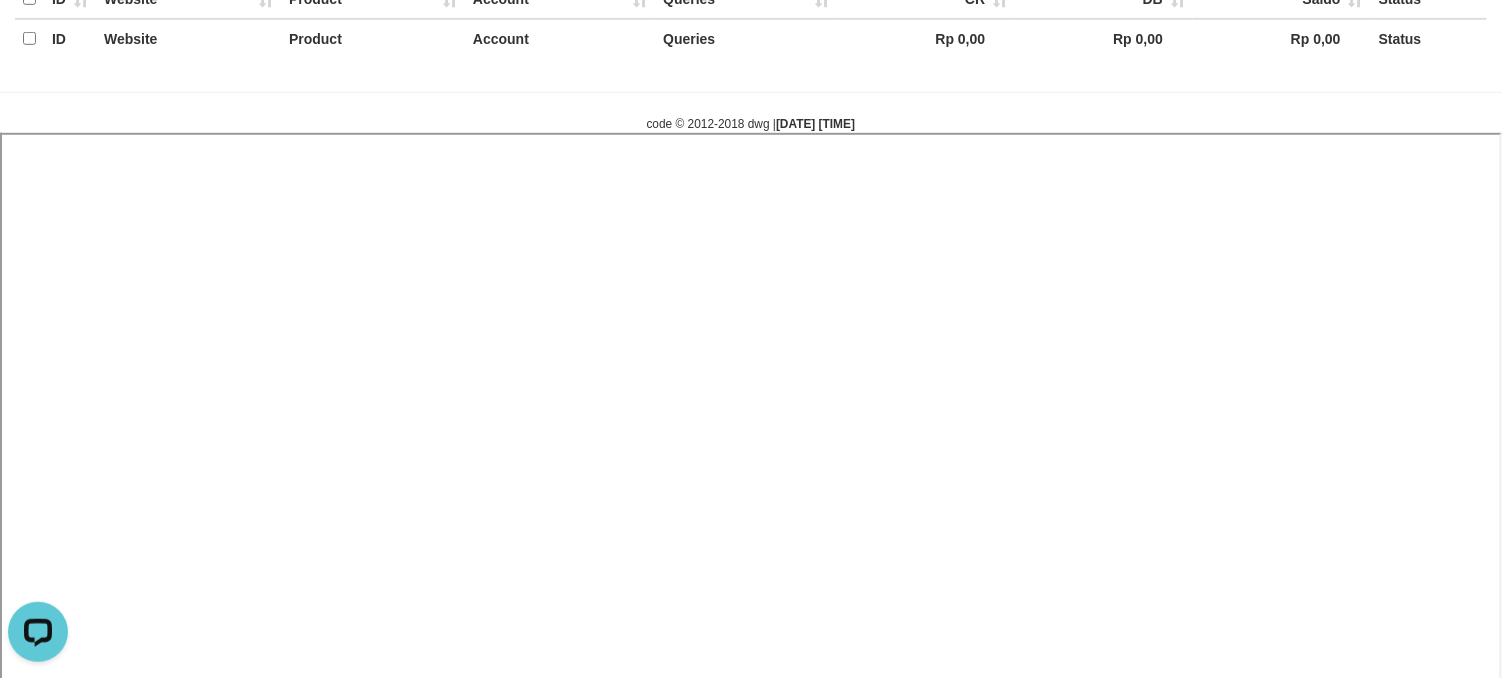 select 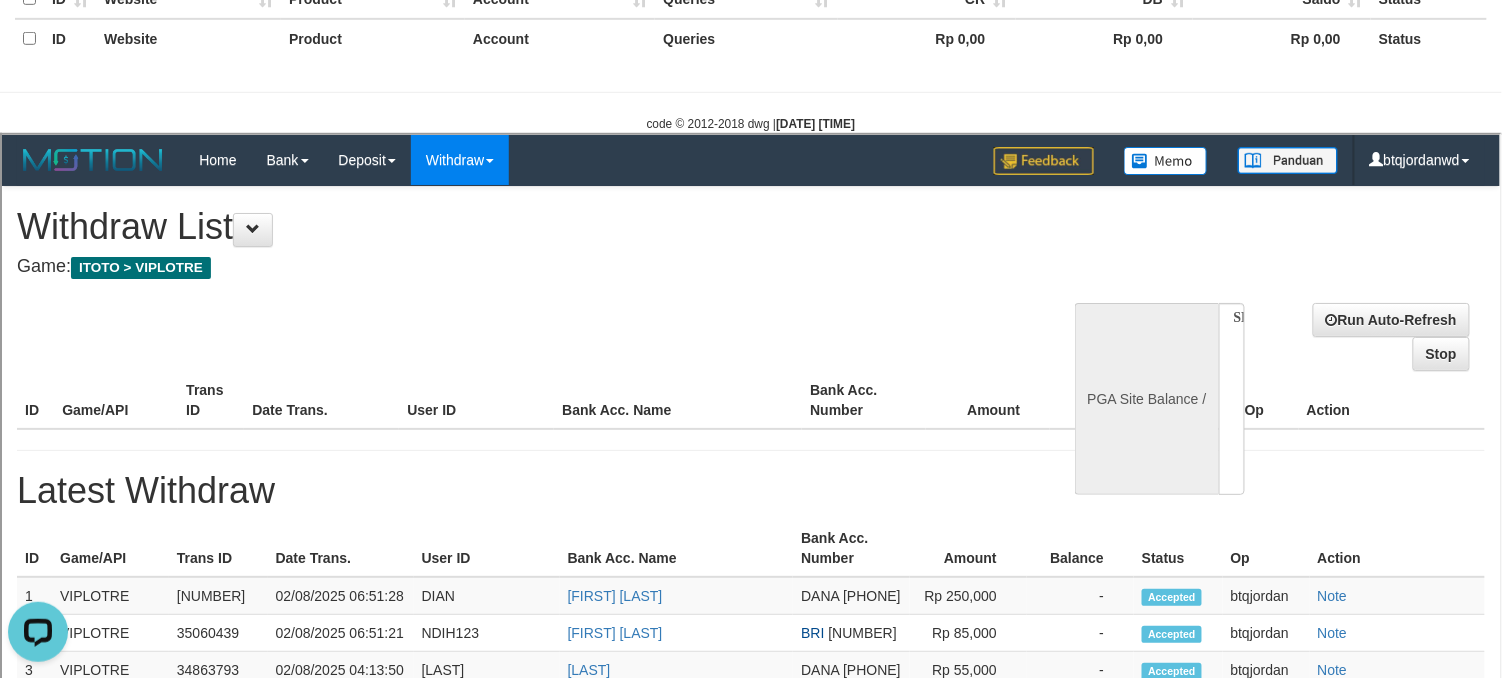 scroll, scrollTop: 0, scrollLeft: 0, axis: both 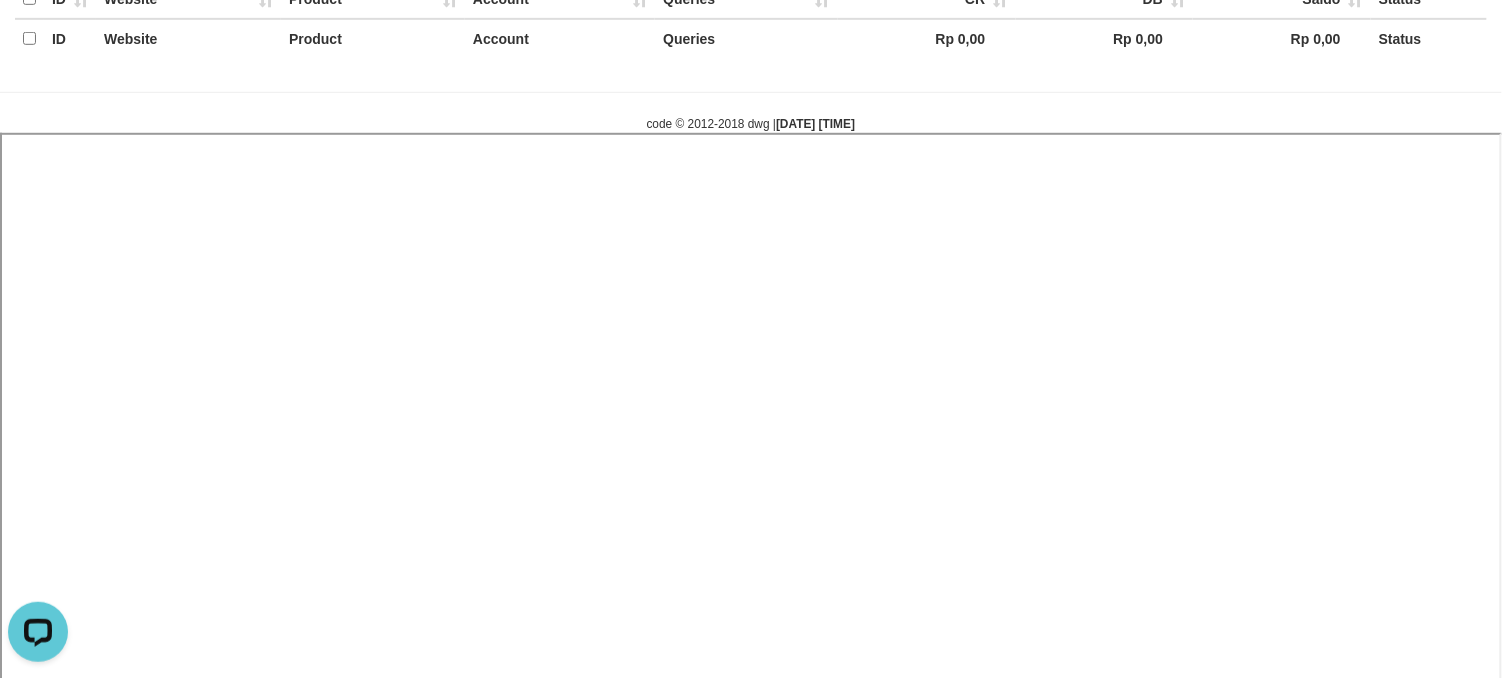 select 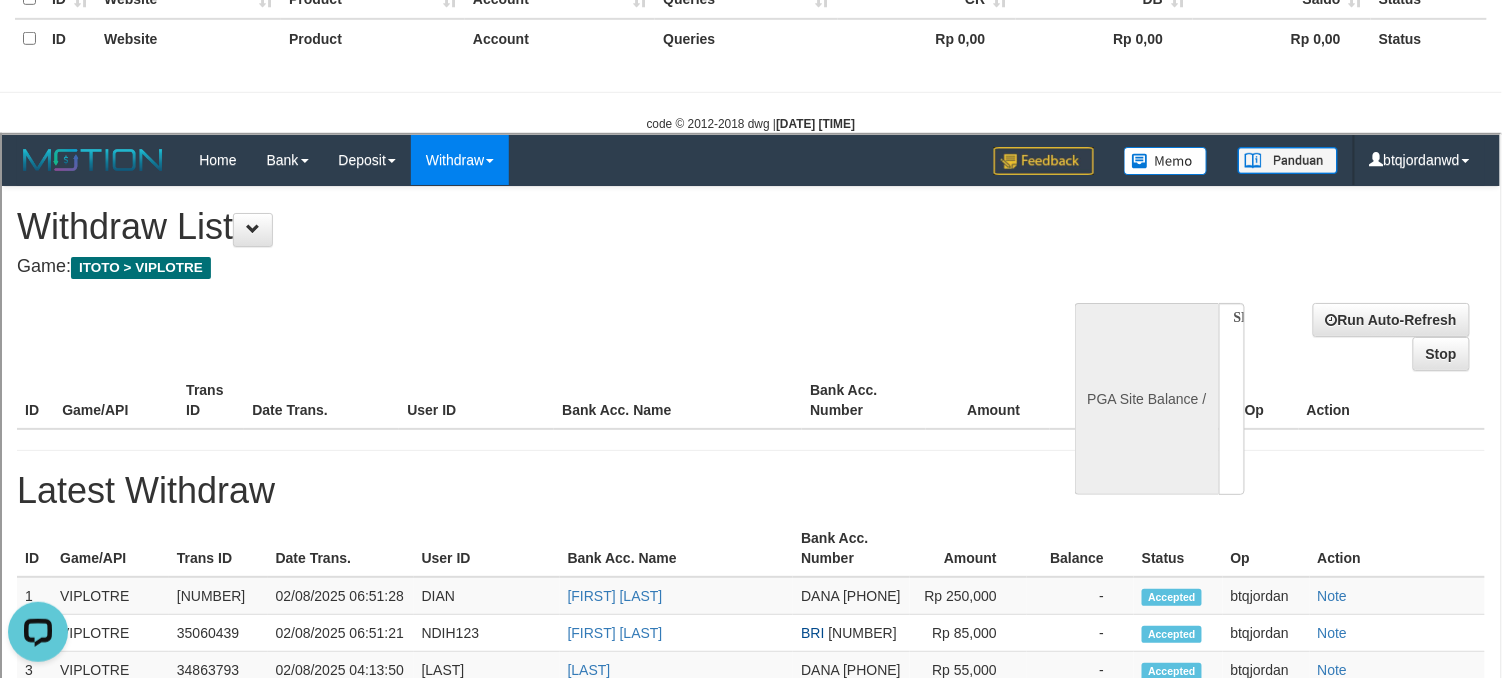 scroll, scrollTop: 0, scrollLeft: 0, axis: both 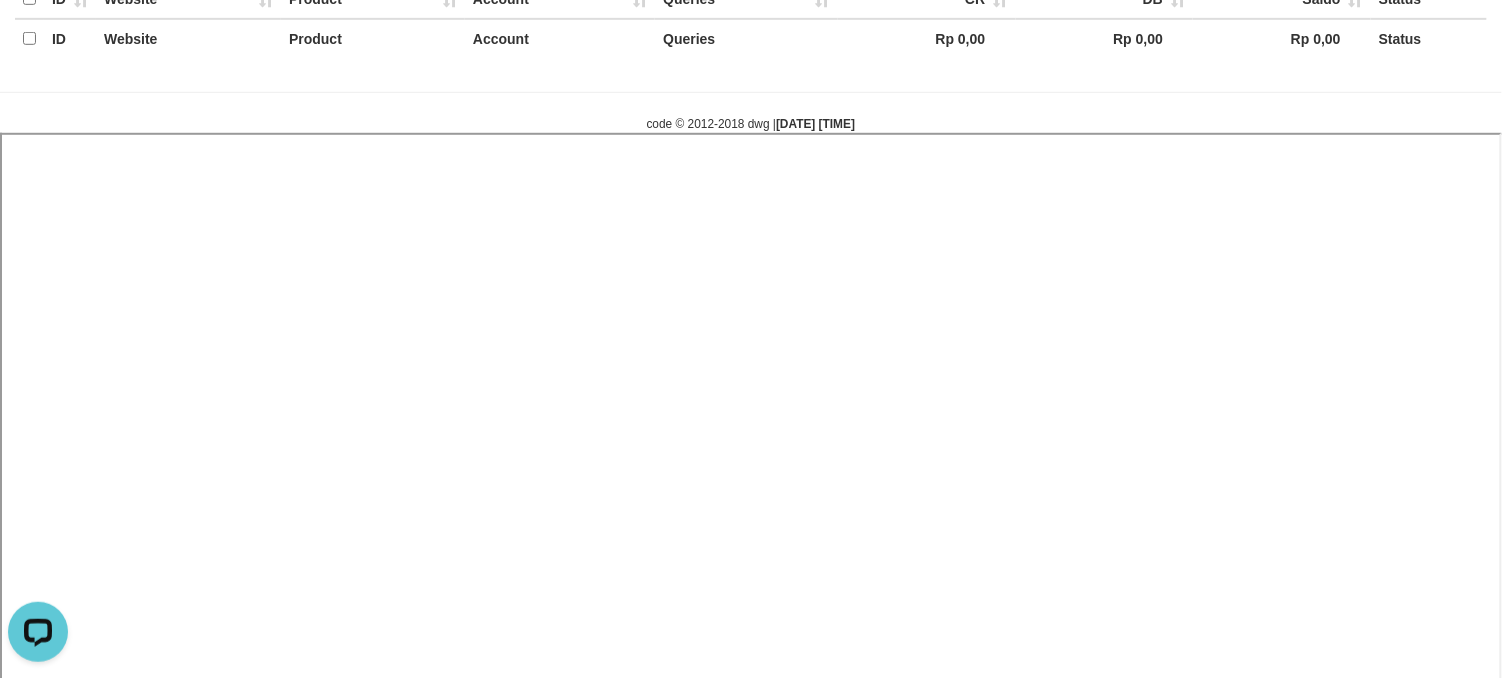 select 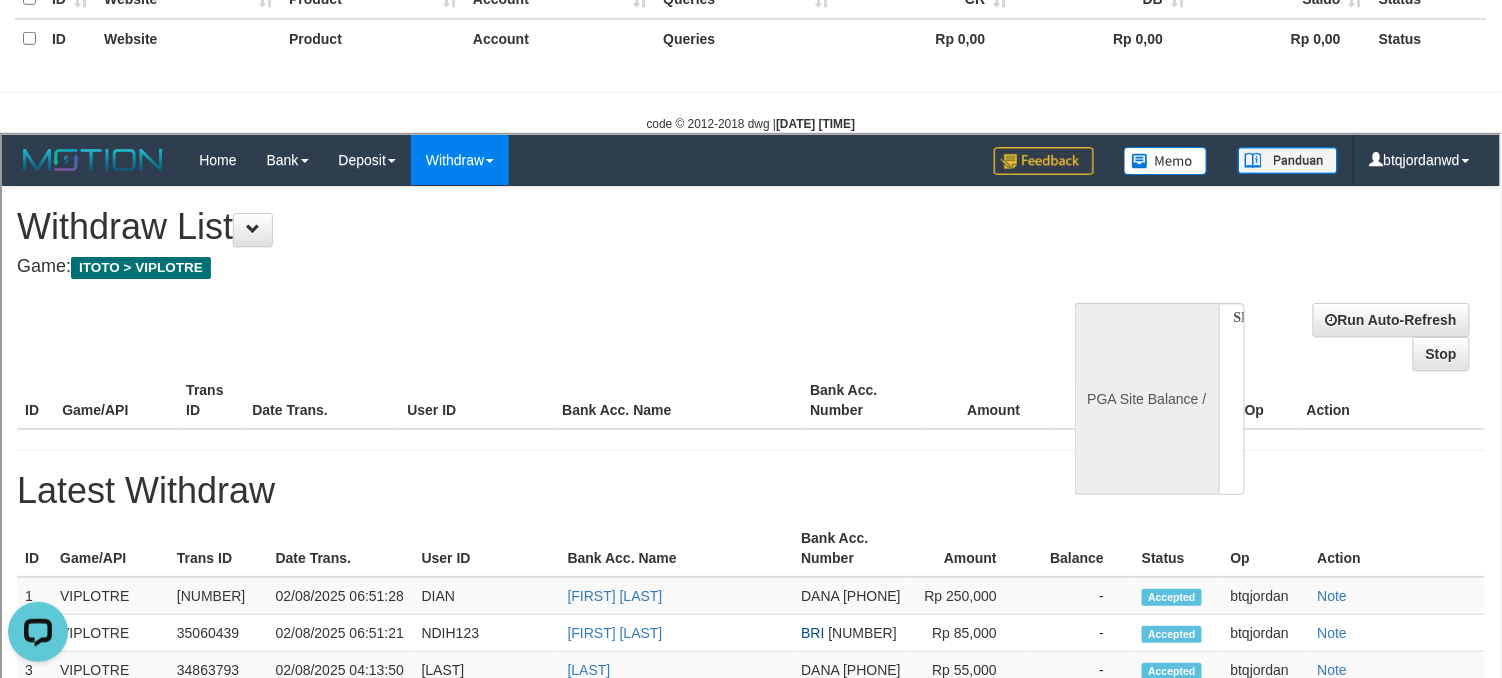 scroll, scrollTop: 0, scrollLeft: 0, axis: both 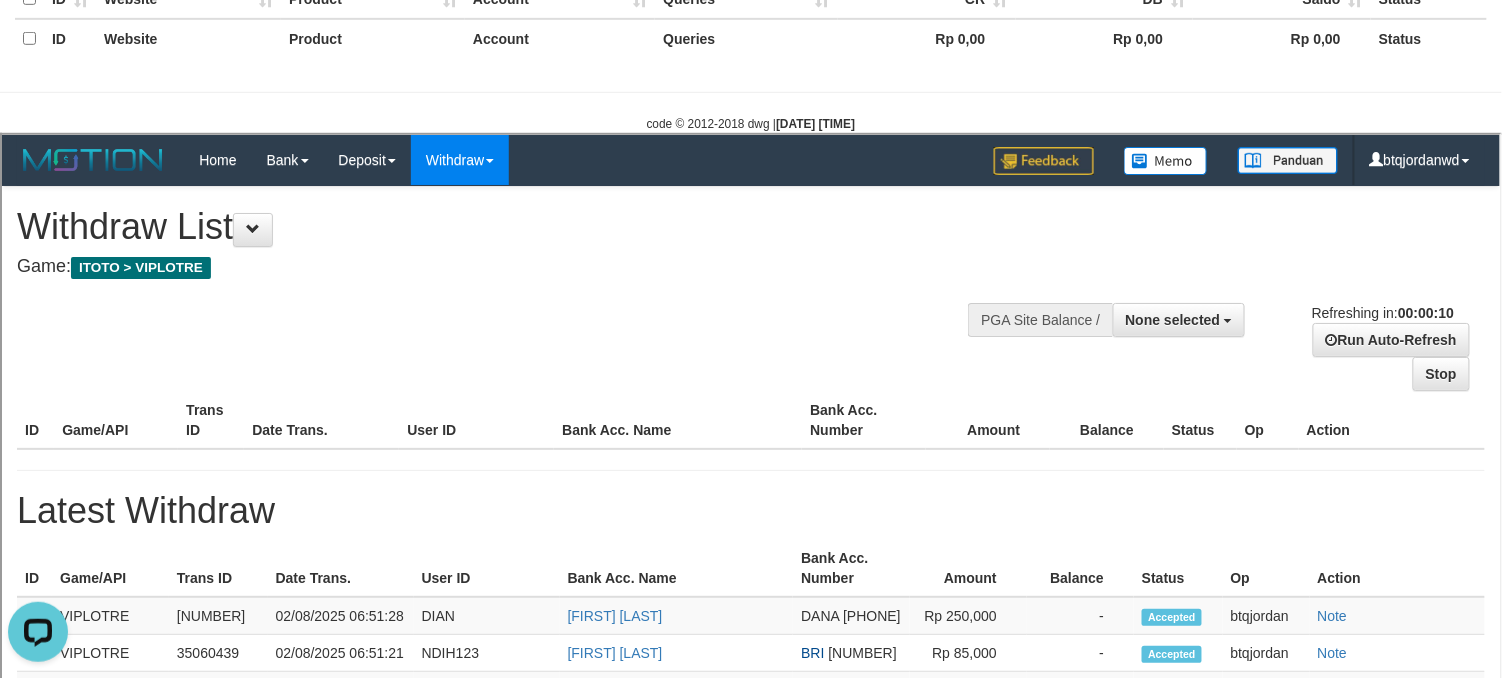 select on "**" 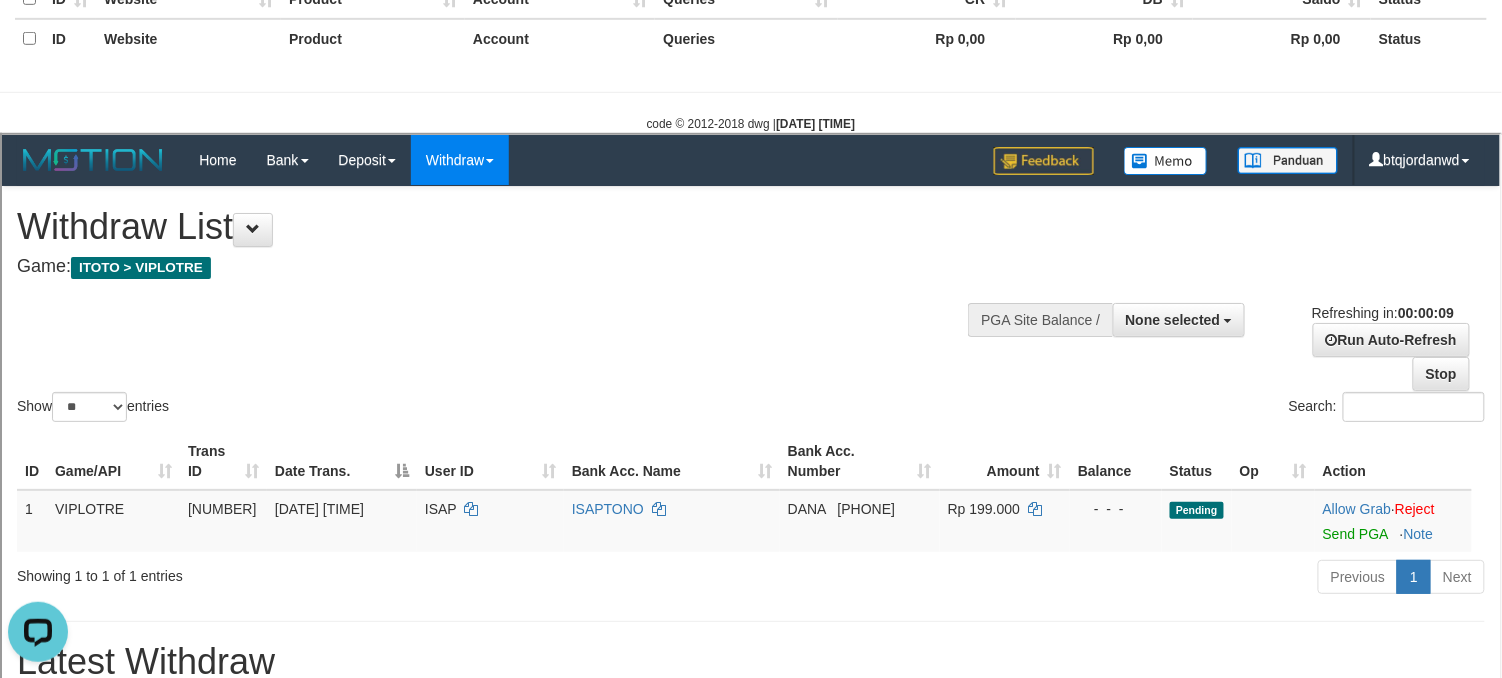 scroll, scrollTop: 0, scrollLeft: 0, axis: both 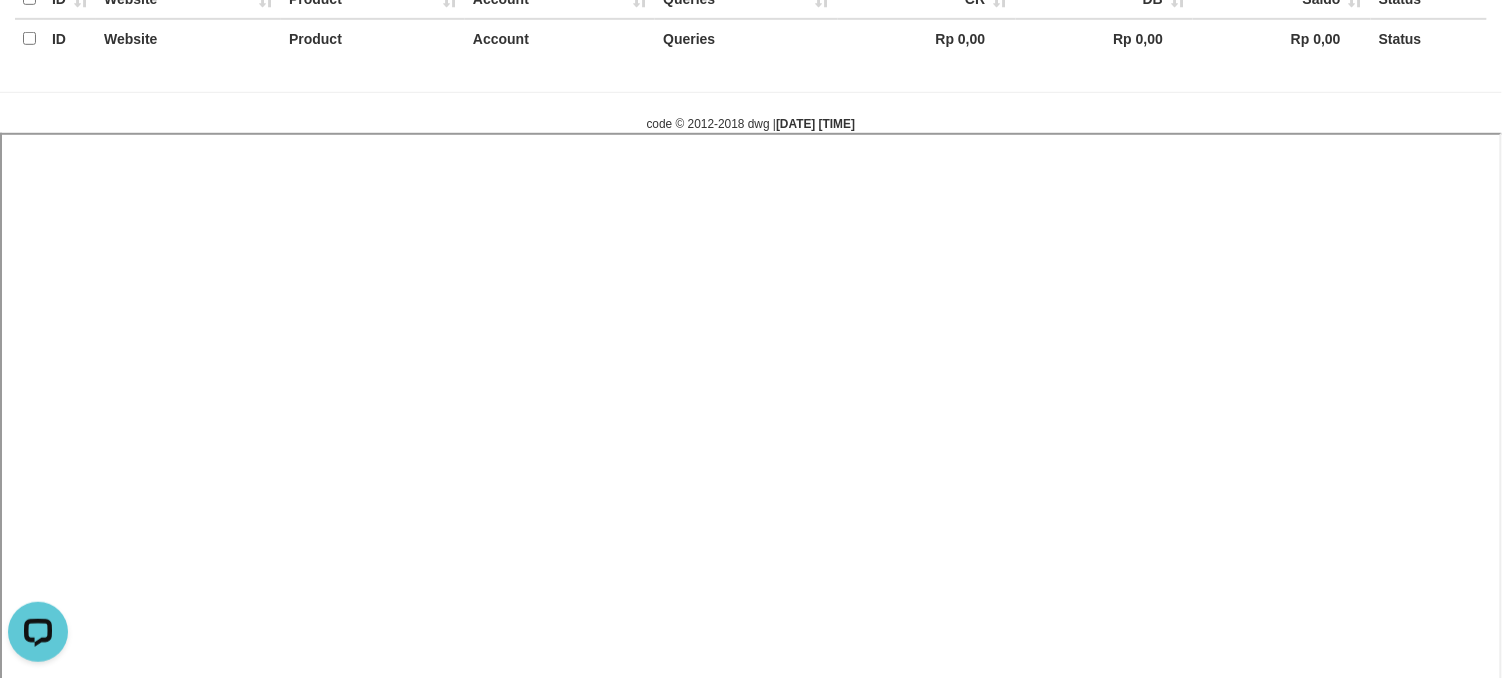select 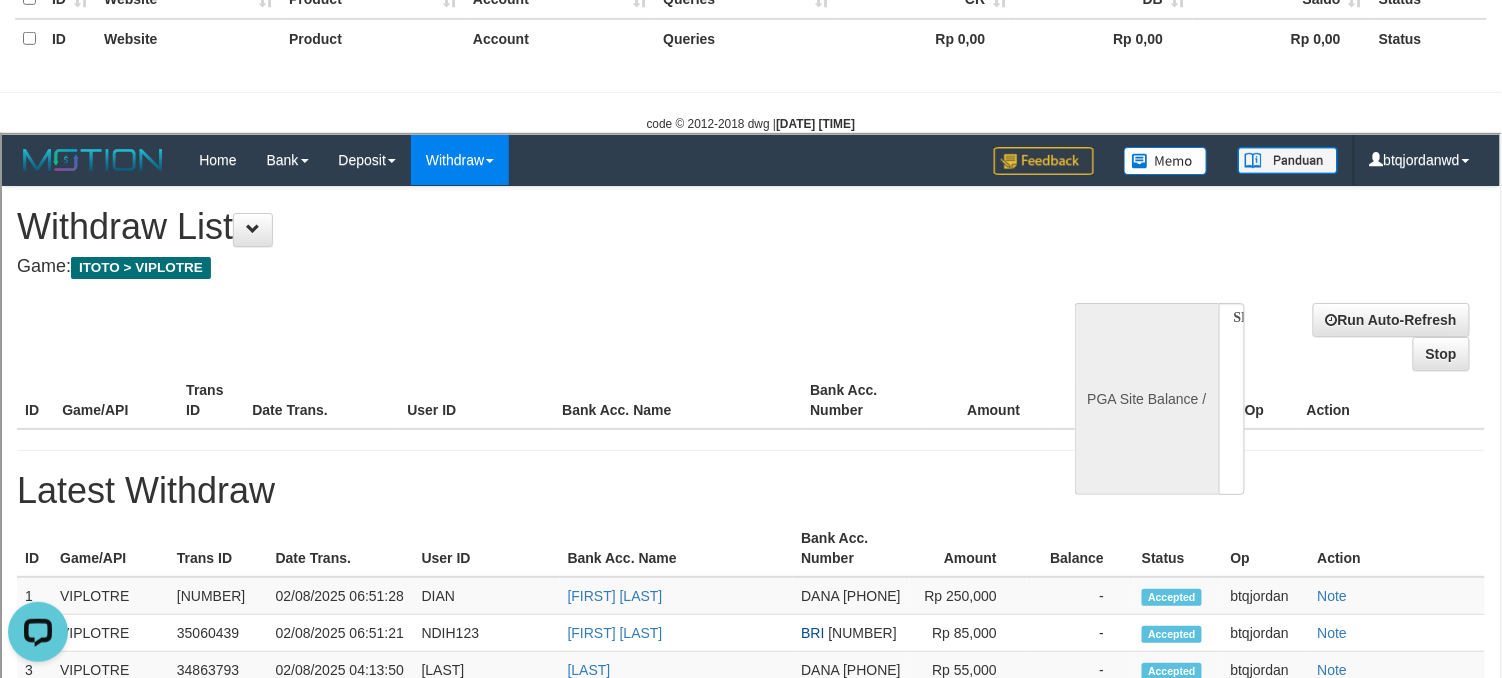 scroll, scrollTop: 0, scrollLeft: 0, axis: both 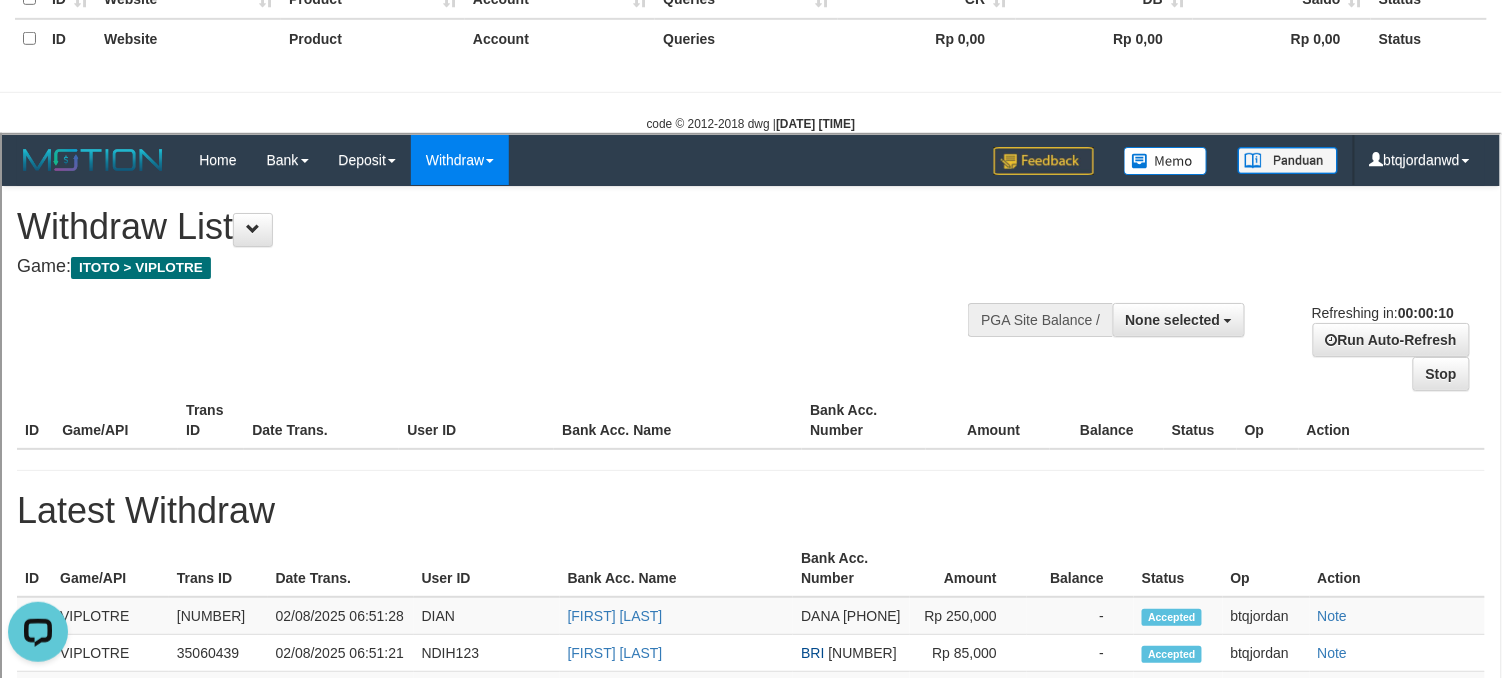 select on "**" 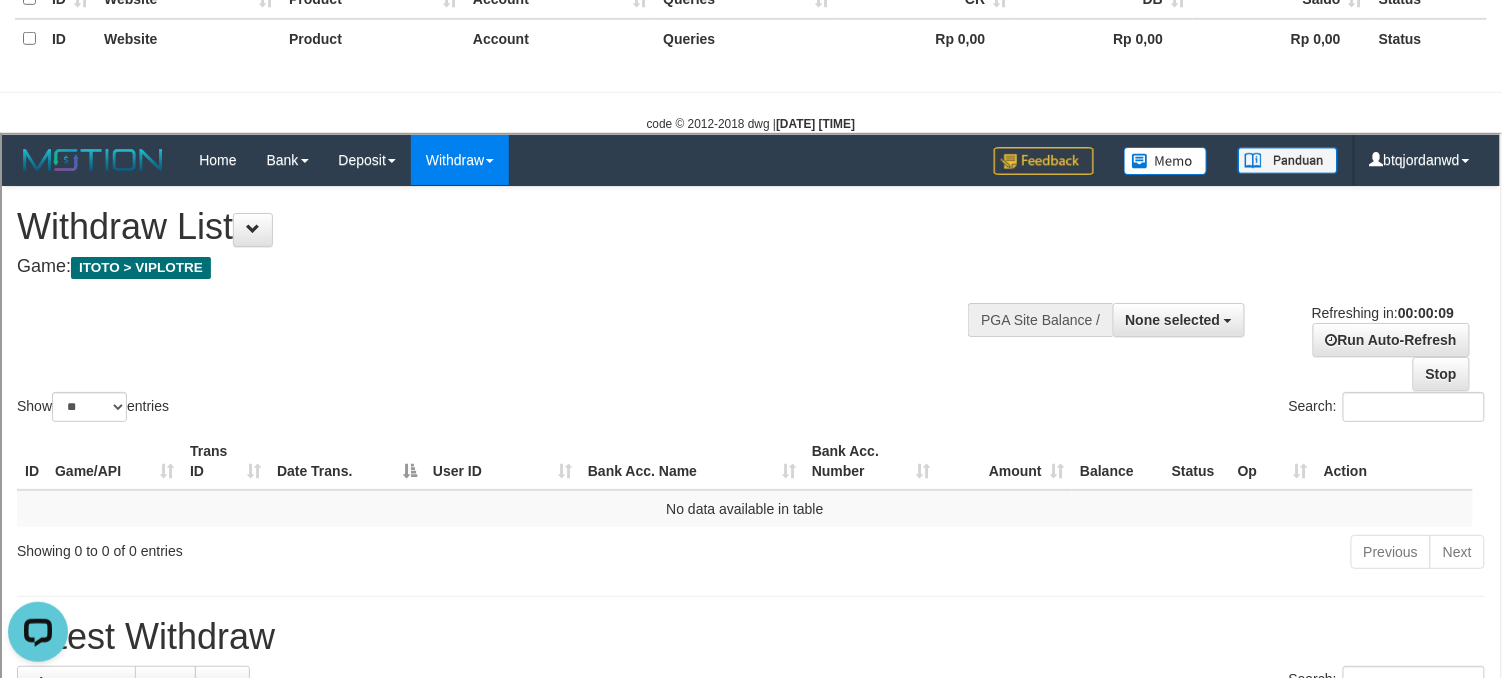 scroll, scrollTop: 0, scrollLeft: 0, axis: both 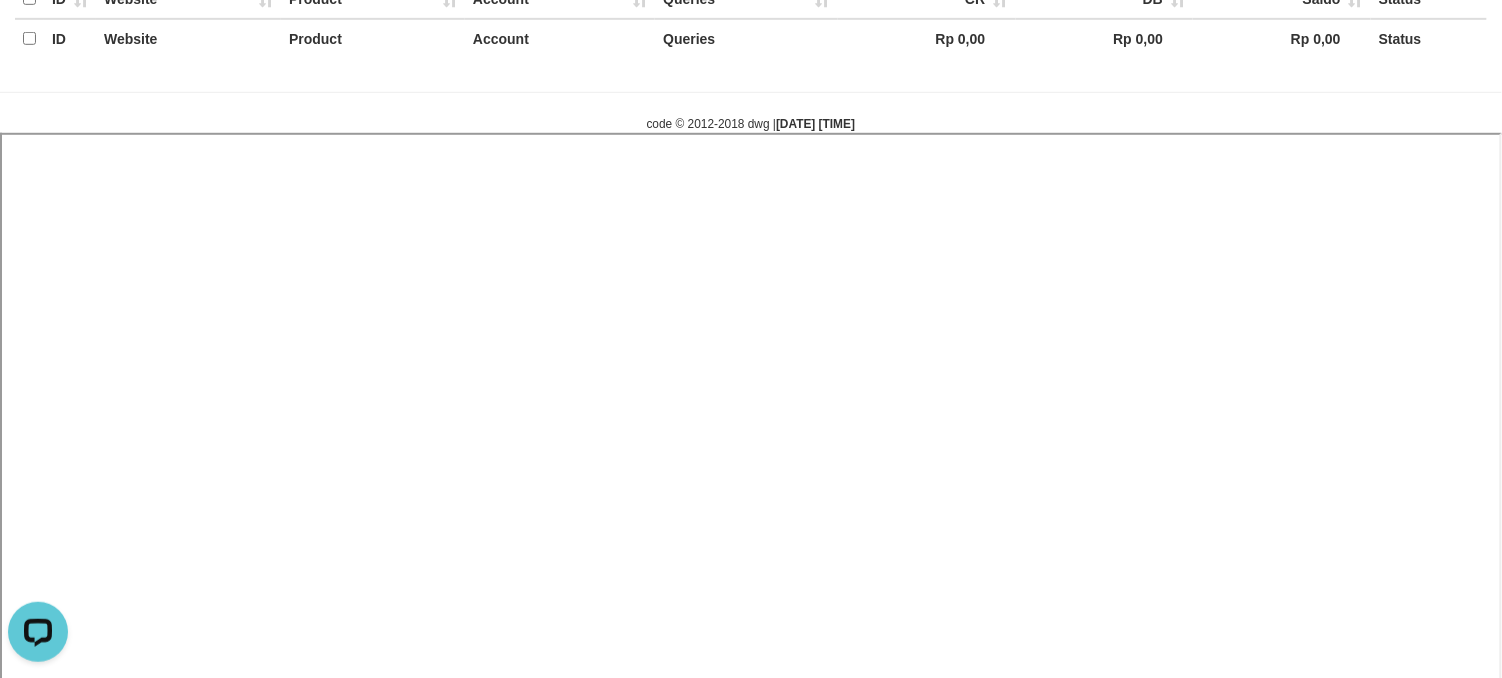 select 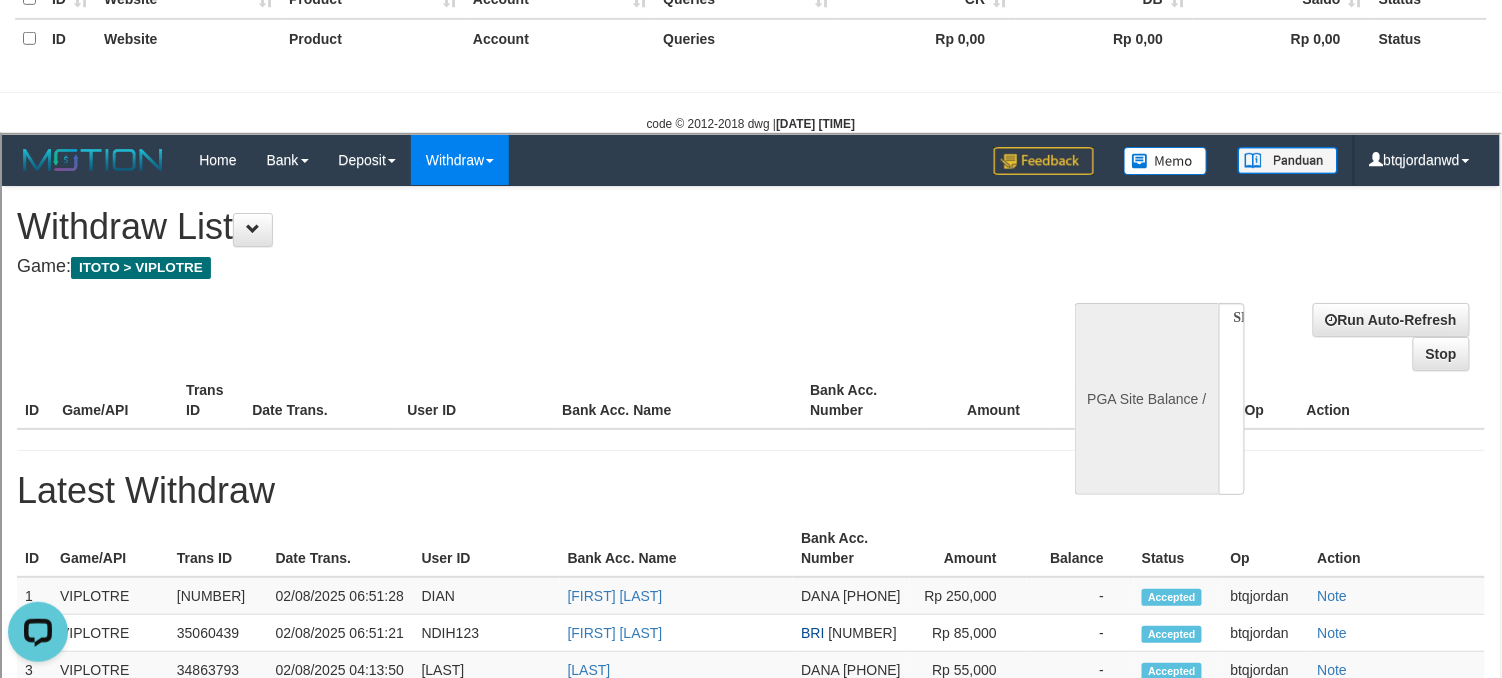 scroll, scrollTop: 0, scrollLeft: 0, axis: both 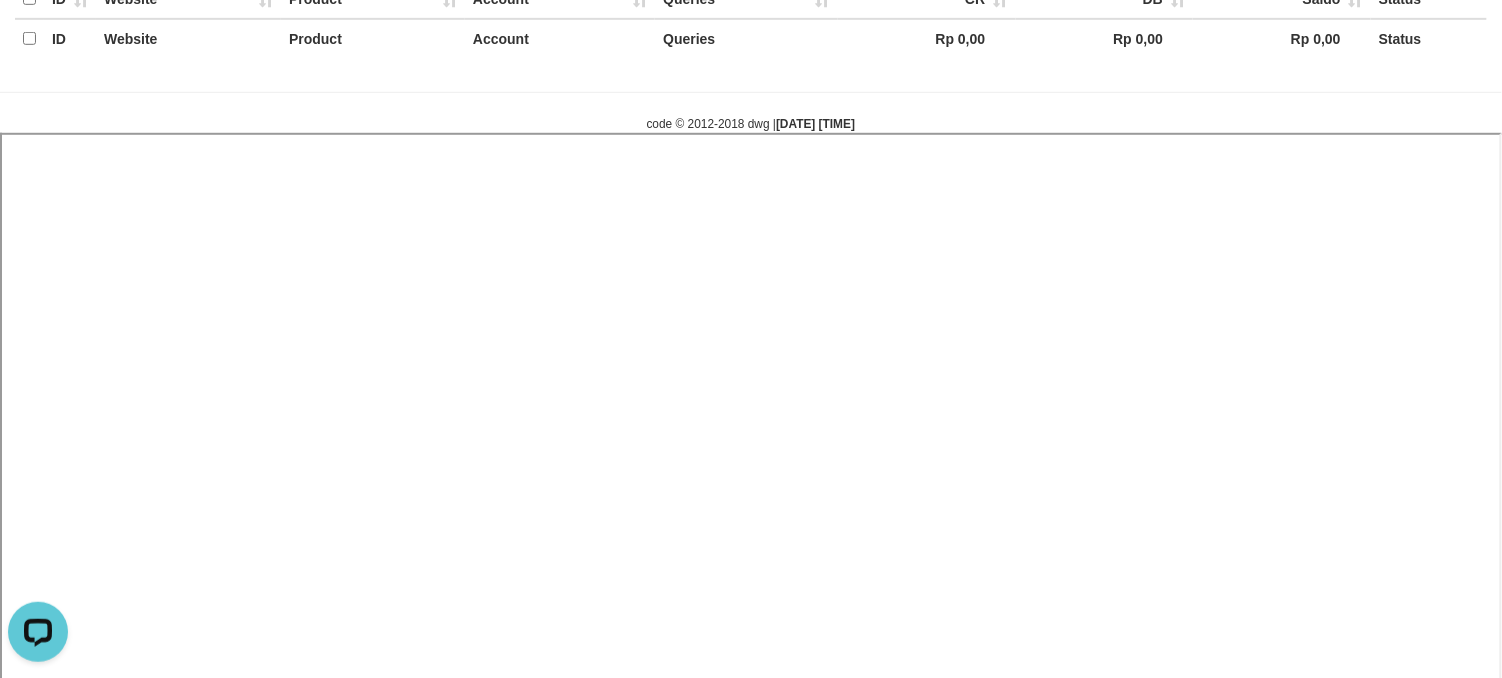 select 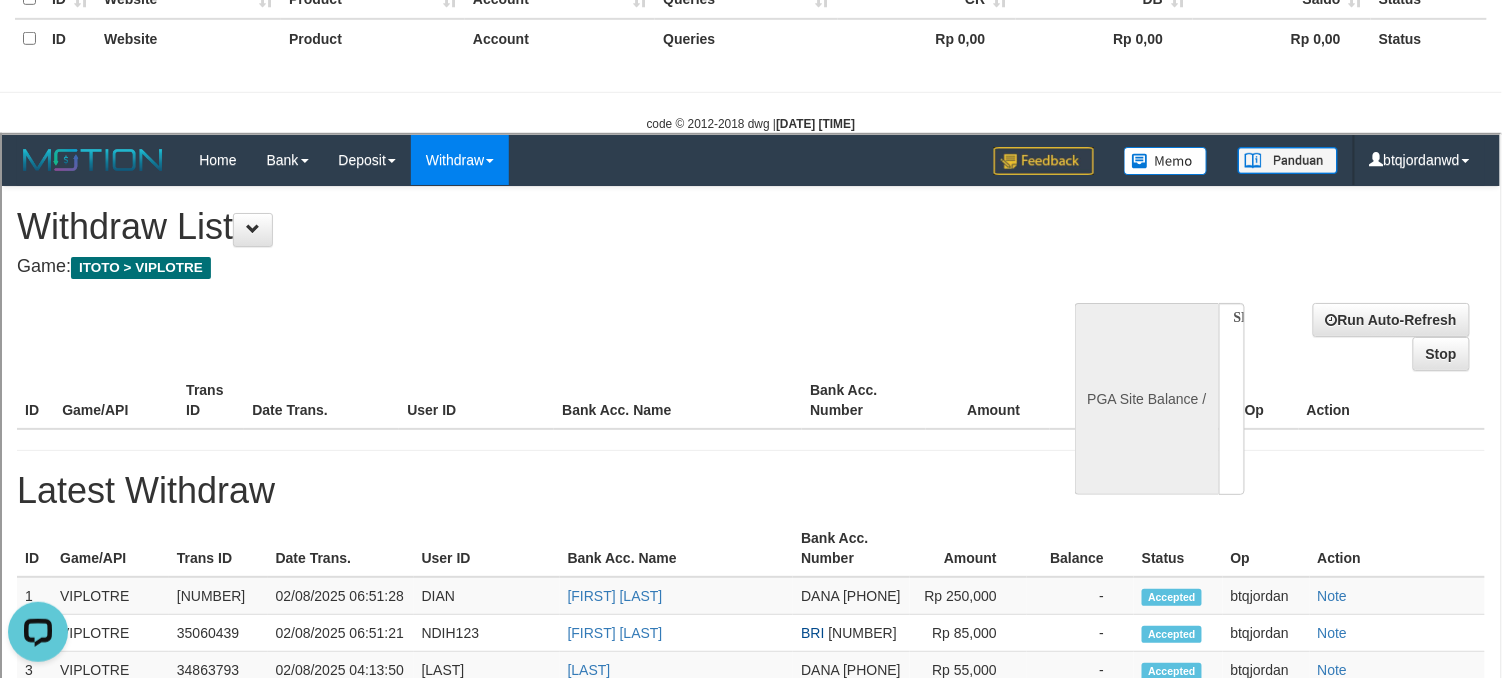 scroll, scrollTop: 0, scrollLeft: 0, axis: both 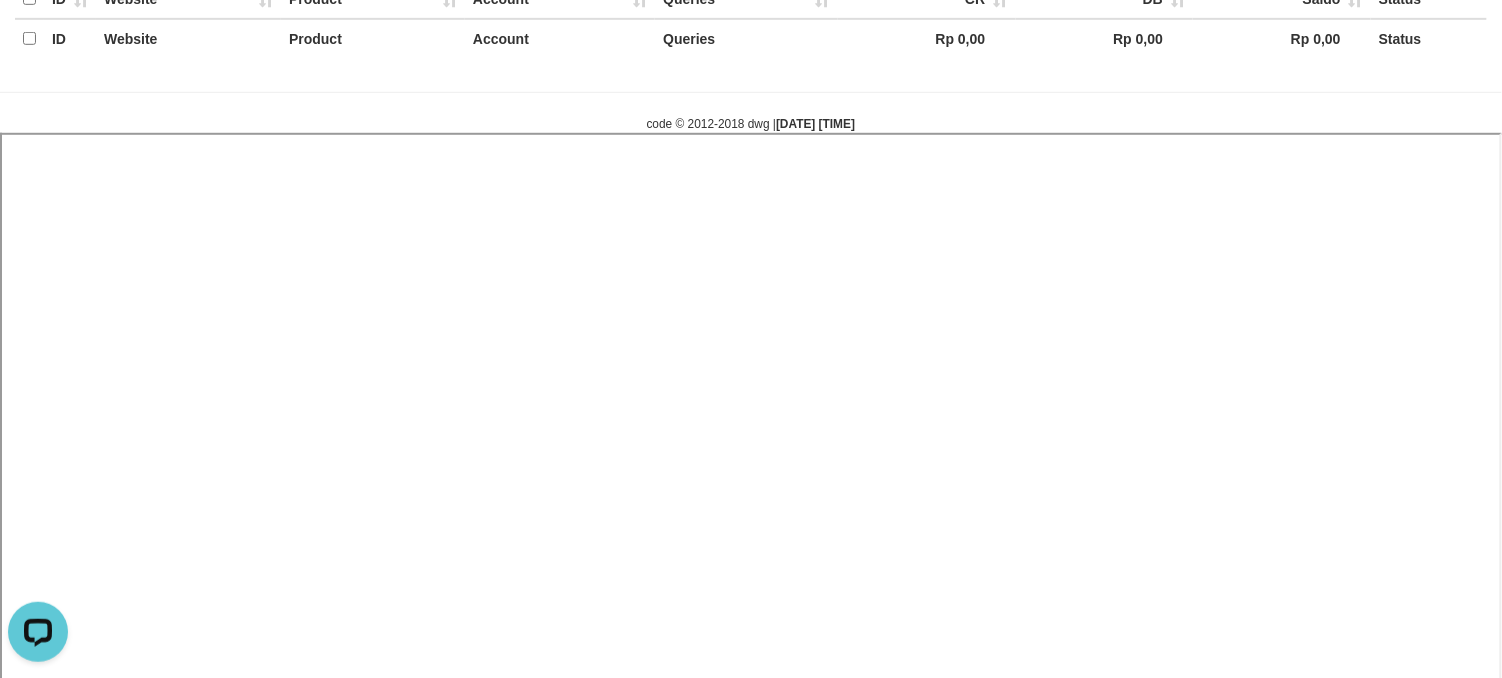 select 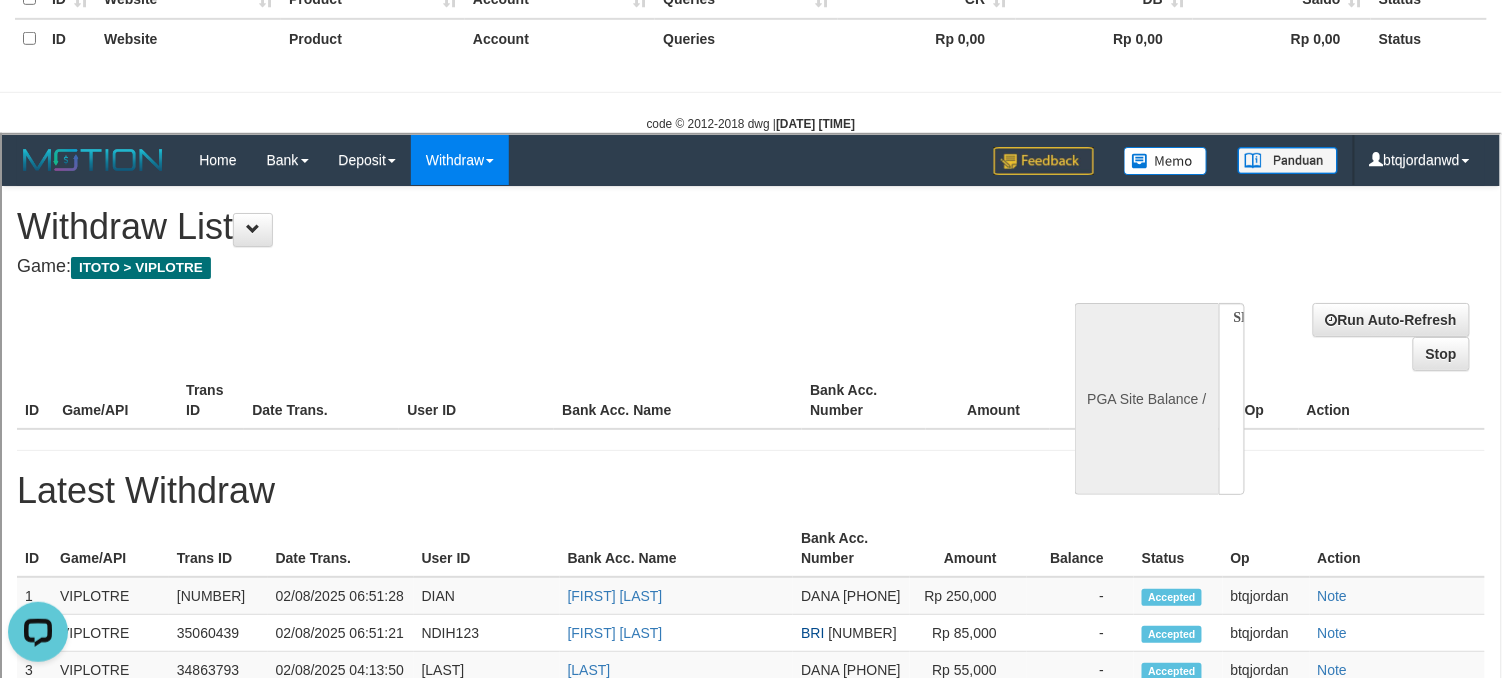 scroll, scrollTop: 0, scrollLeft: 0, axis: both 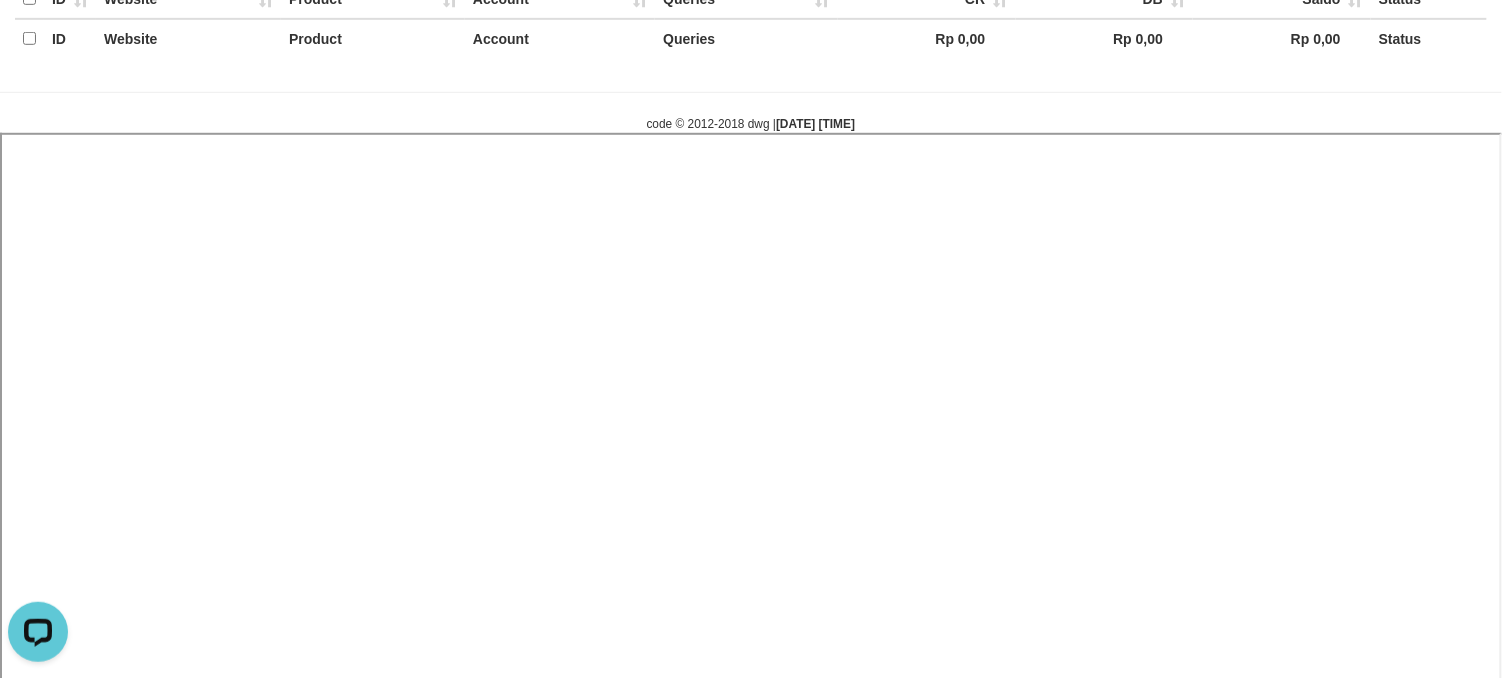 select 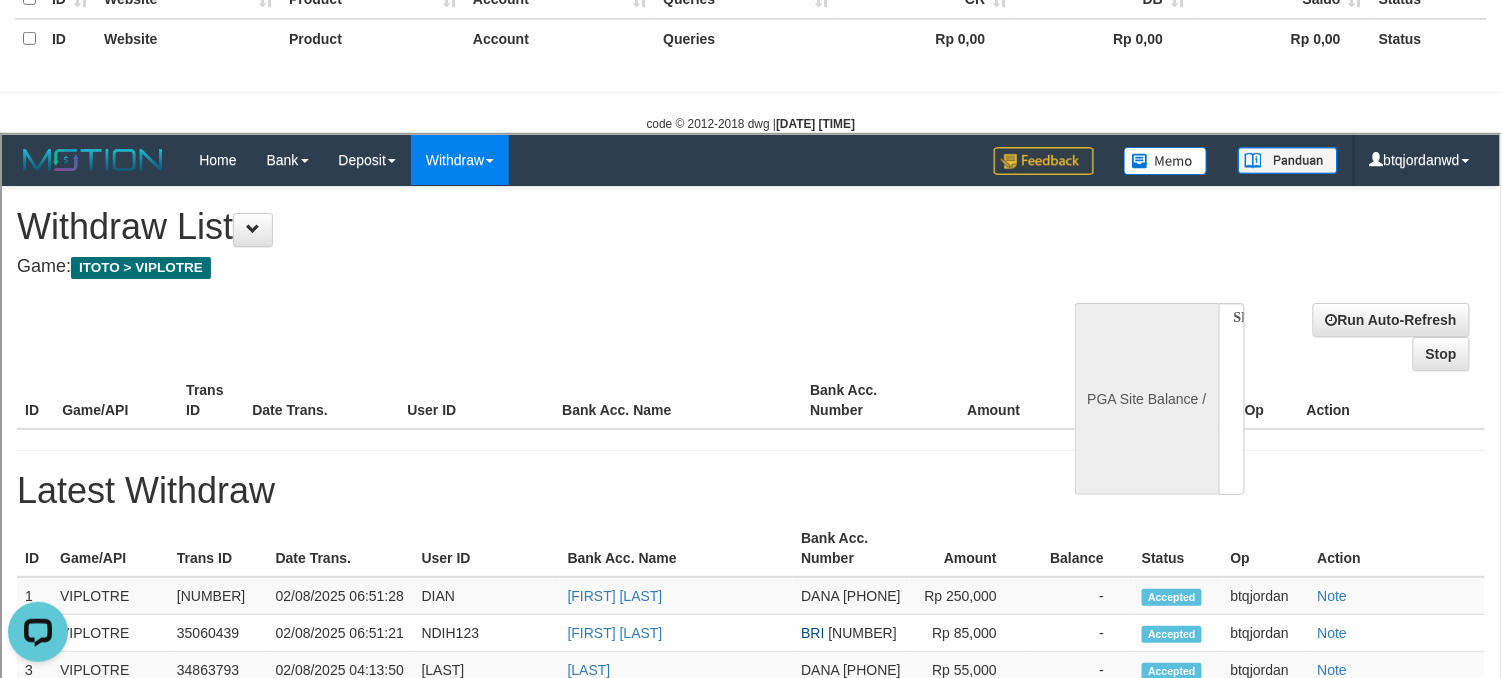scroll, scrollTop: 0, scrollLeft: 0, axis: both 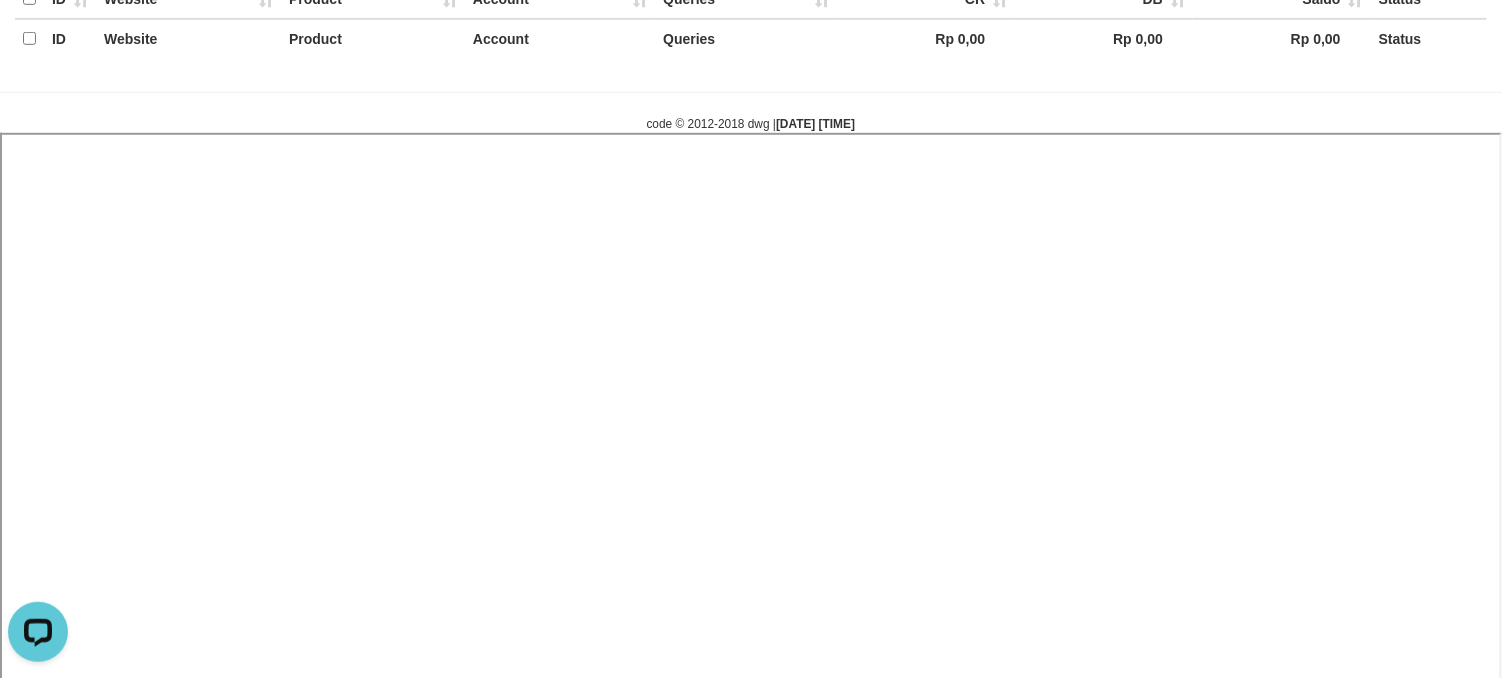 select 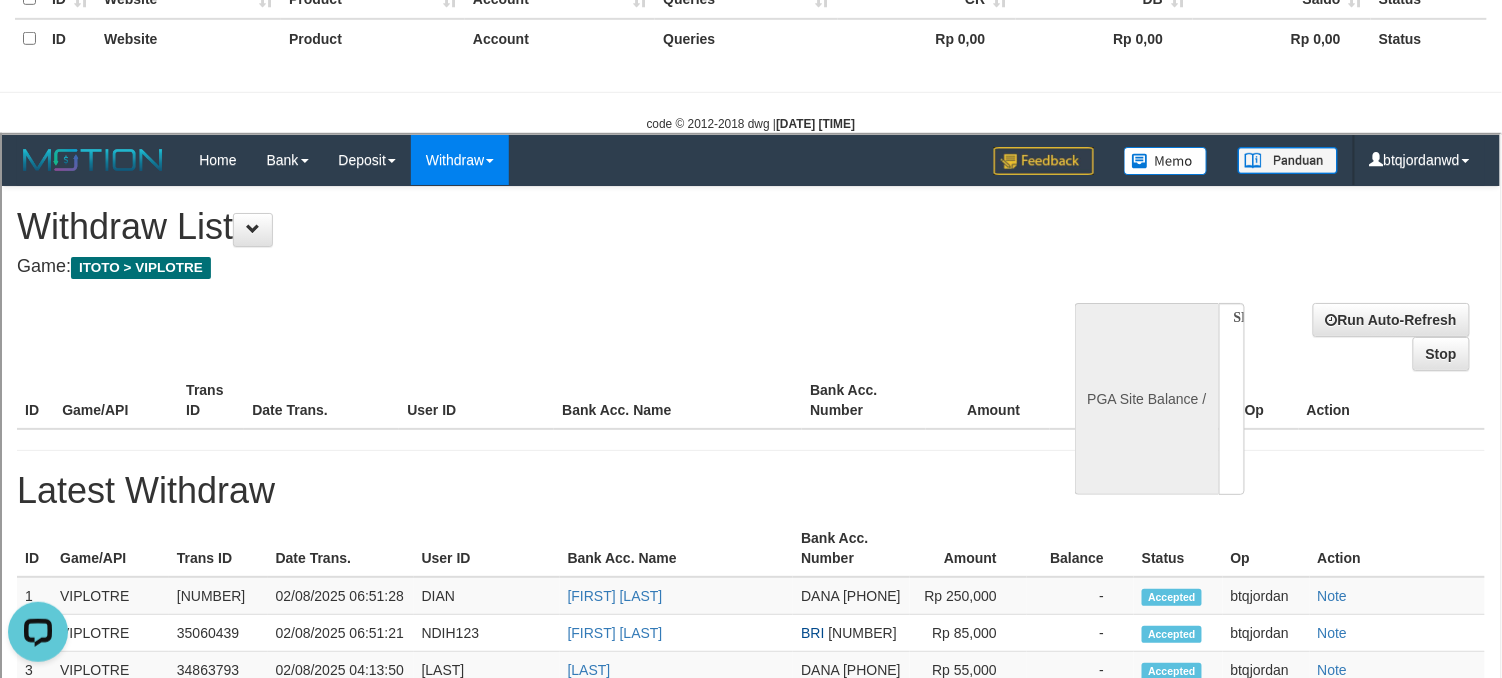 scroll, scrollTop: 0, scrollLeft: 0, axis: both 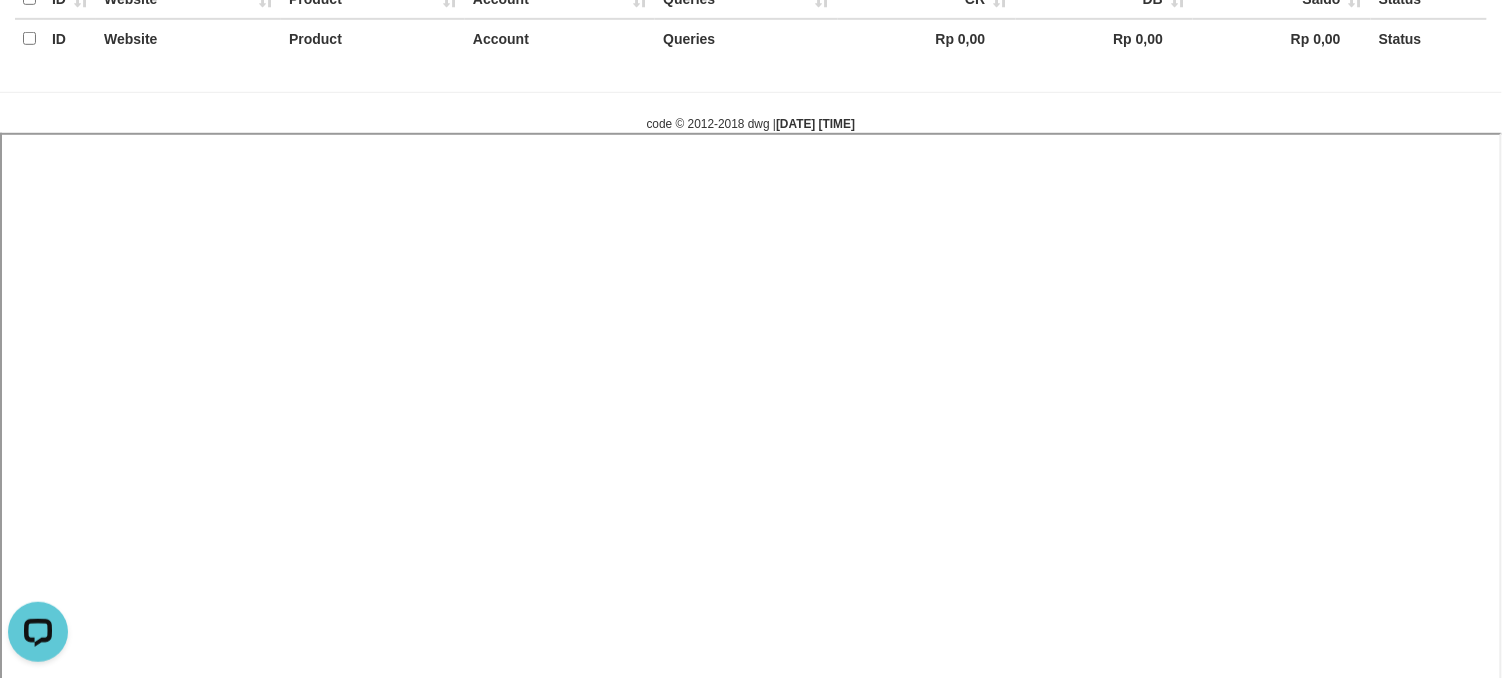 select 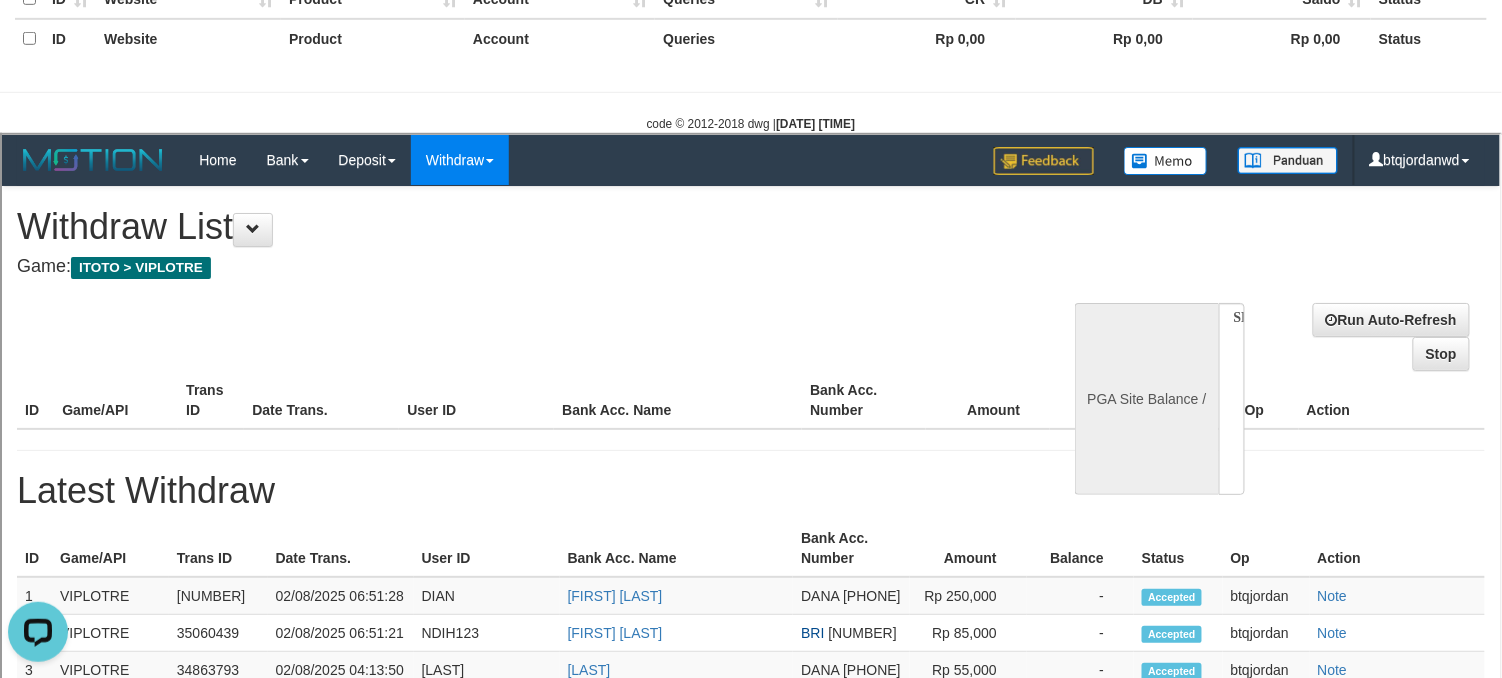 scroll, scrollTop: 0, scrollLeft: 0, axis: both 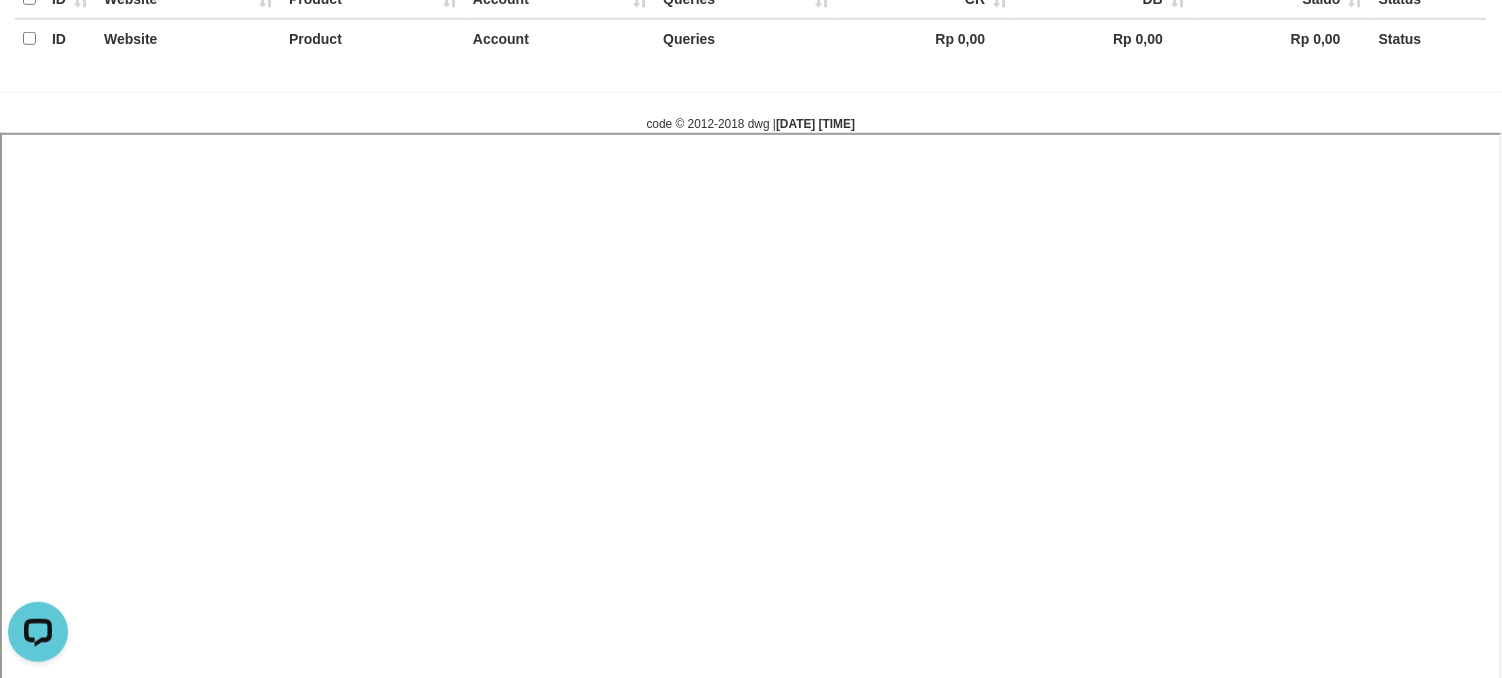 select 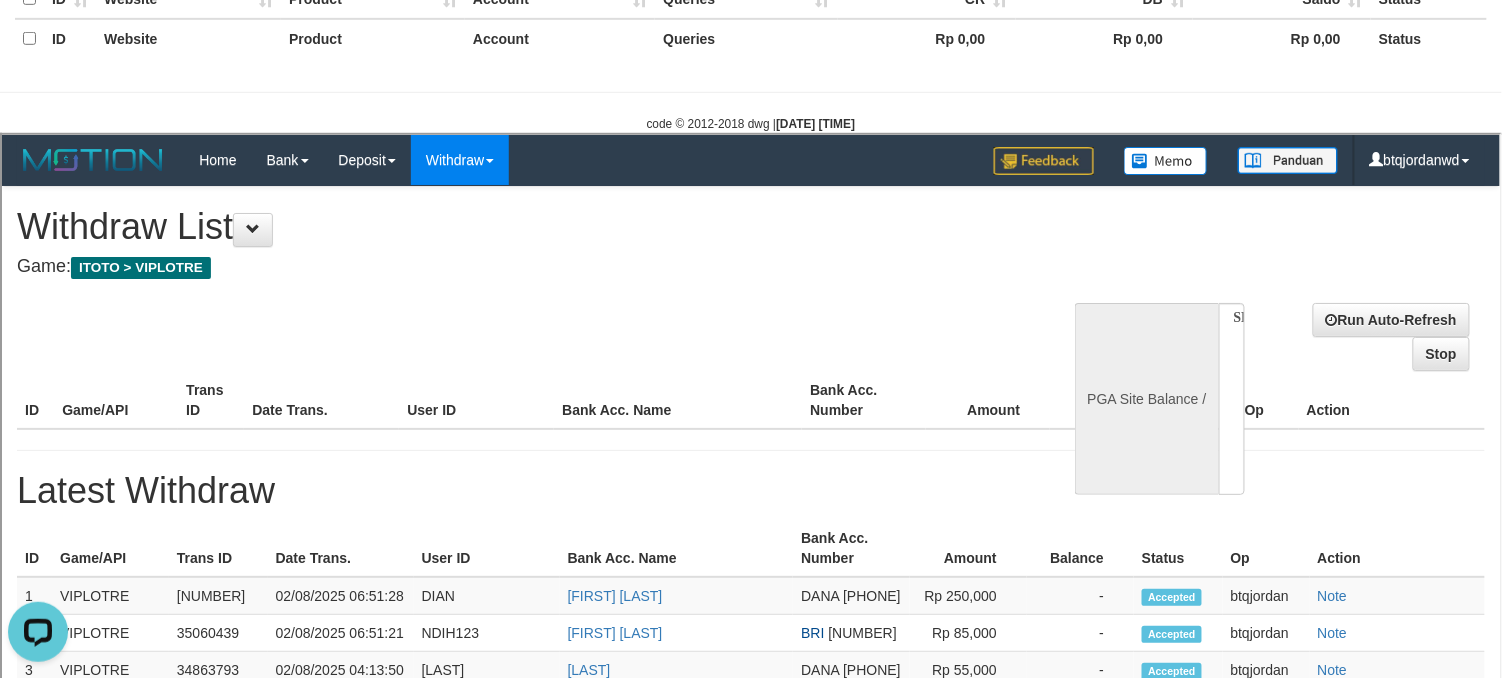 scroll, scrollTop: 0, scrollLeft: 0, axis: both 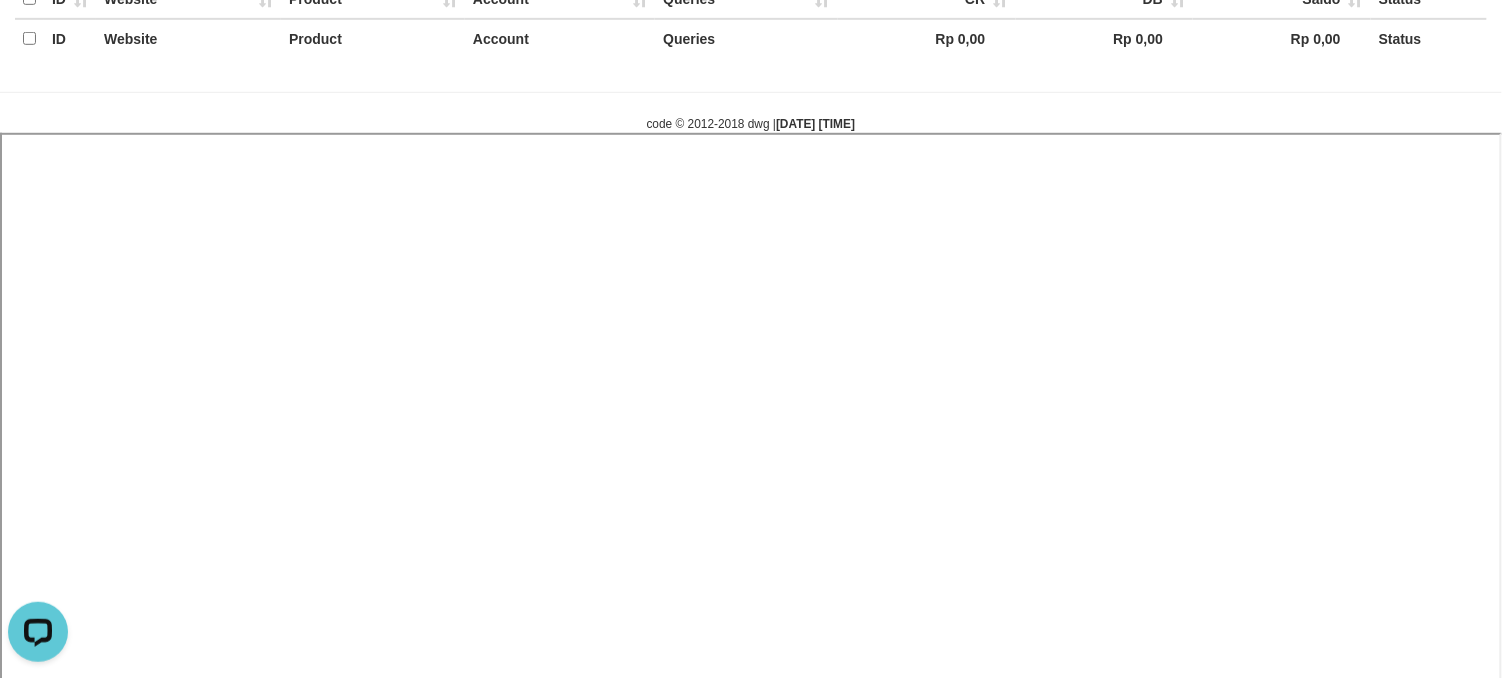 select 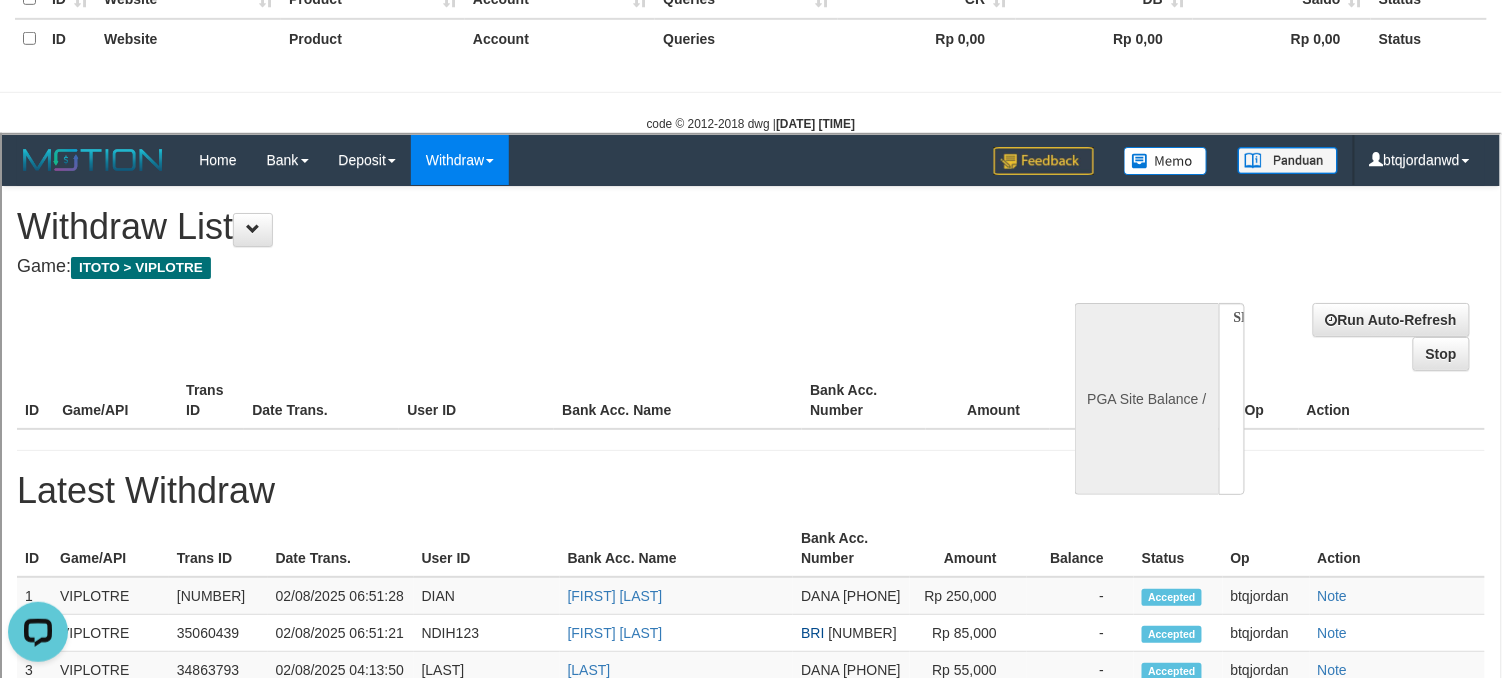 scroll, scrollTop: 0, scrollLeft: 0, axis: both 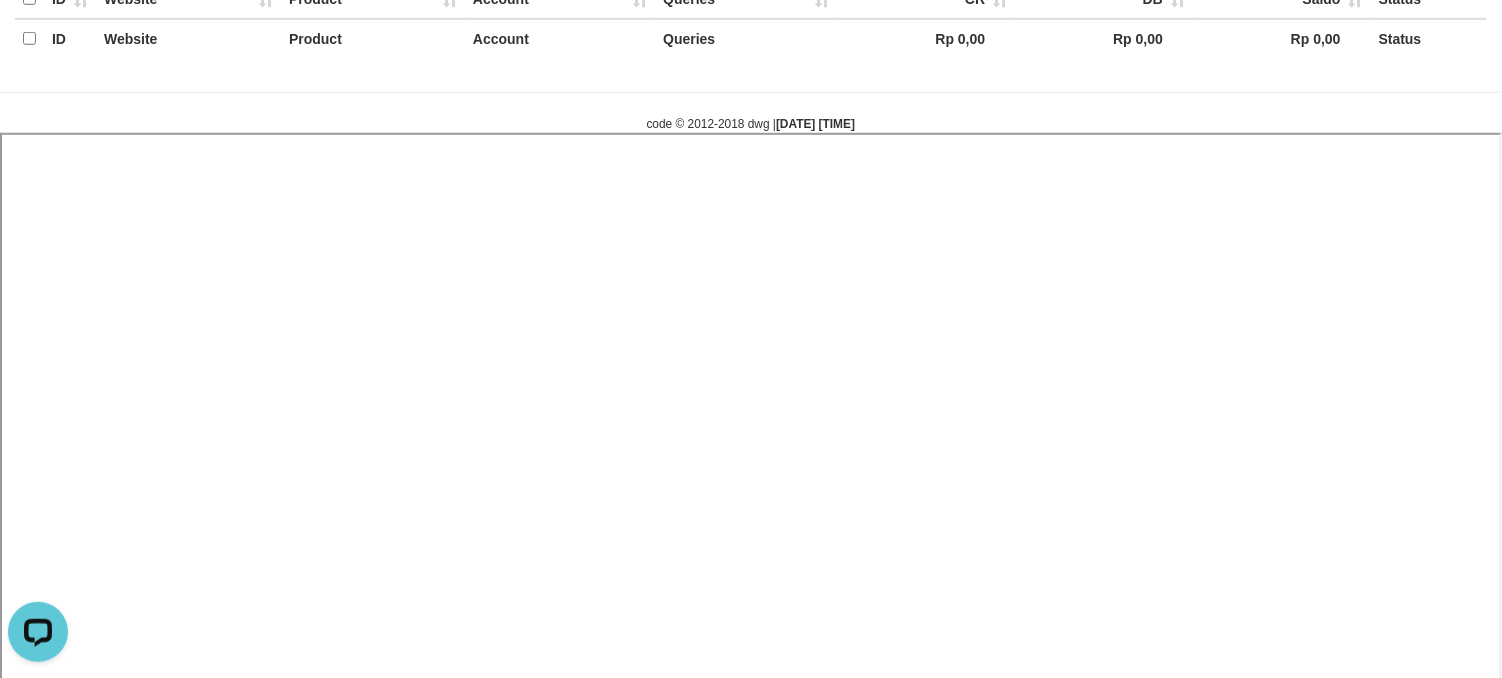 select 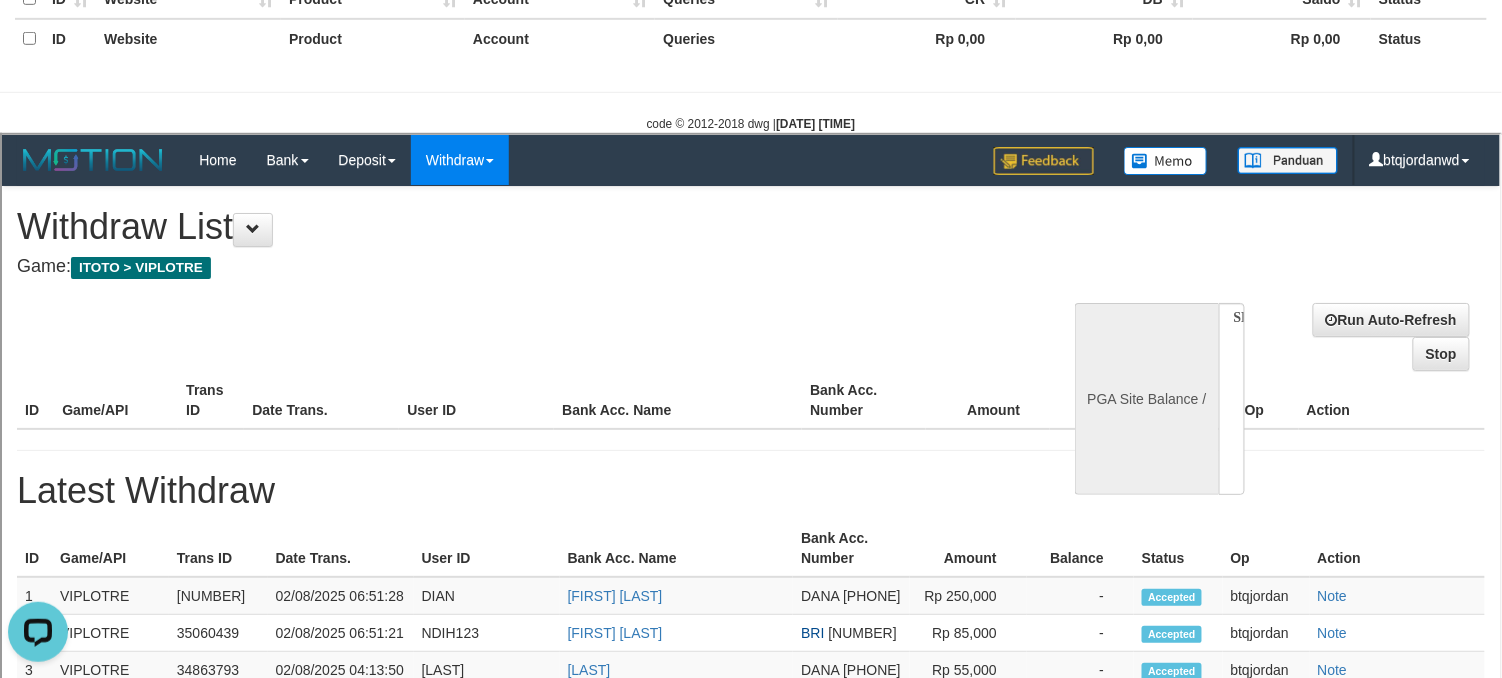 scroll, scrollTop: 0, scrollLeft: 0, axis: both 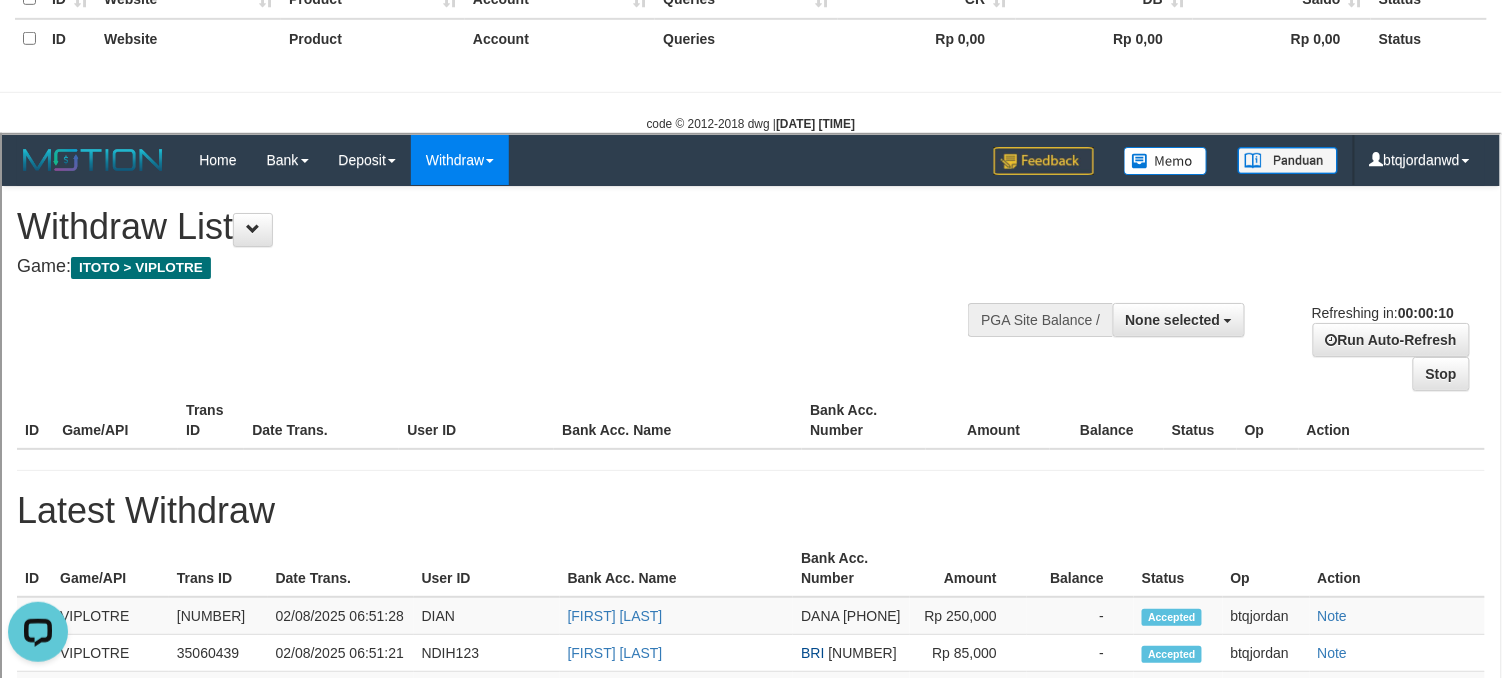select on "**" 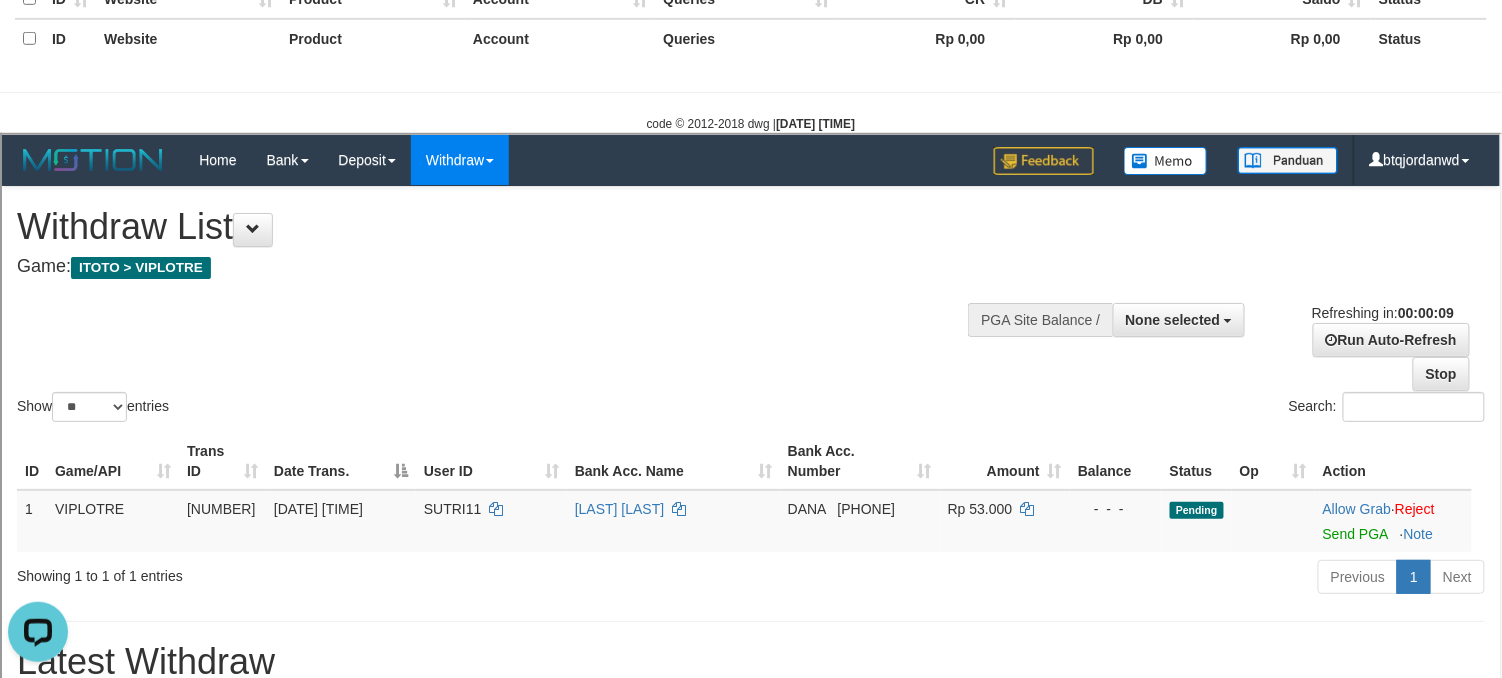 scroll, scrollTop: 0, scrollLeft: 0, axis: both 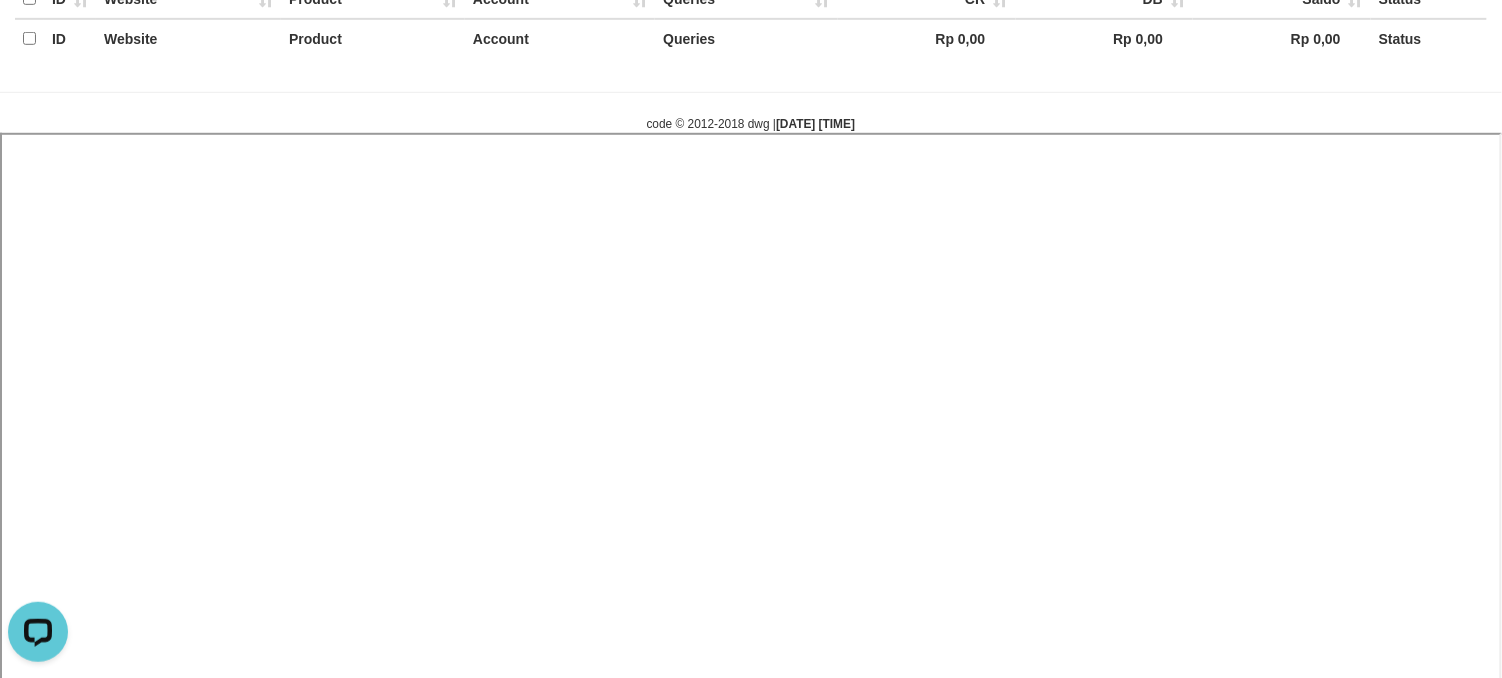 select 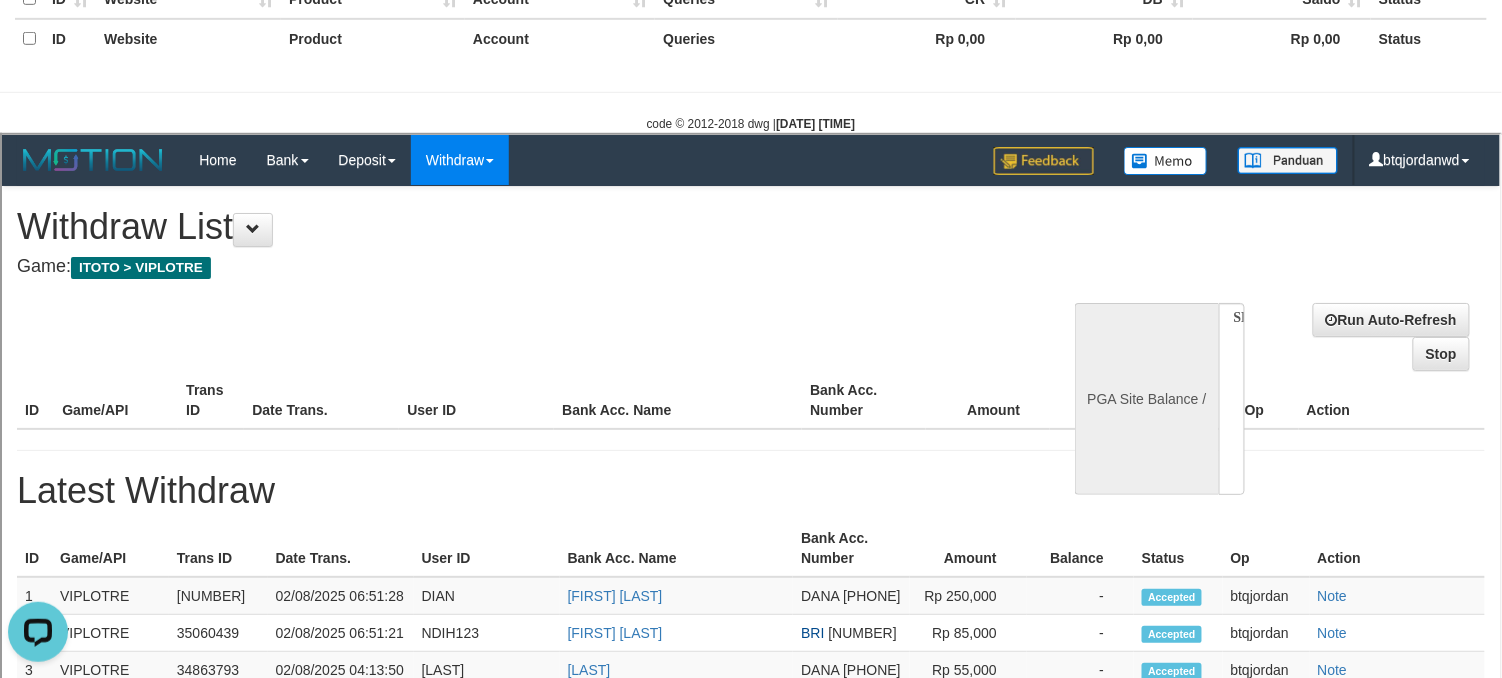 scroll, scrollTop: 0, scrollLeft: 0, axis: both 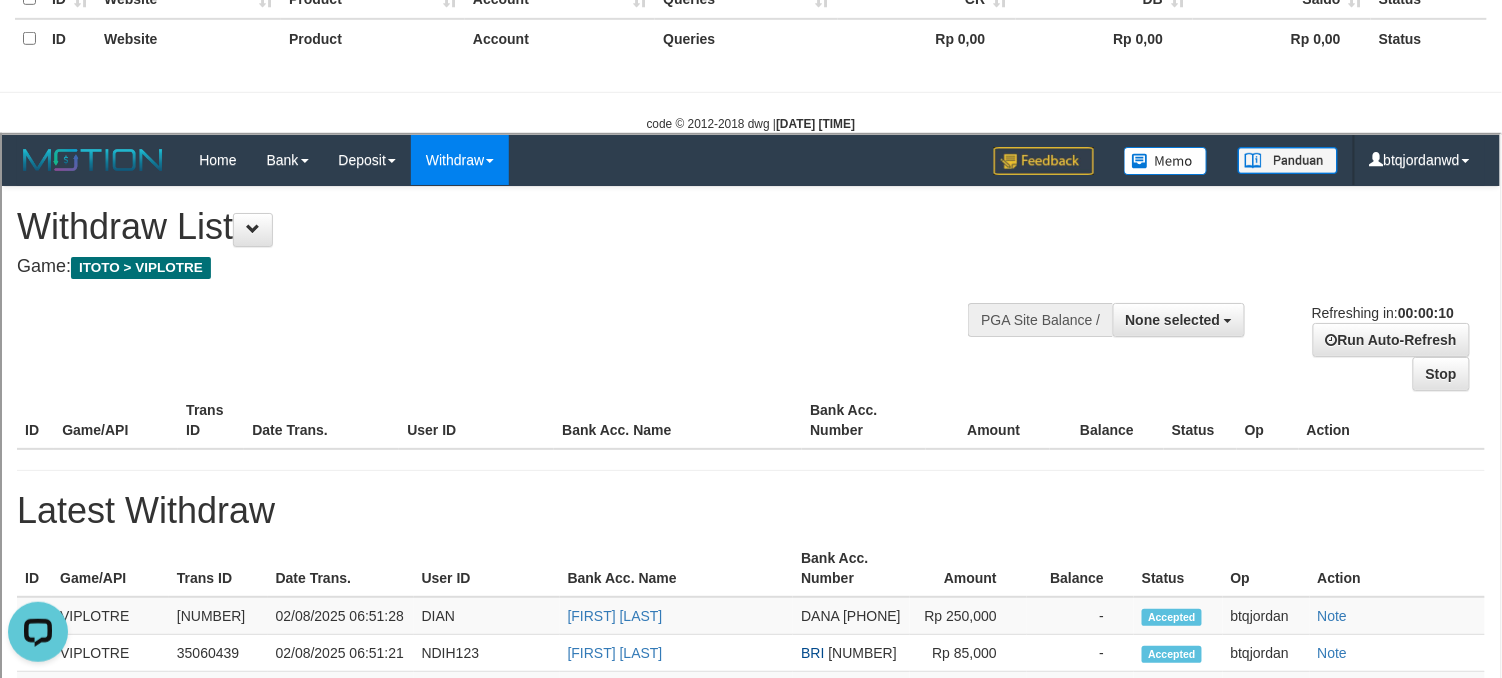 select on "**" 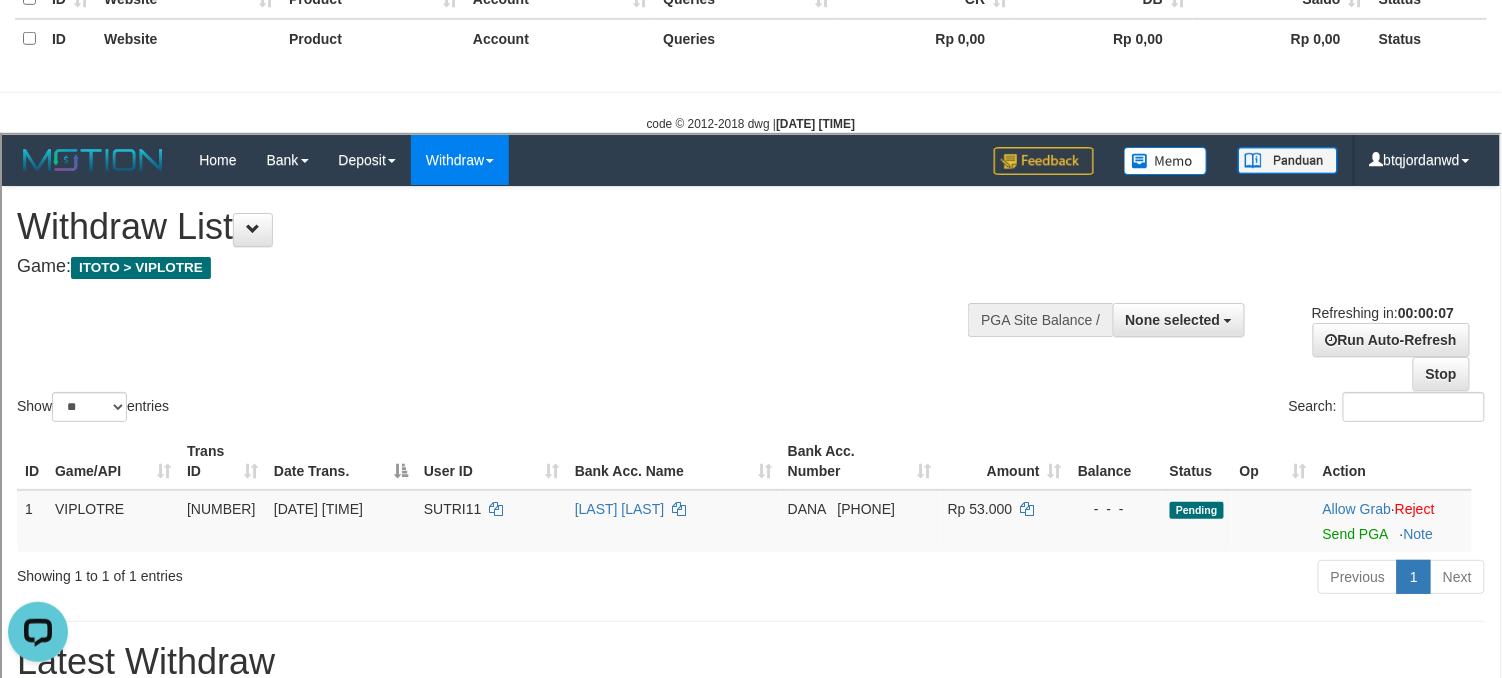 scroll, scrollTop: 0, scrollLeft: 0, axis: both 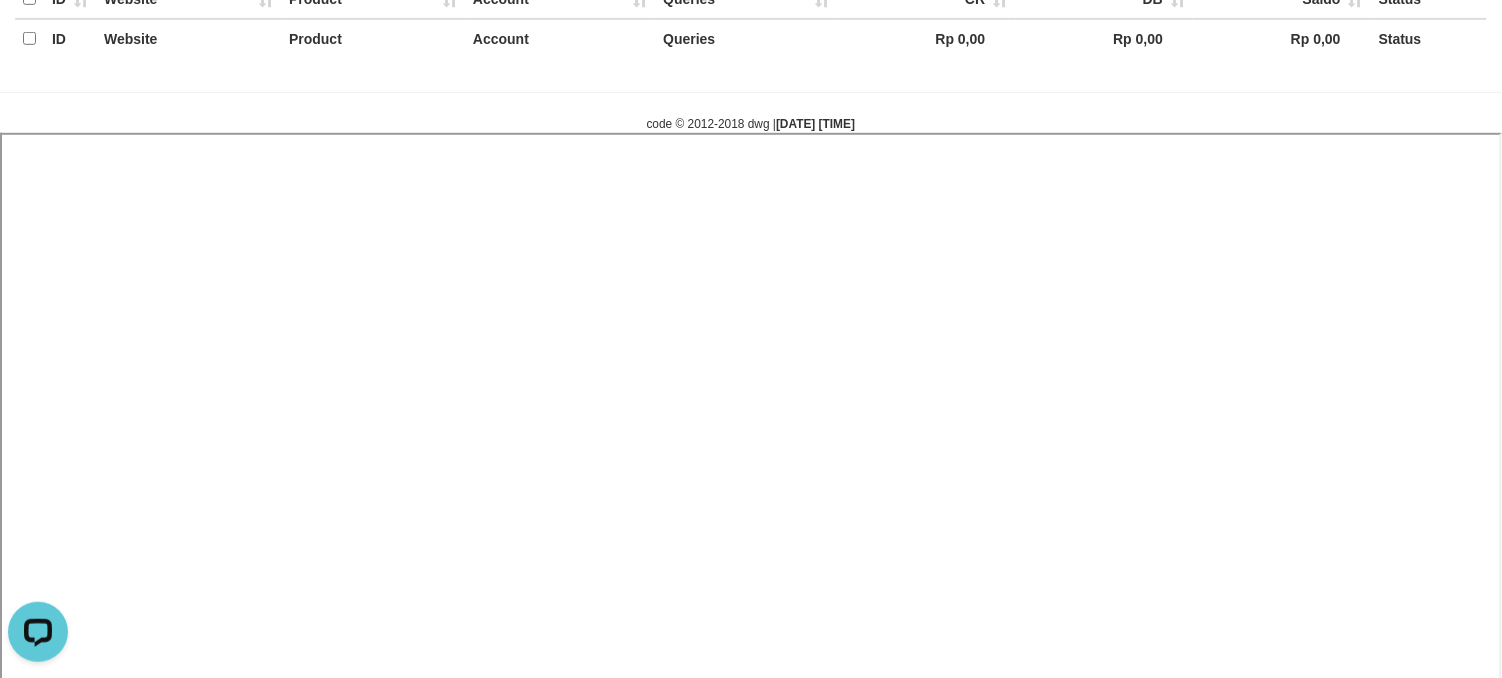 select 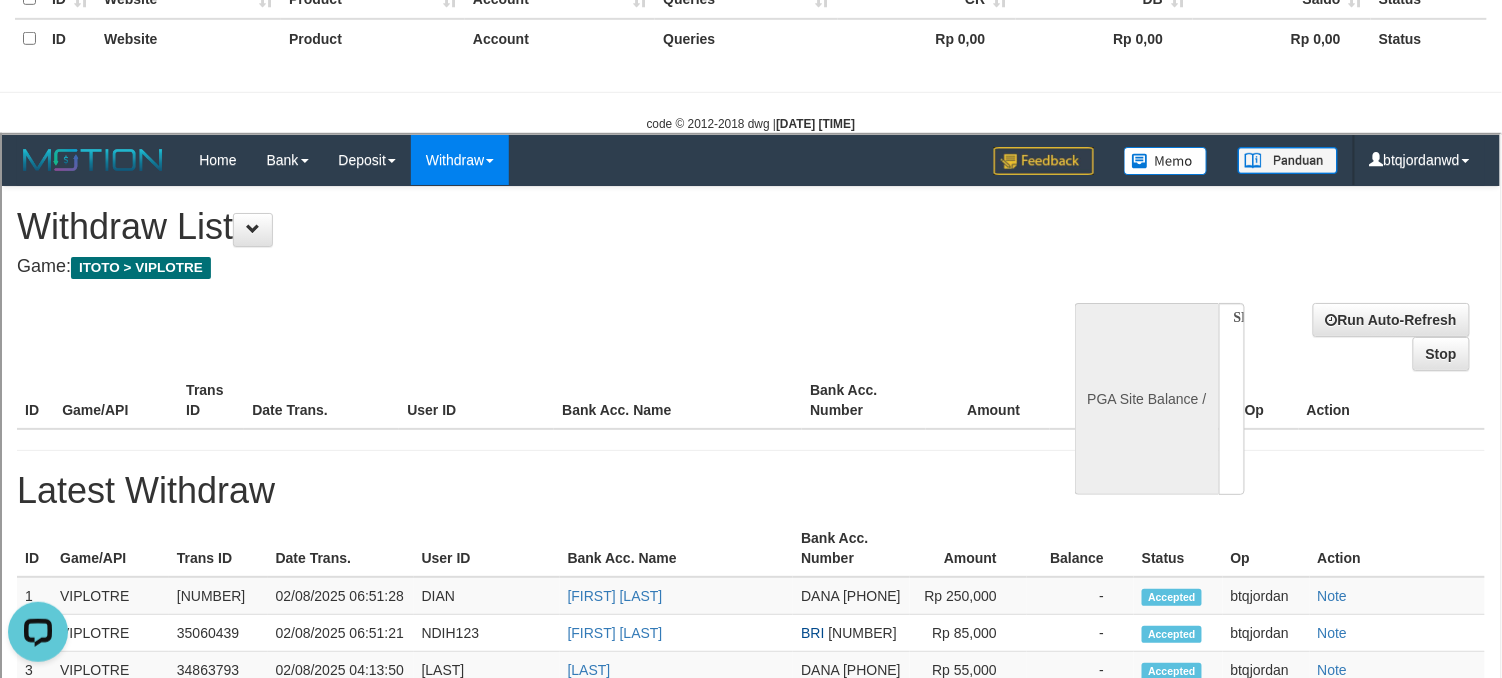 scroll, scrollTop: 0, scrollLeft: 0, axis: both 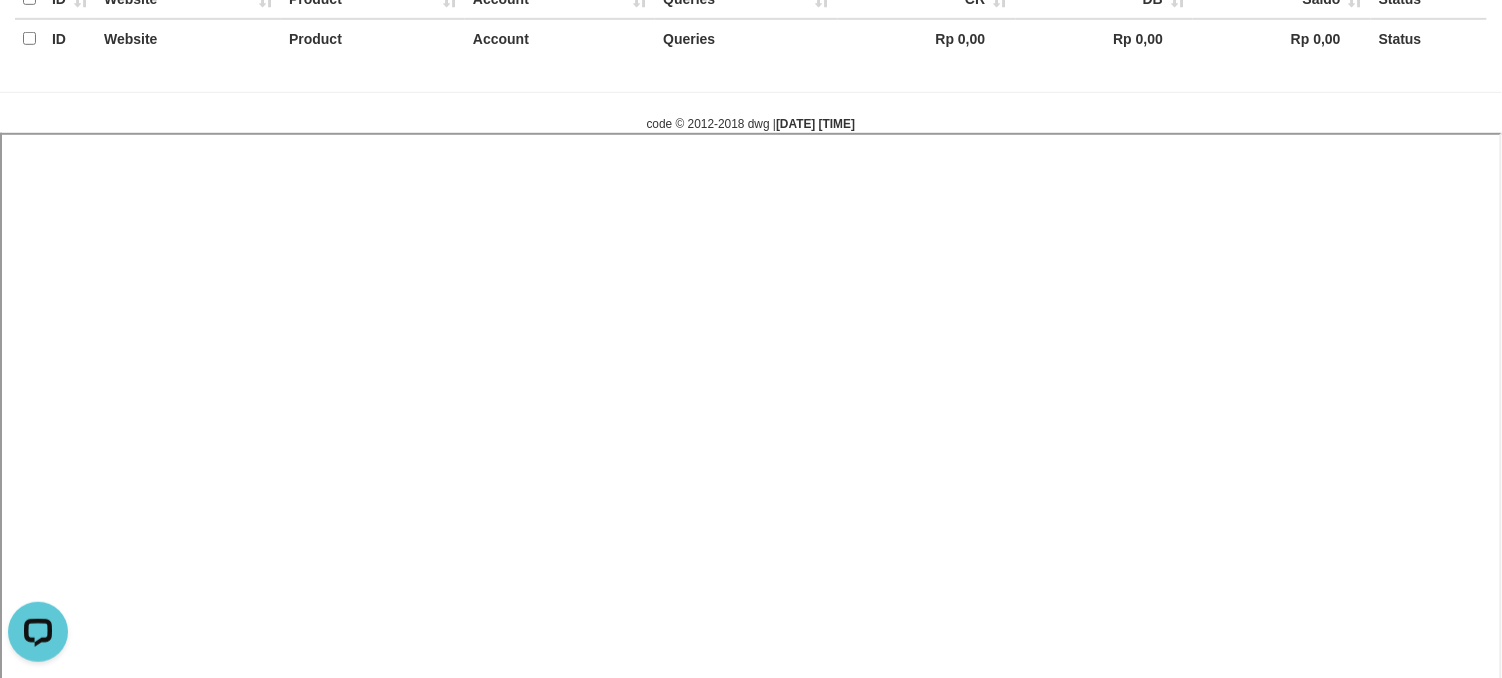select 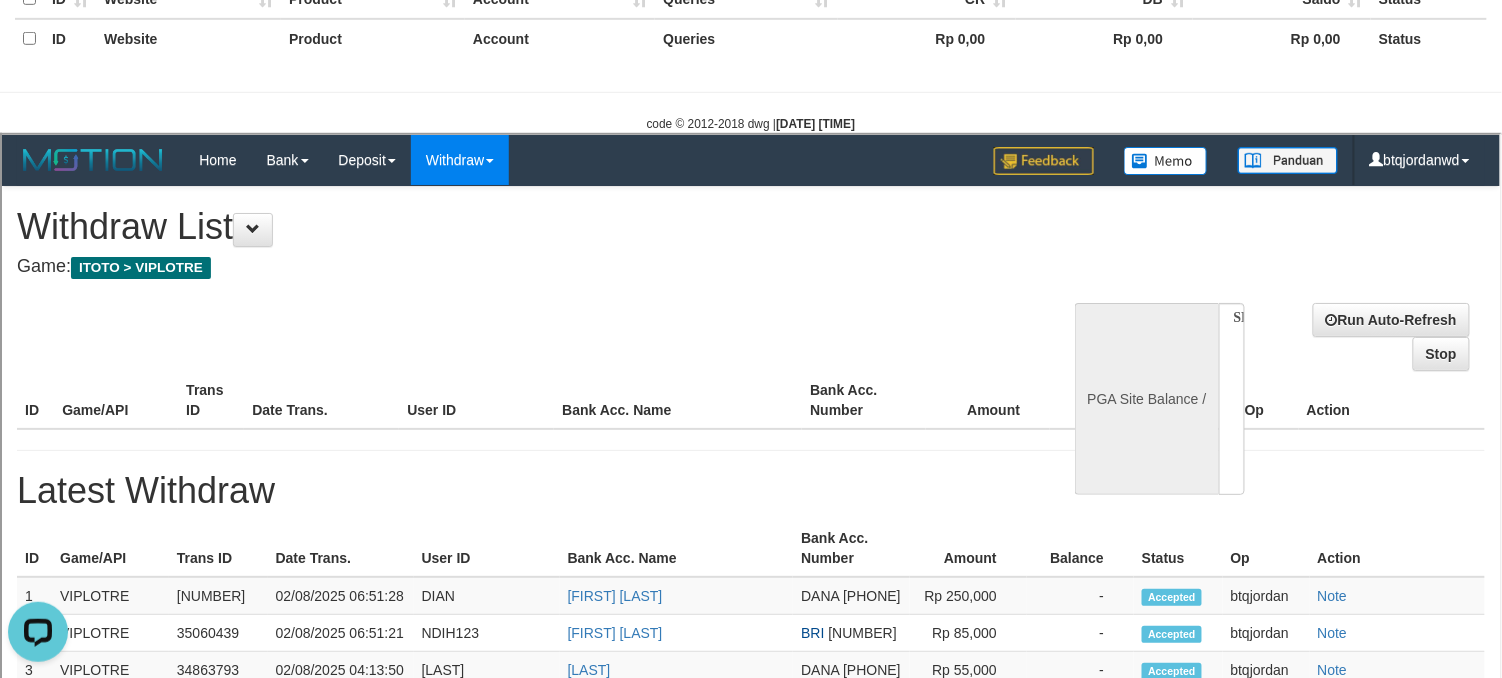scroll, scrollTop: 0, scrollLeft: 0, axis: both 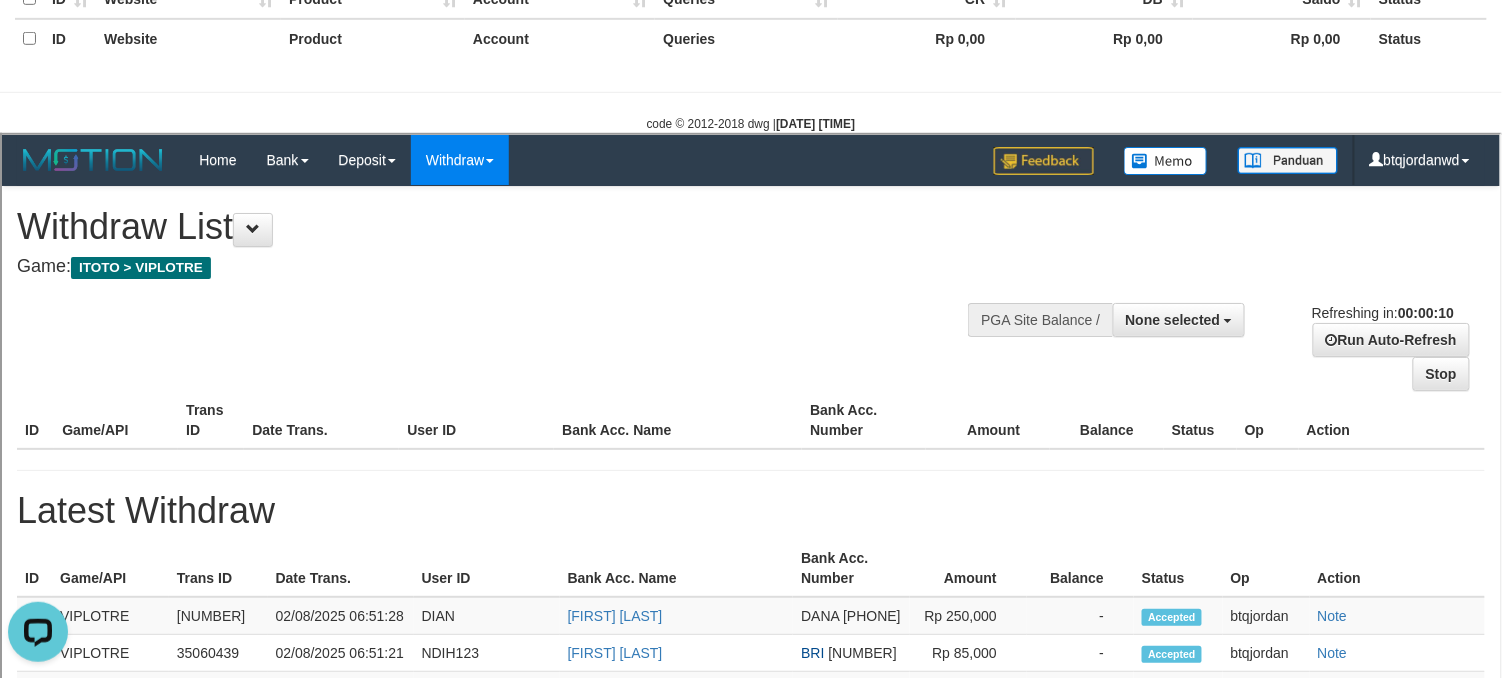 select on "**" 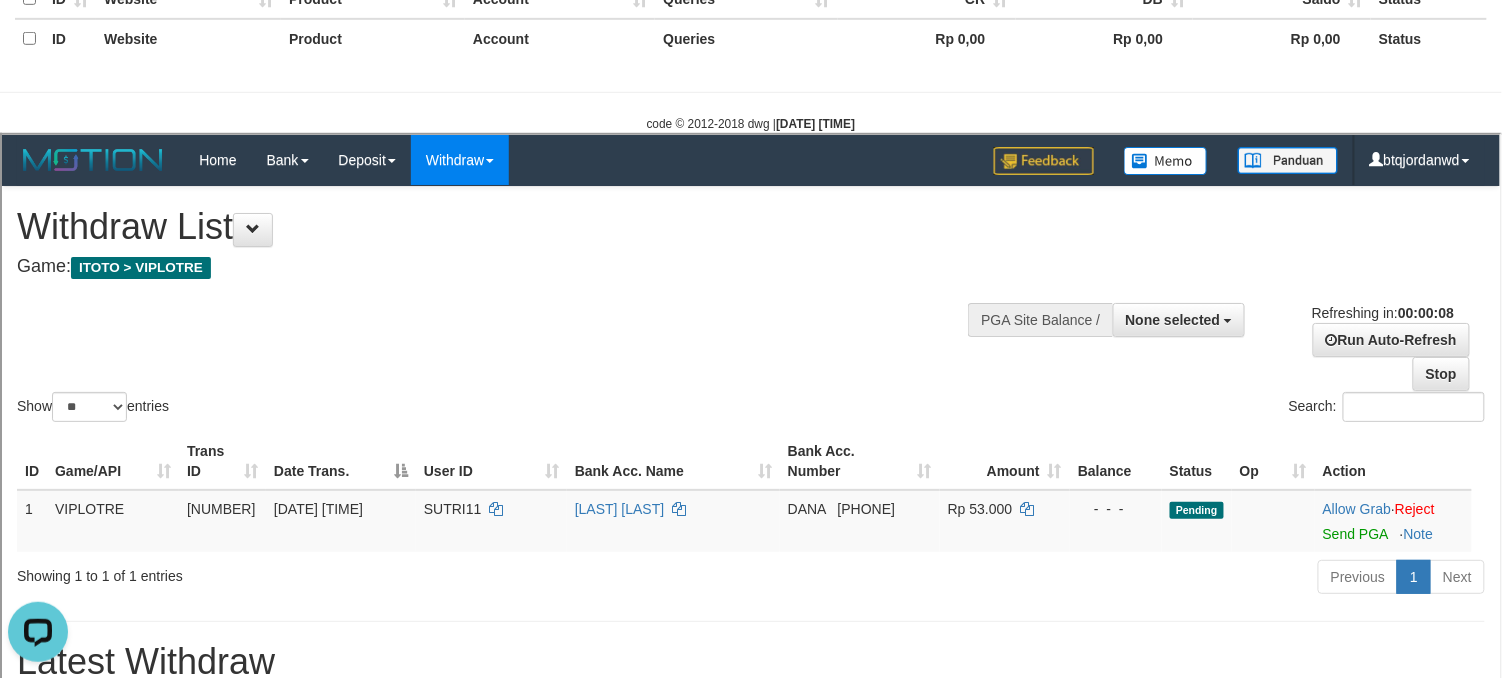 scroll, scrollTop: 0, scrollLeft: 0, axis: both 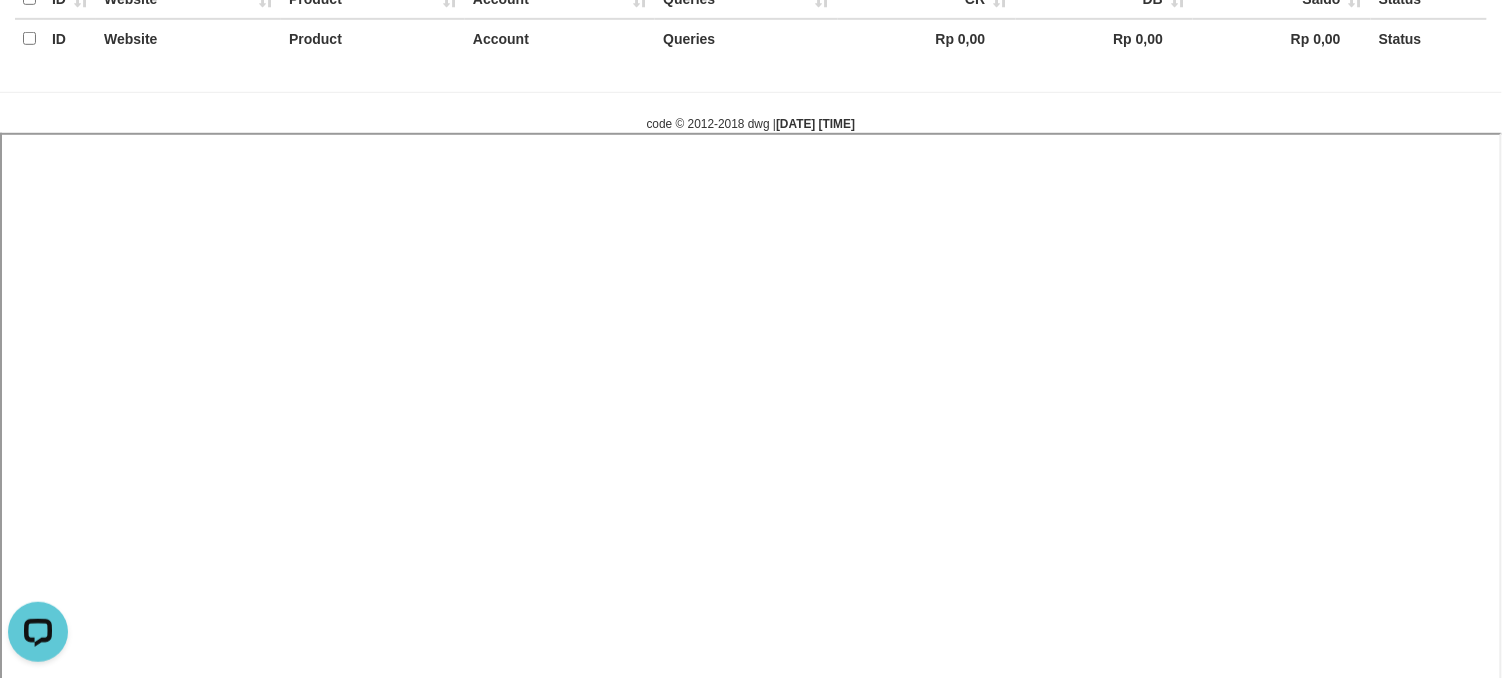 select 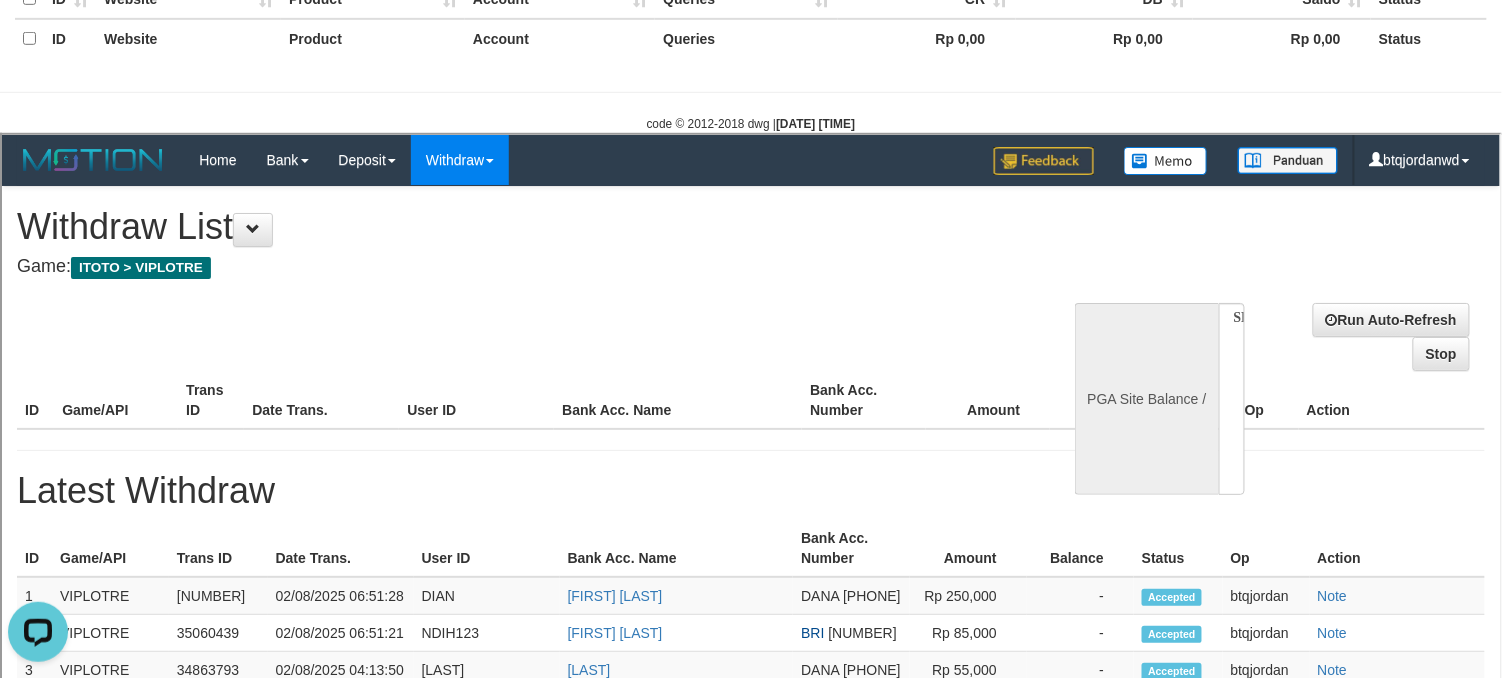 scroll, scrollTop: 0, scrollLeft: 0, axis: both 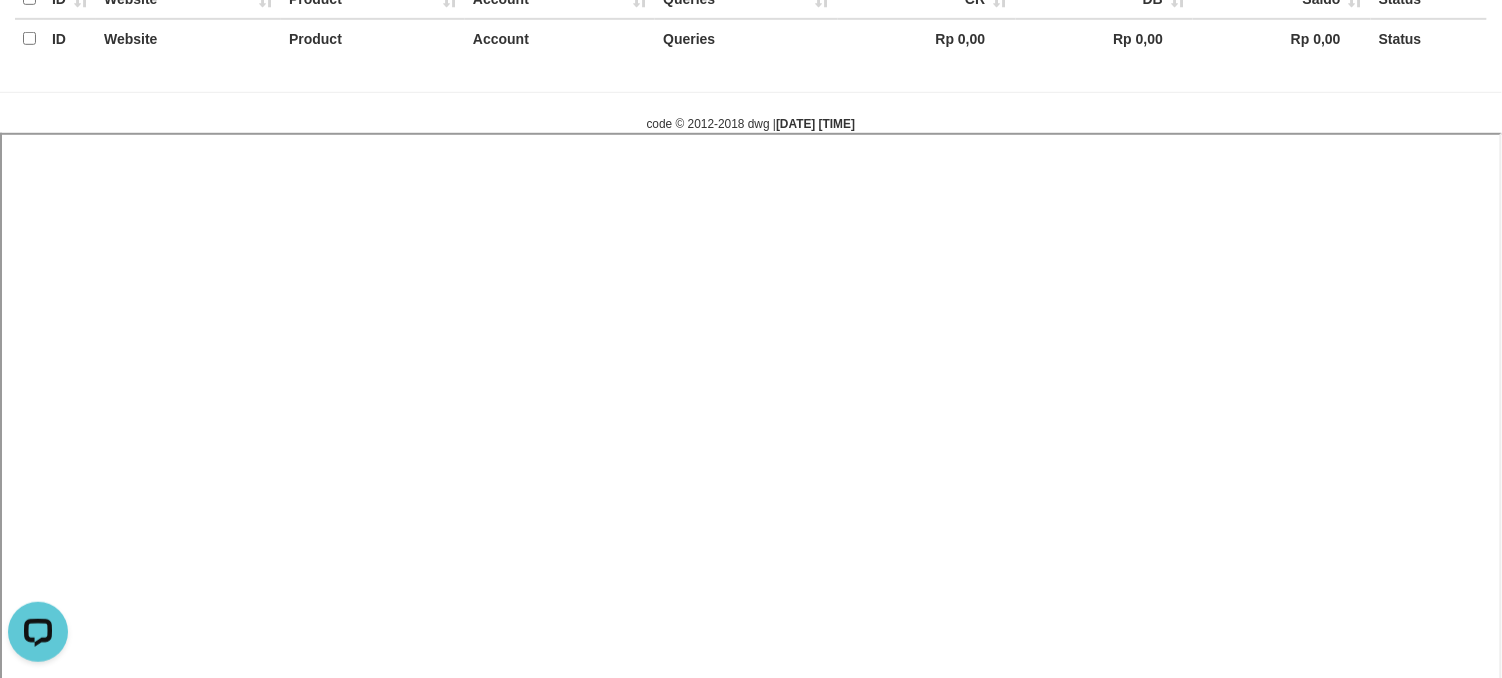 select 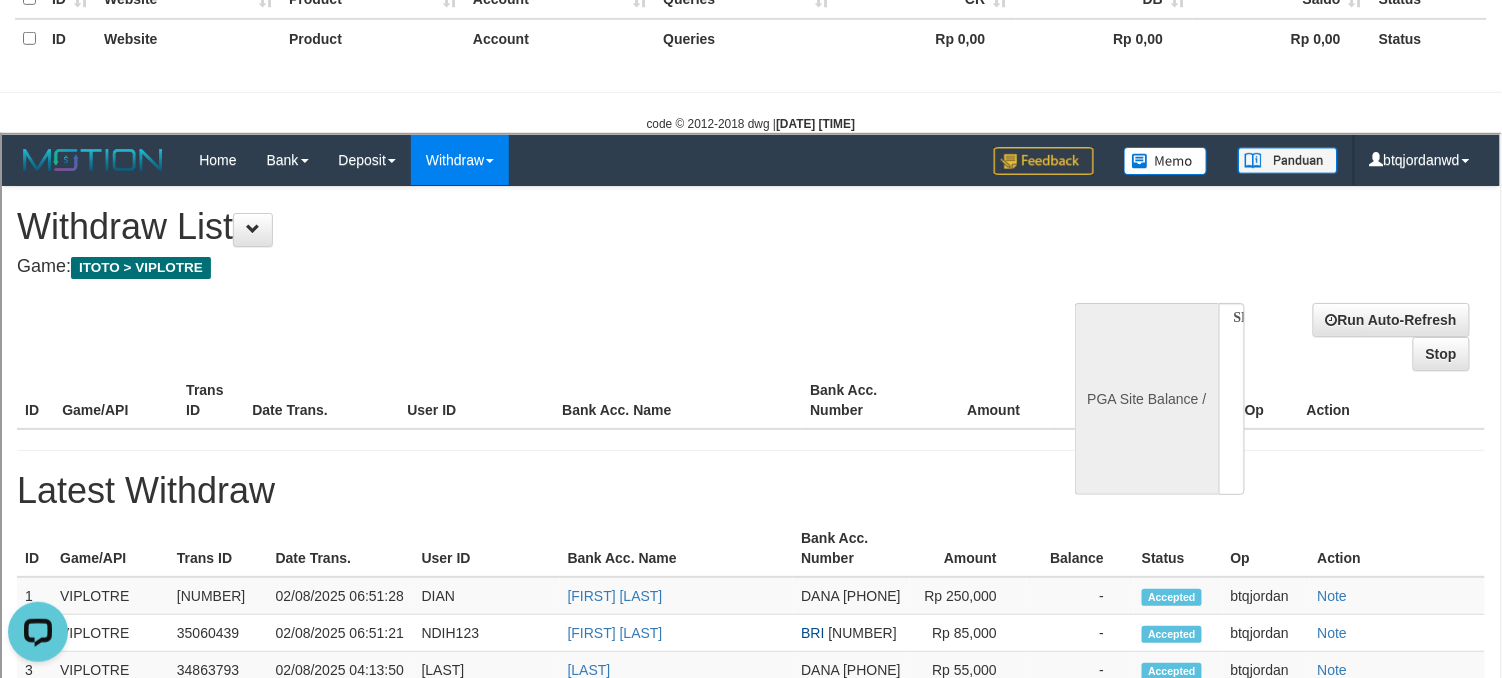 scroll, scrollTop: 0, scrollLeft: 0, axis: both 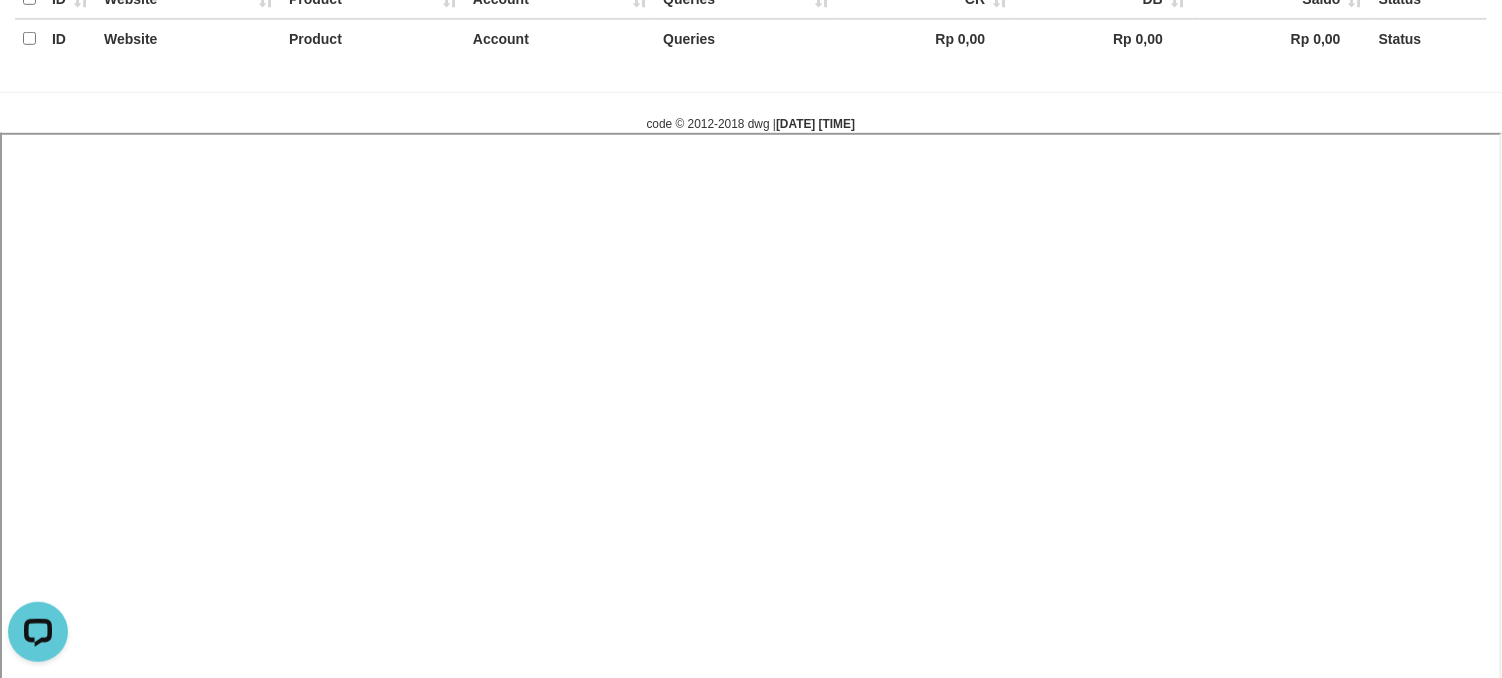 select 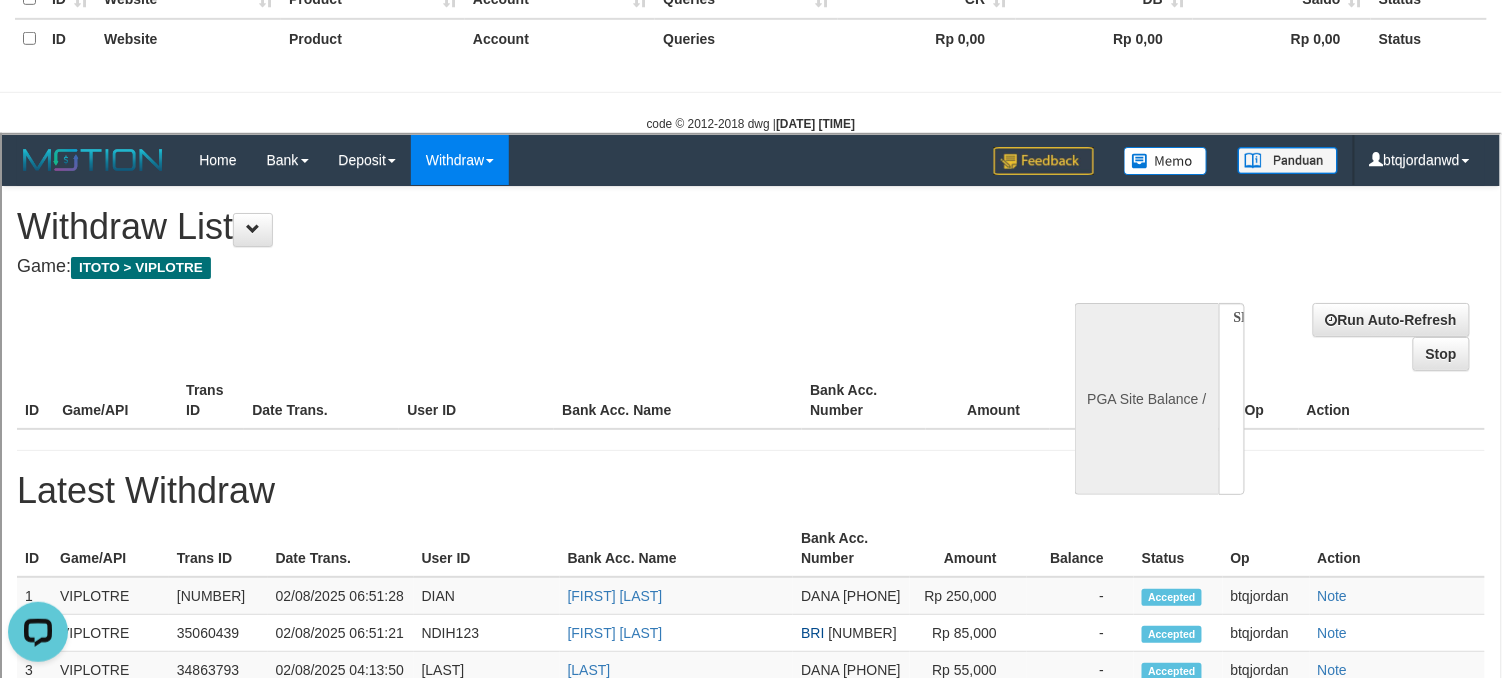 scroll, scrollTop: 0, scrollLeft: 0, axis: both 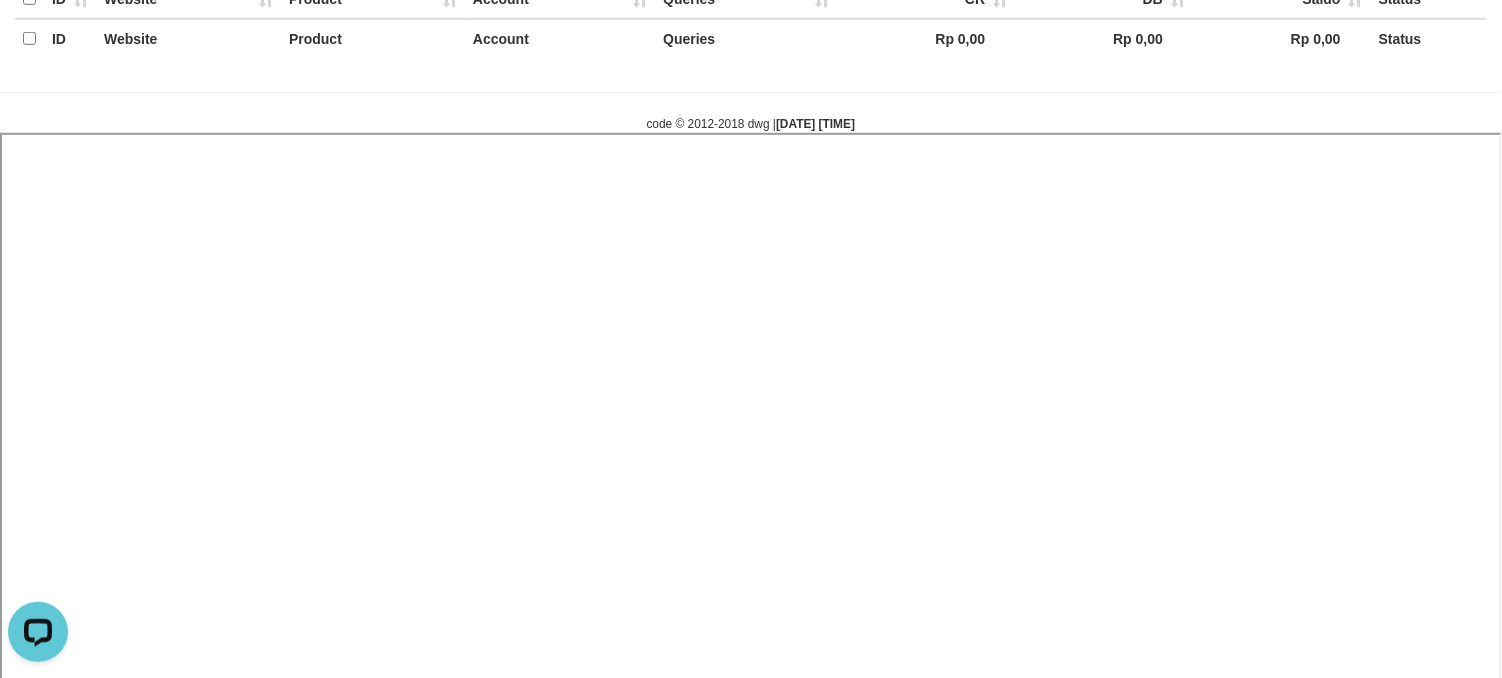 select 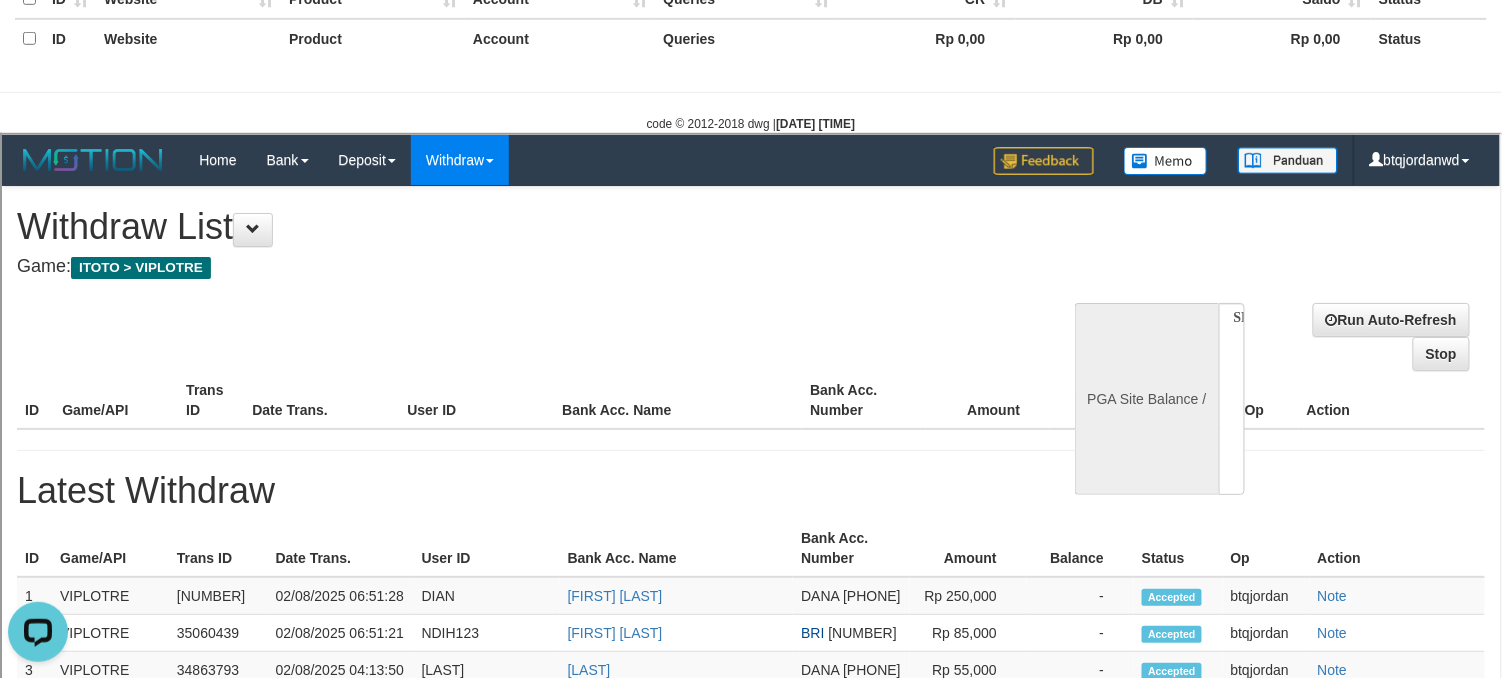 scroll, scrollTop: 0, scrollLeft: 0, axis: both 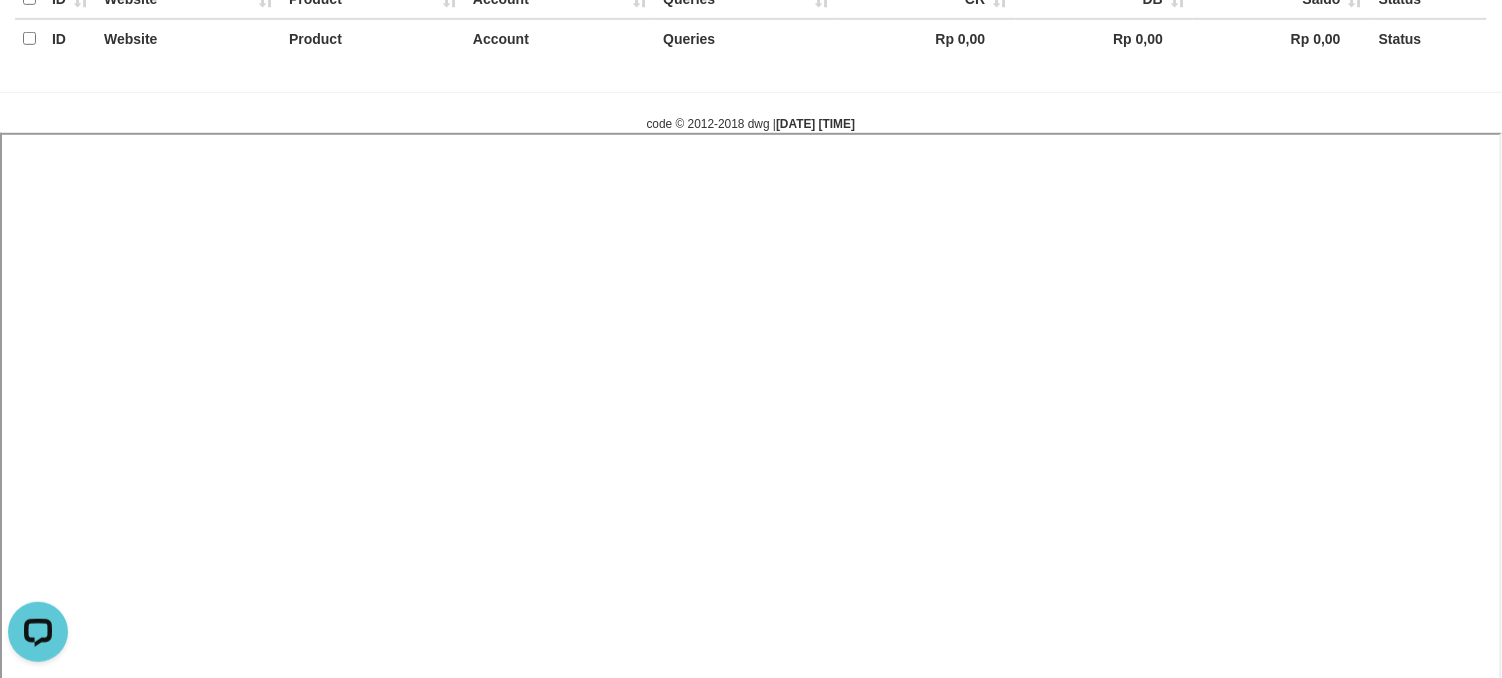 select 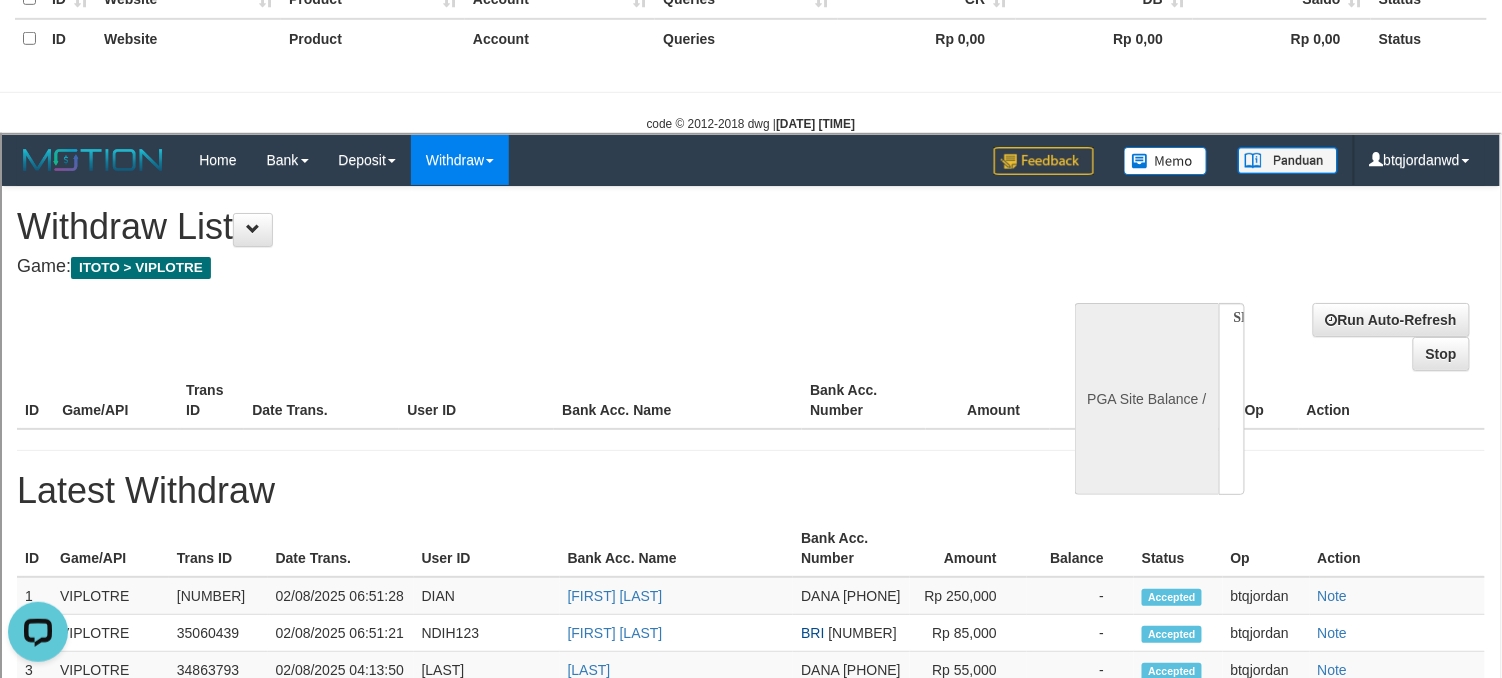 scroll, scrollTop: 0, scrollLeft: 0, axis: both 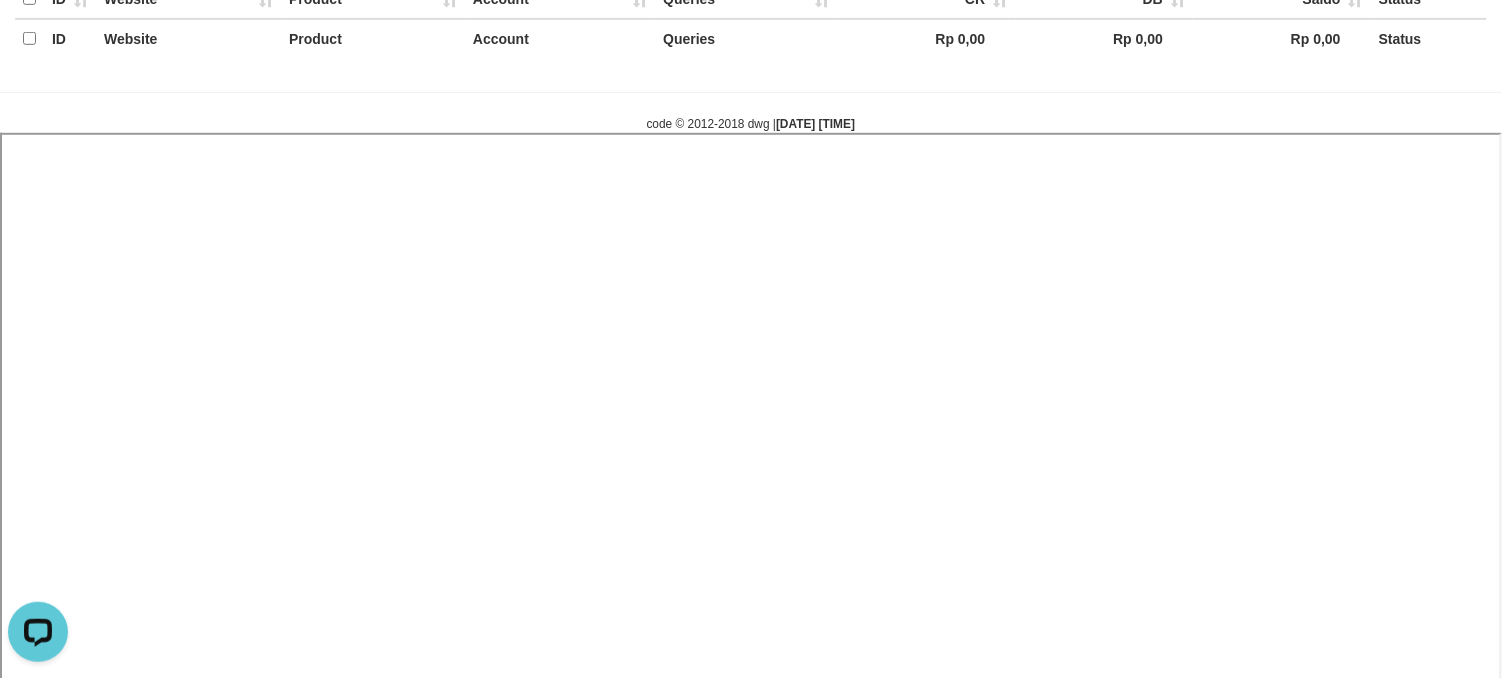 select 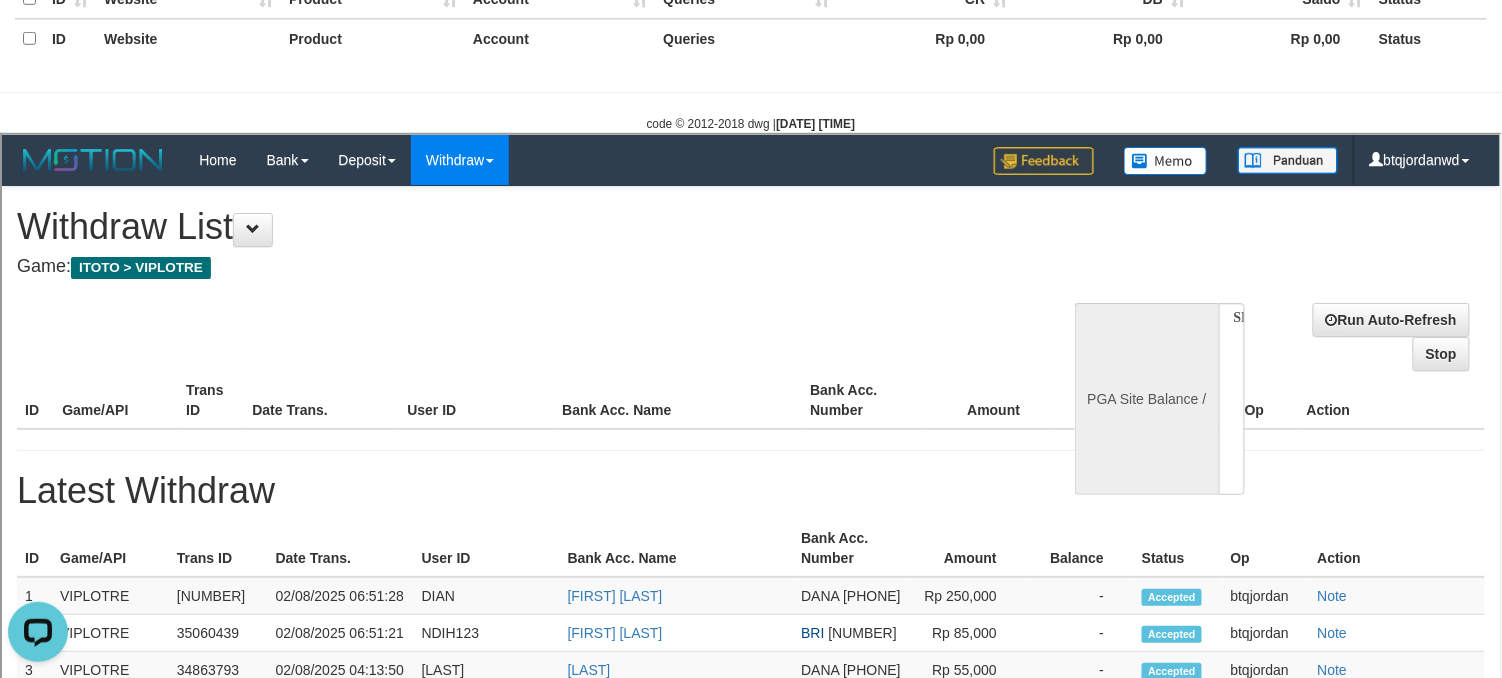scroll, scrollTop: 0, scrollLeft: 0, axis: both 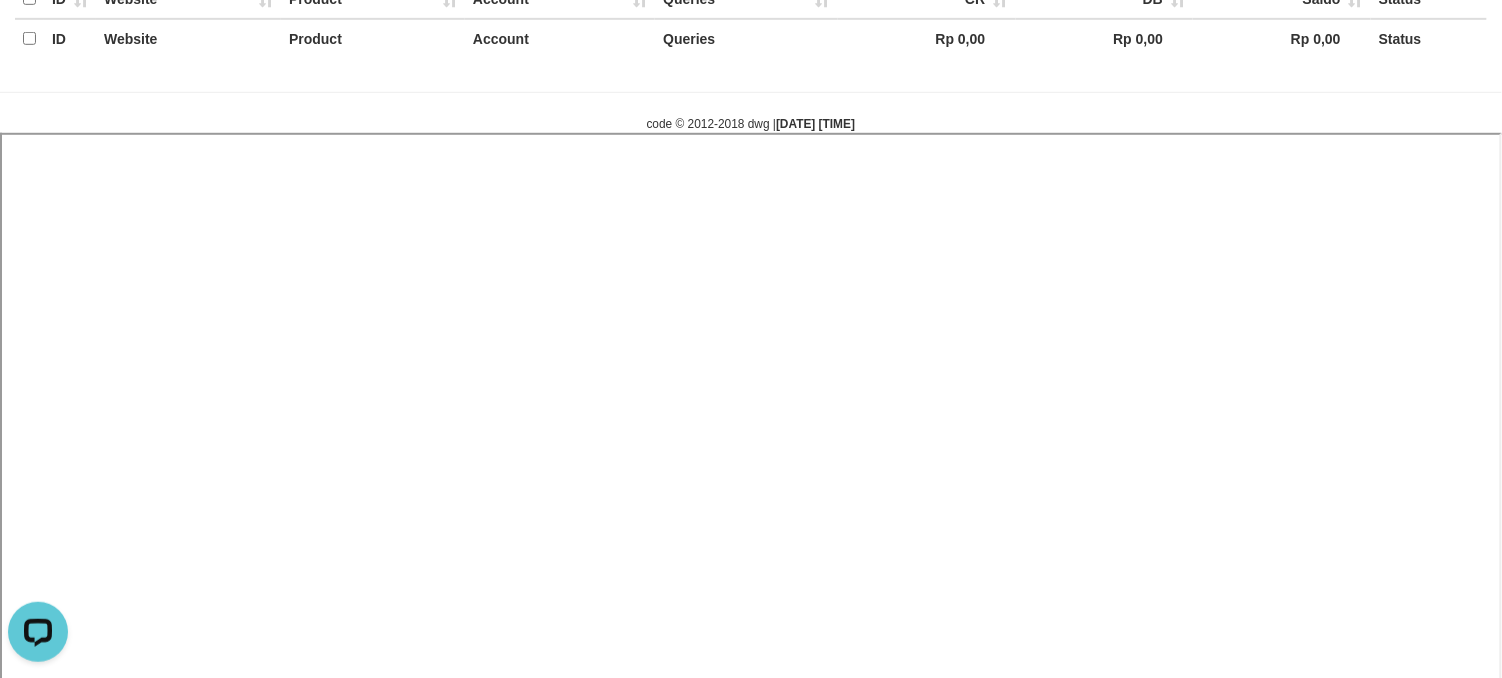 select 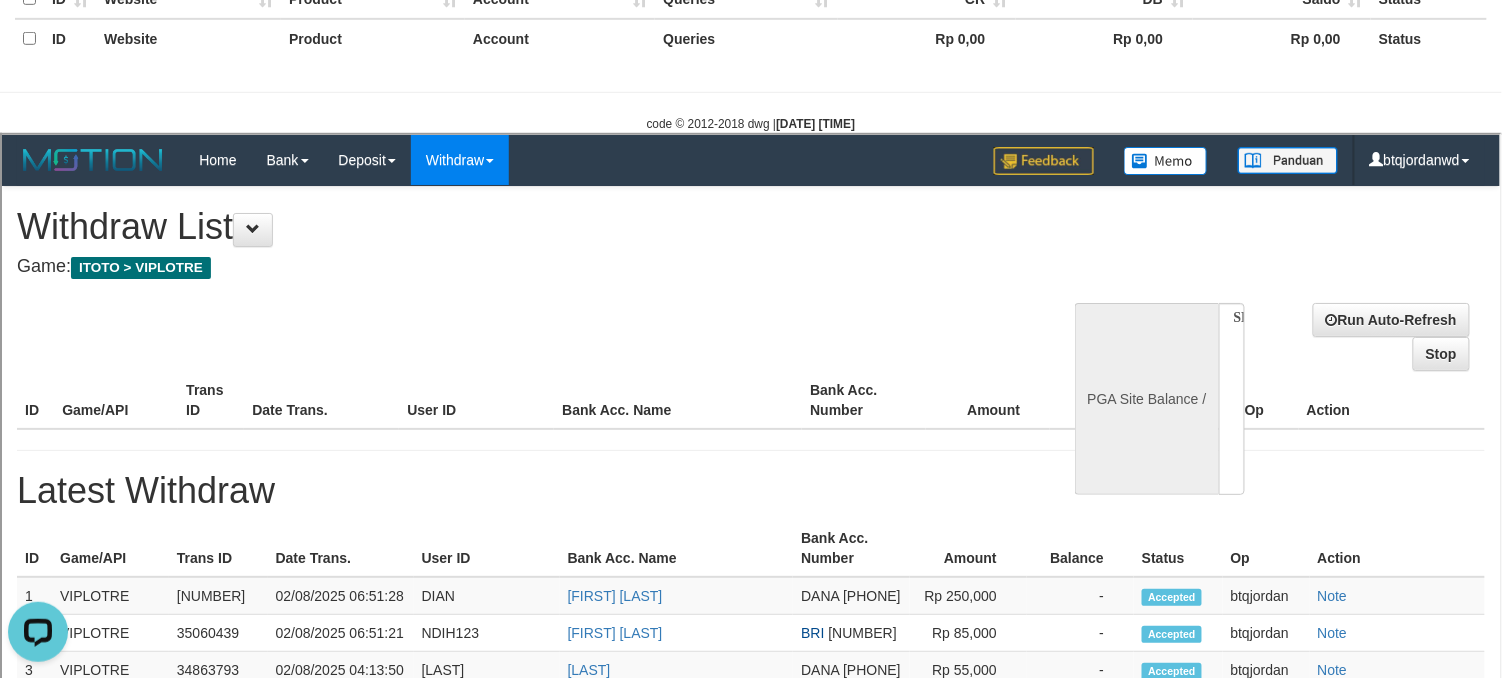 scroll, scrollTop: 0, scrollLeft: 0, axis: both 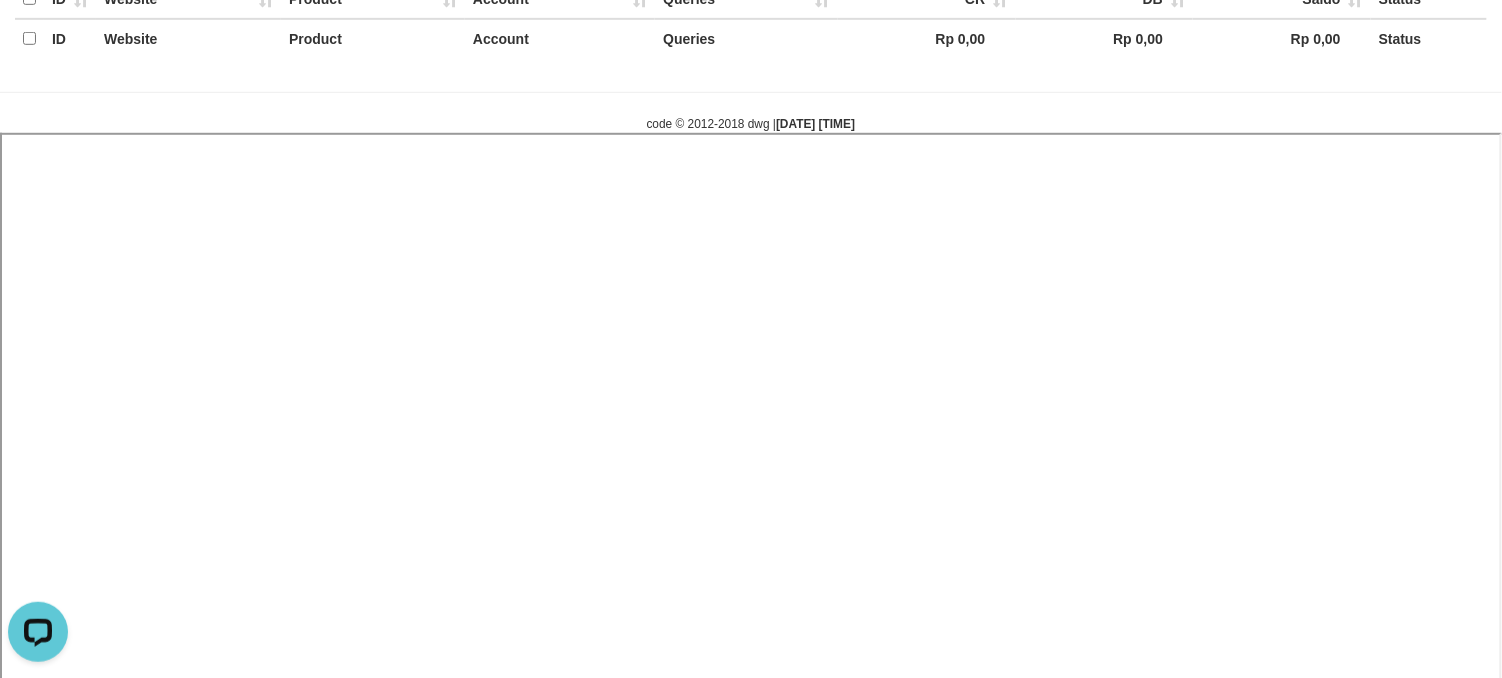 select 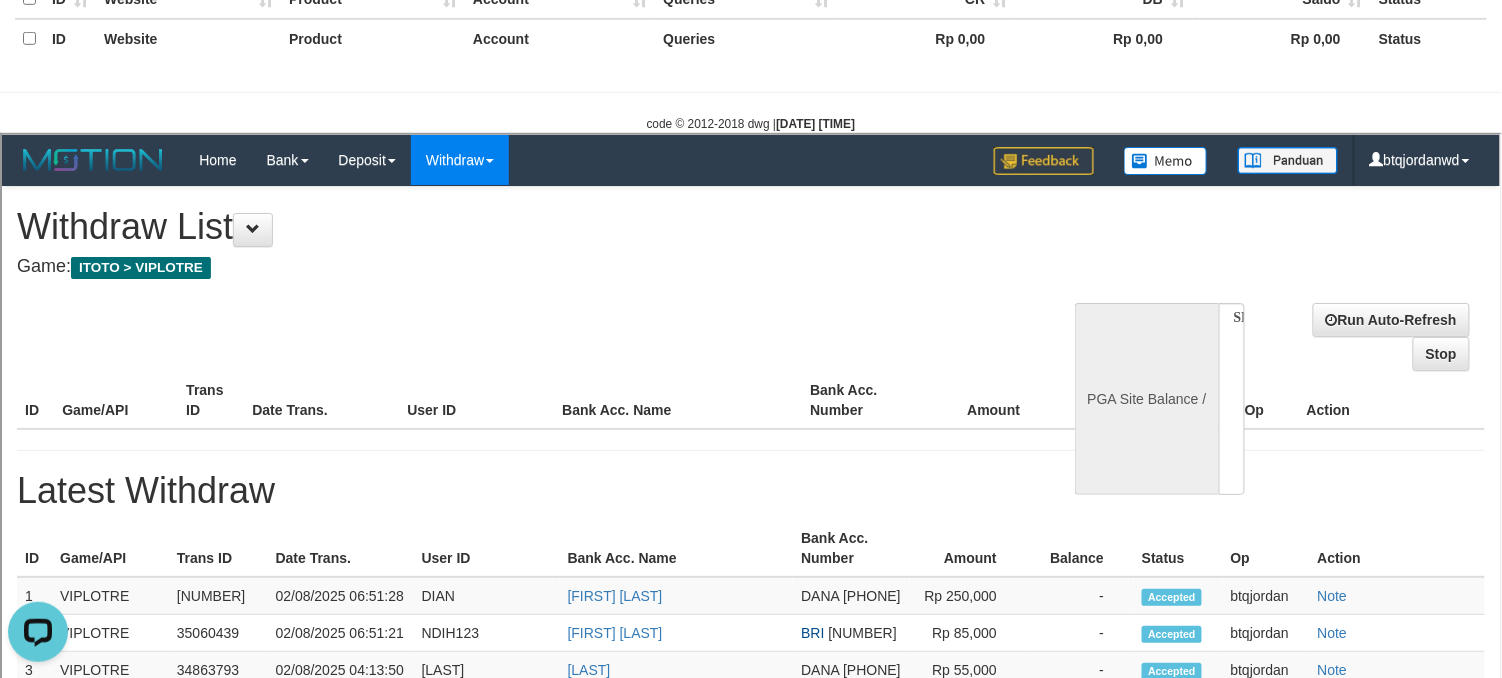 scroll, scrollTop: 0, scrollLeft: 0, axis: both 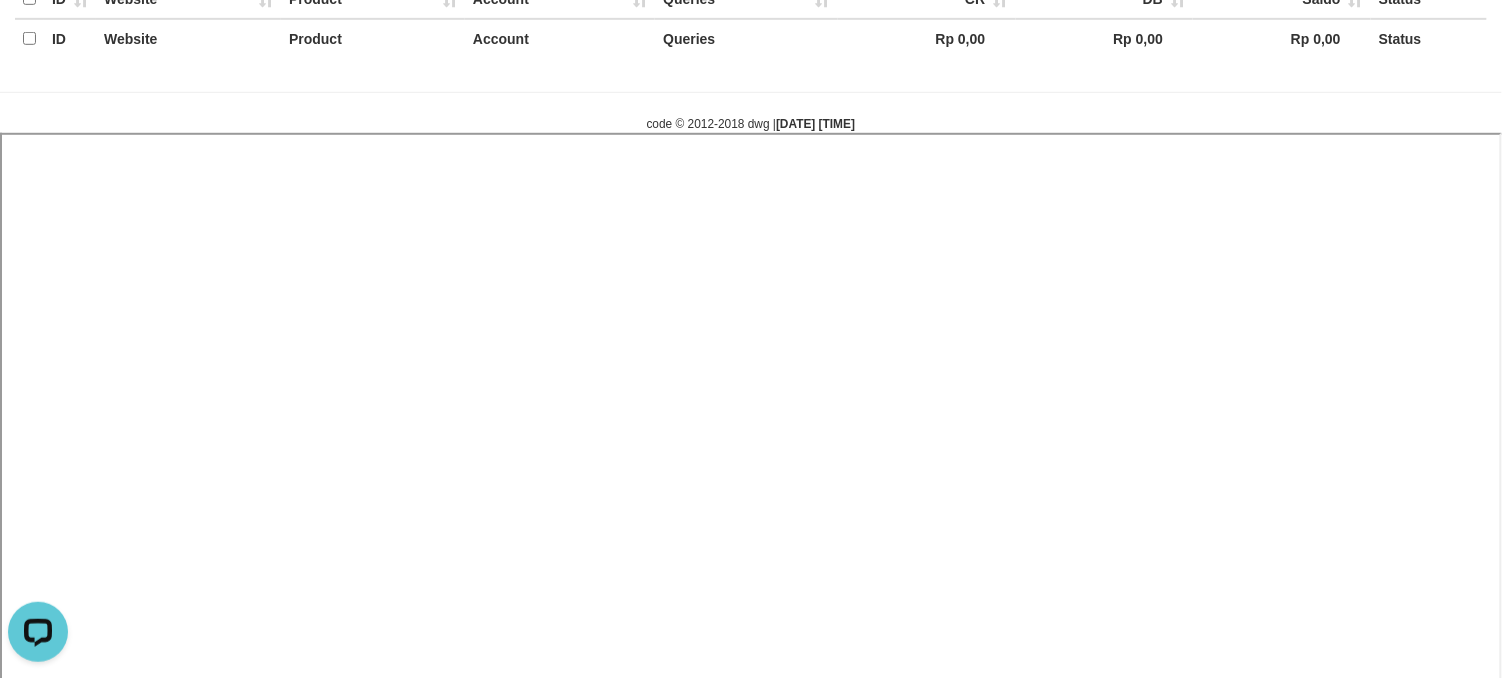 select 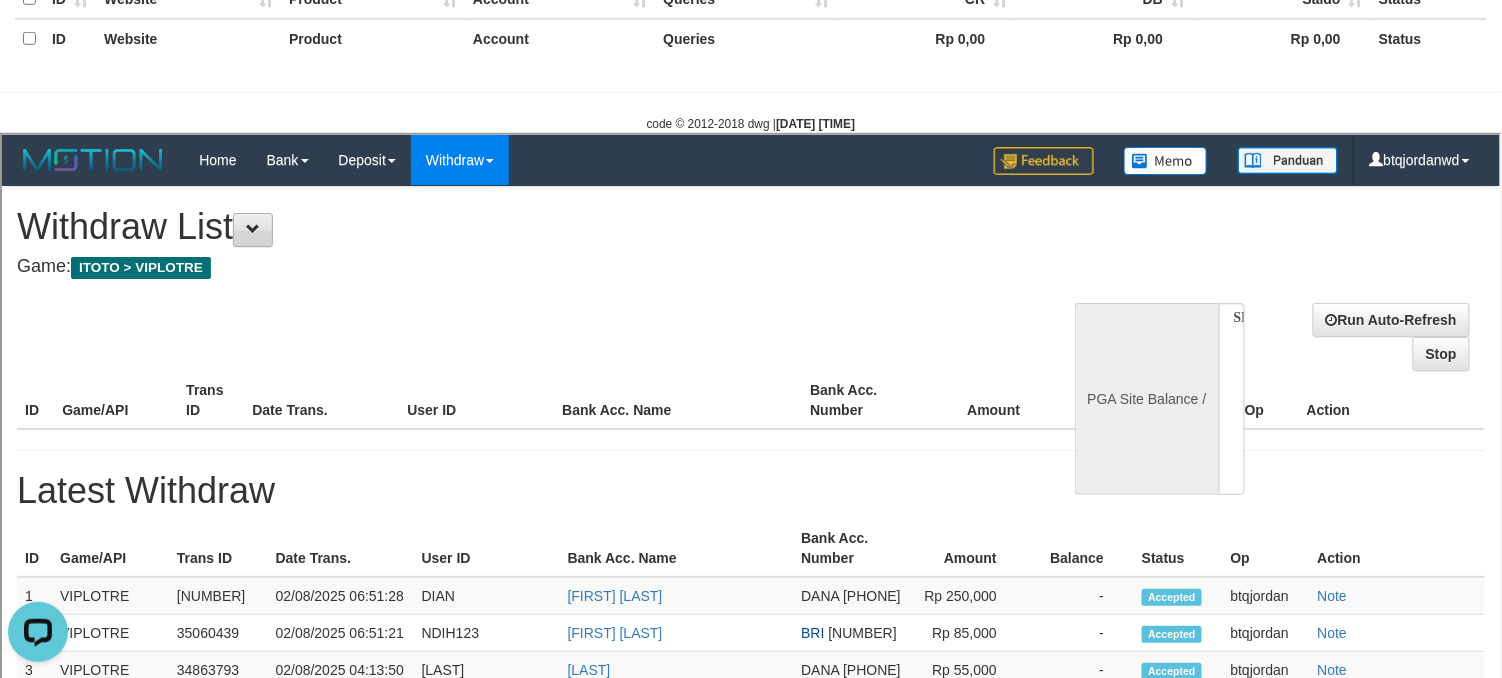 scroll, scrollTop: 0, scrollLeft: 0, axis: both 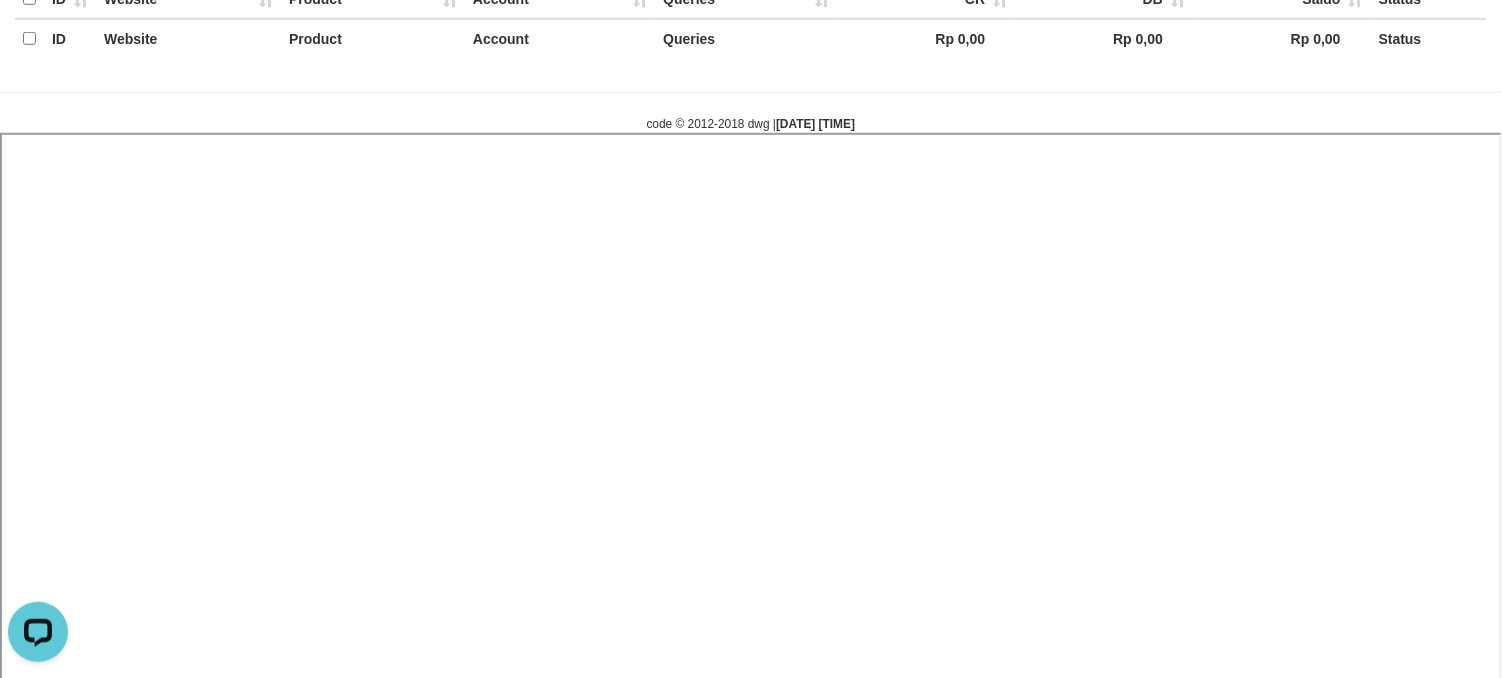 select 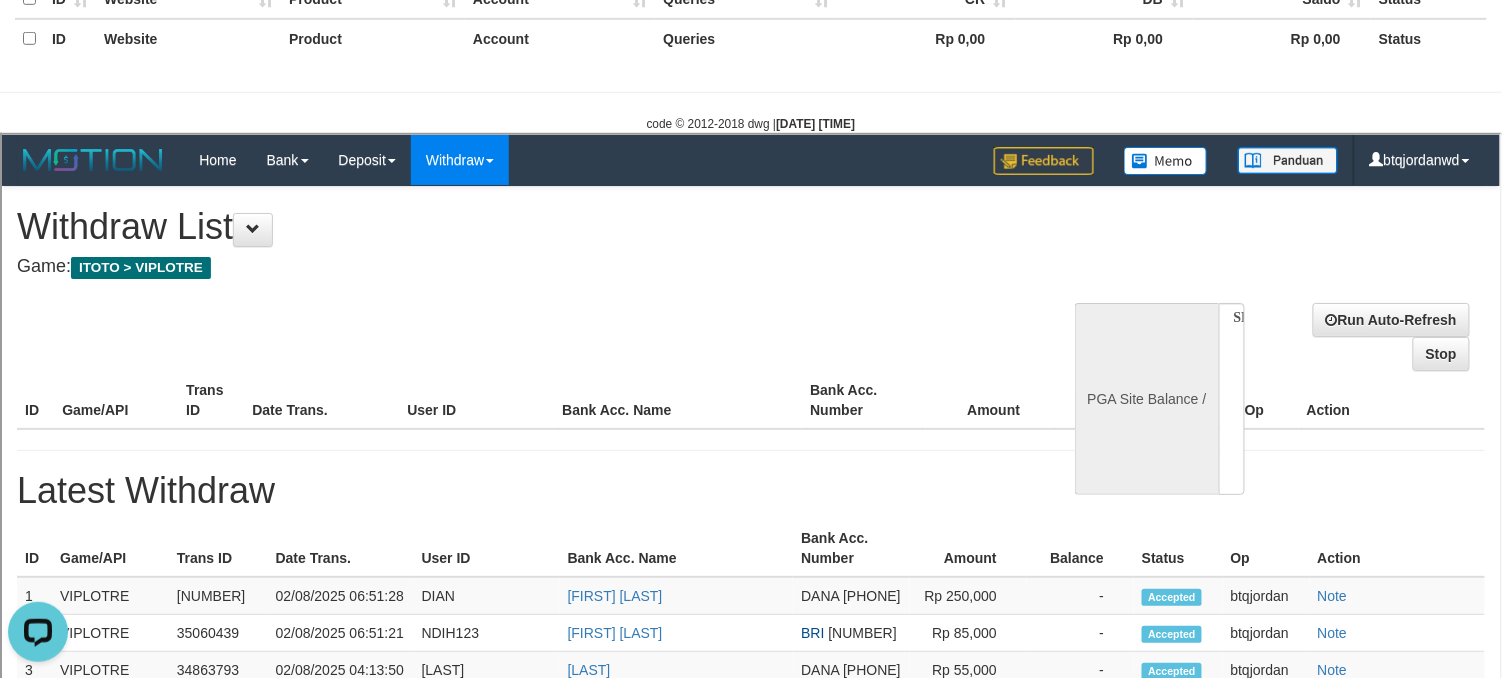 scroll, scrollTop: 0, scrollLeft: 0, axis: both 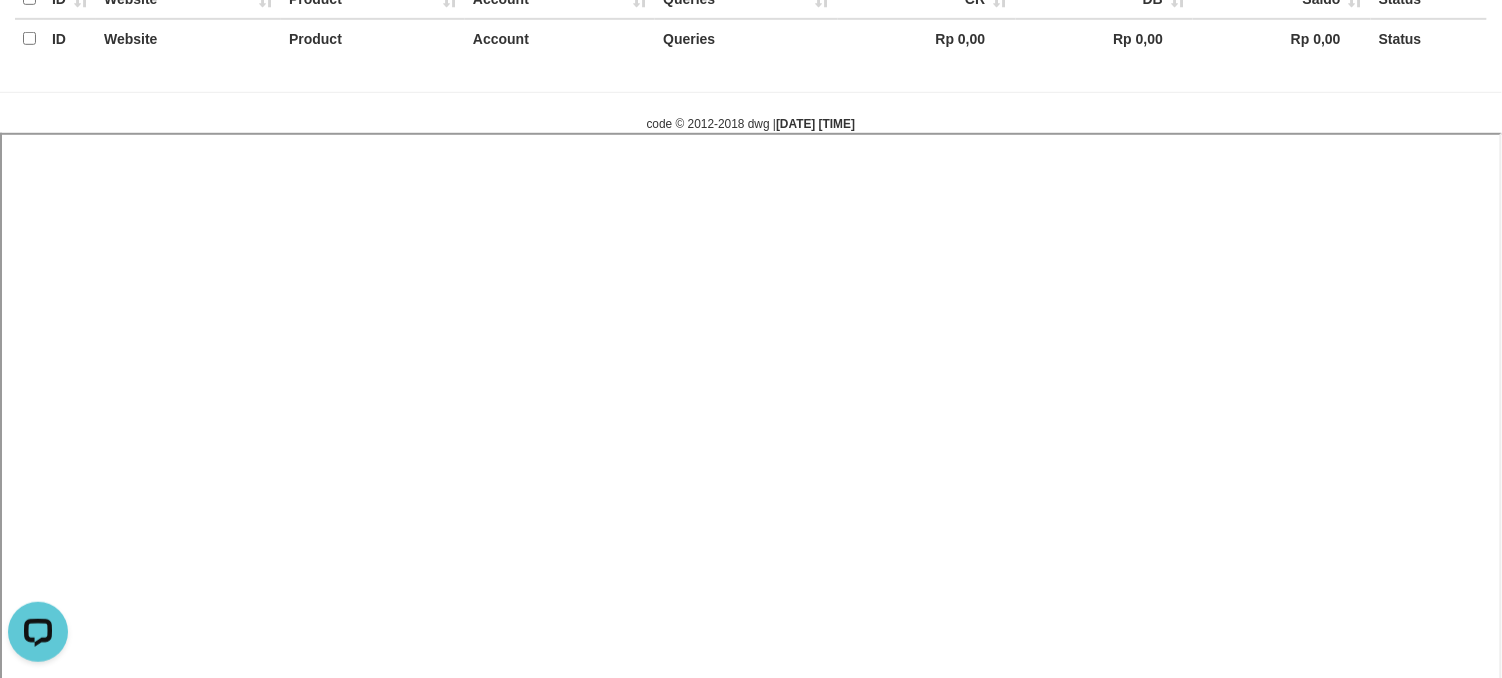 select 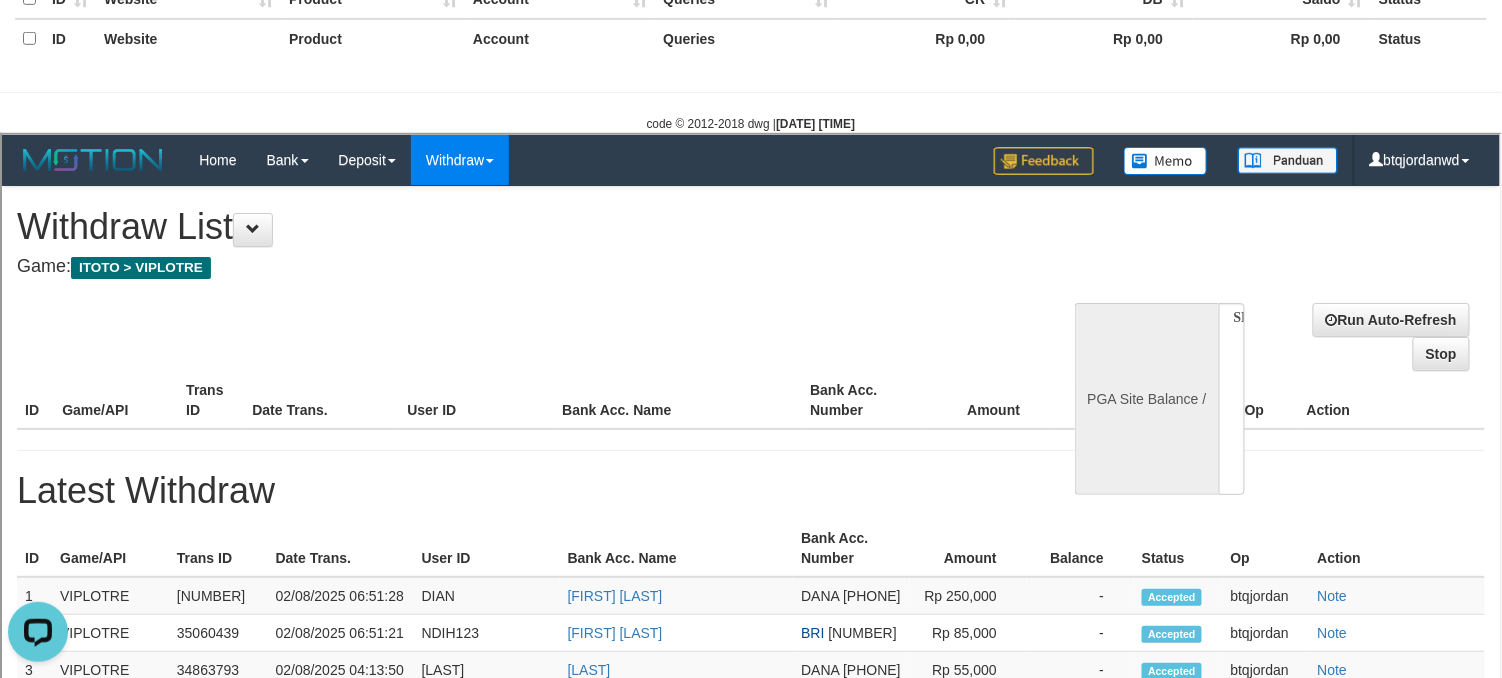 scroll, scrollTop: 0, scrollLeft: 0, axis: both 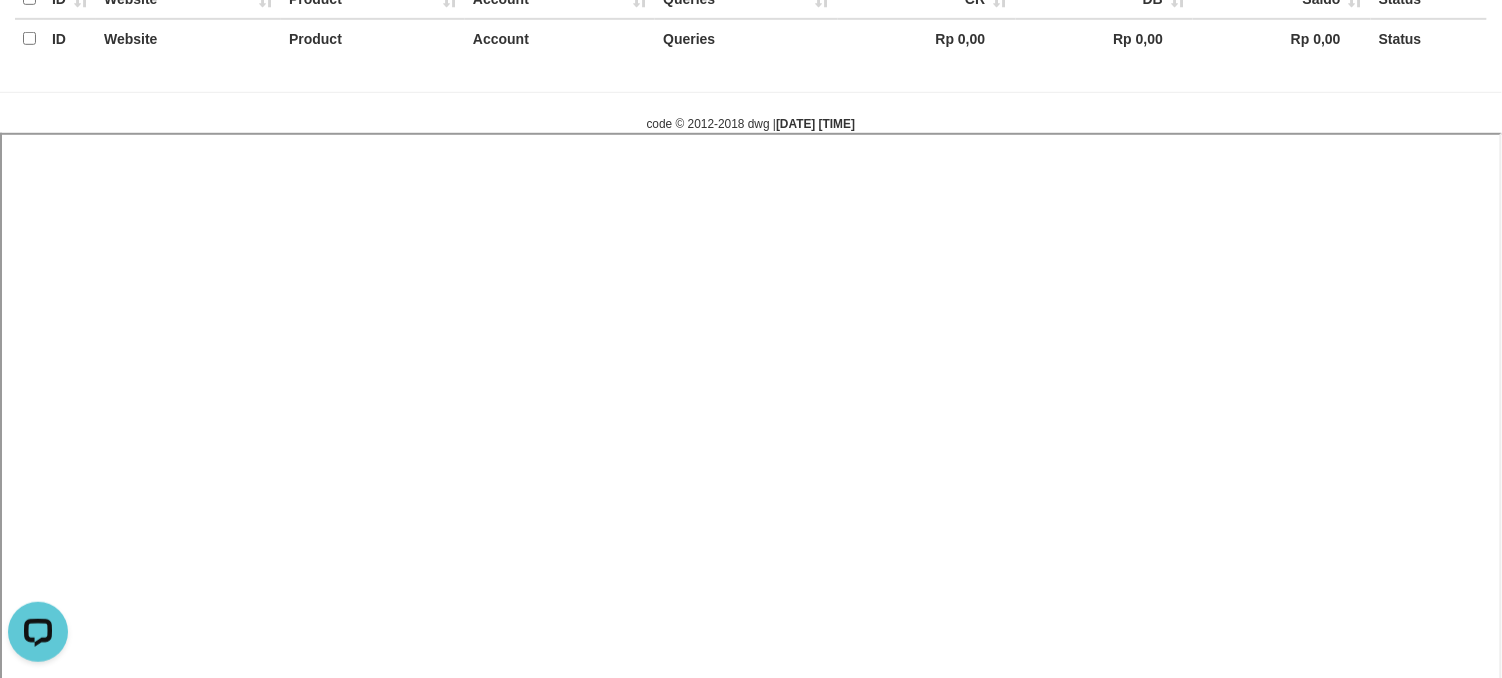 select 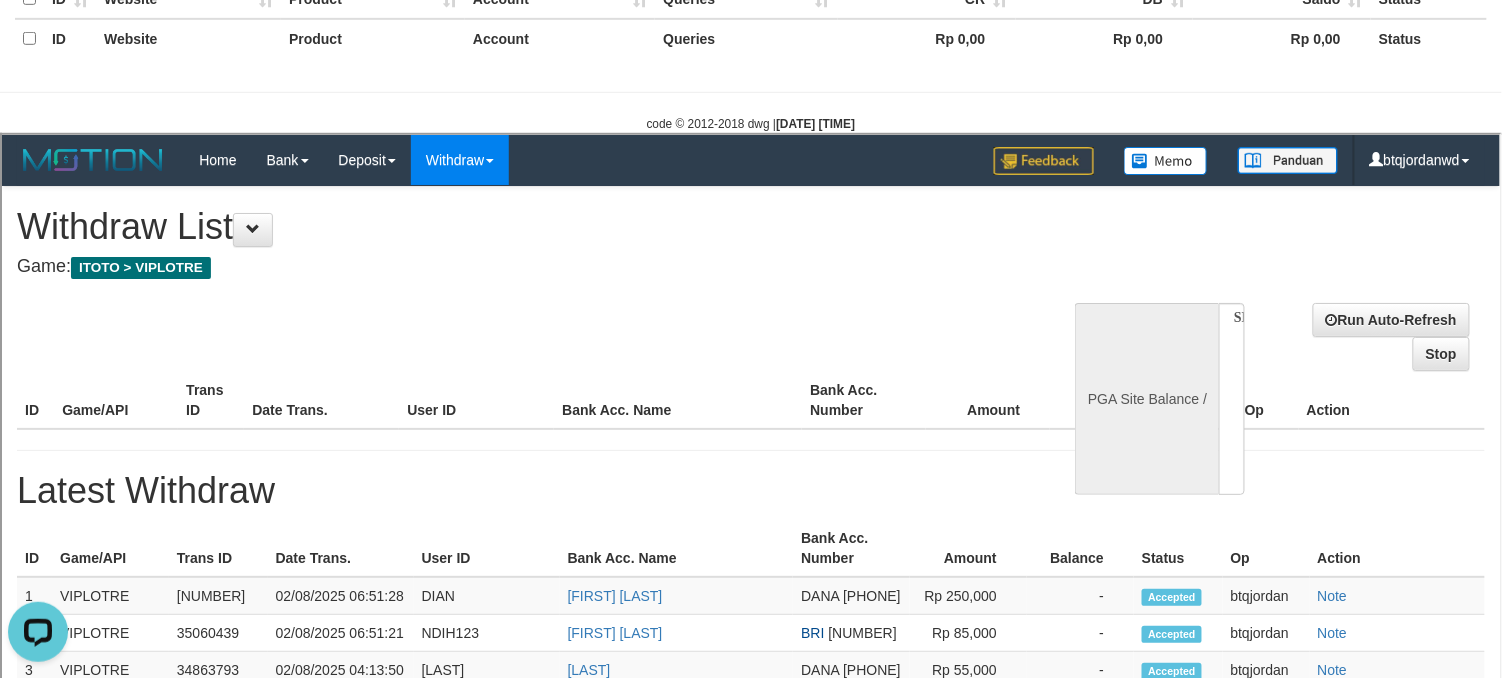 scroll, scrollTop: 0, scrollLeft: 0, axis: both 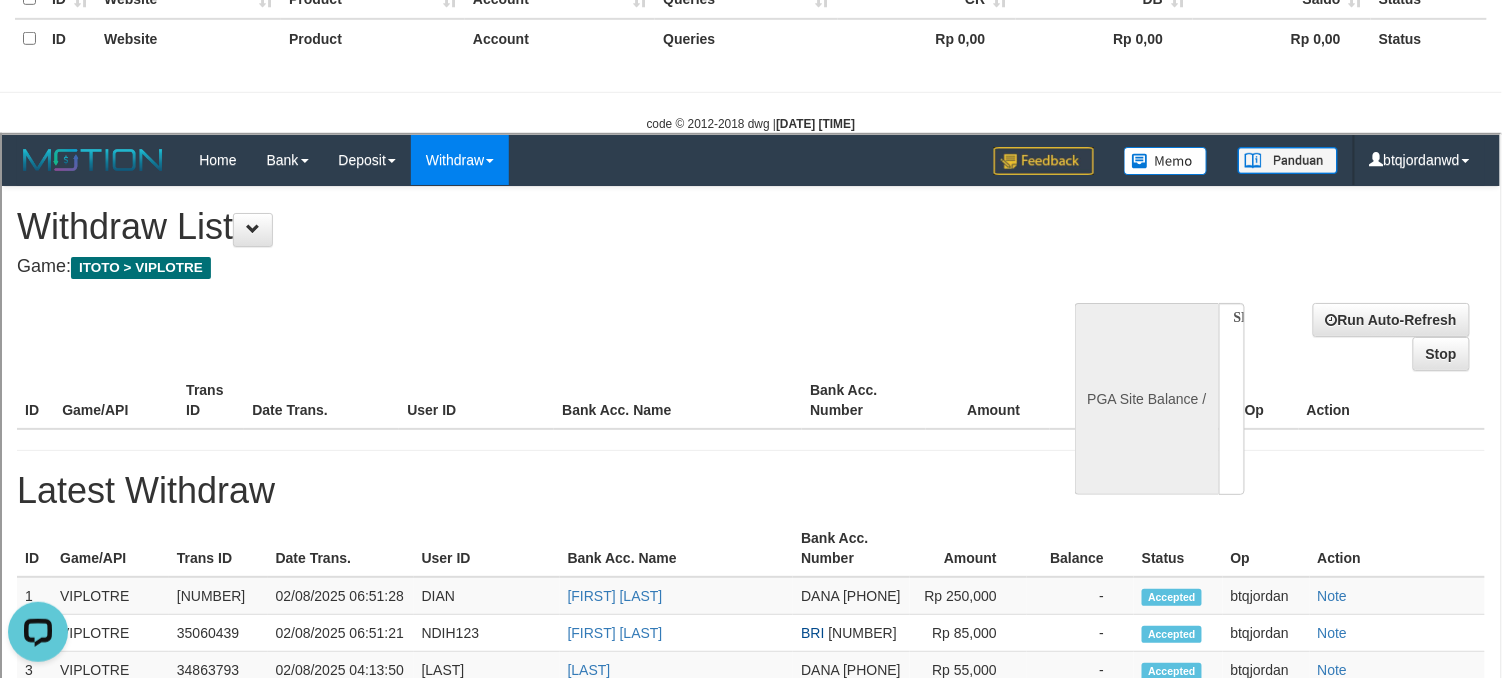 select on "**" 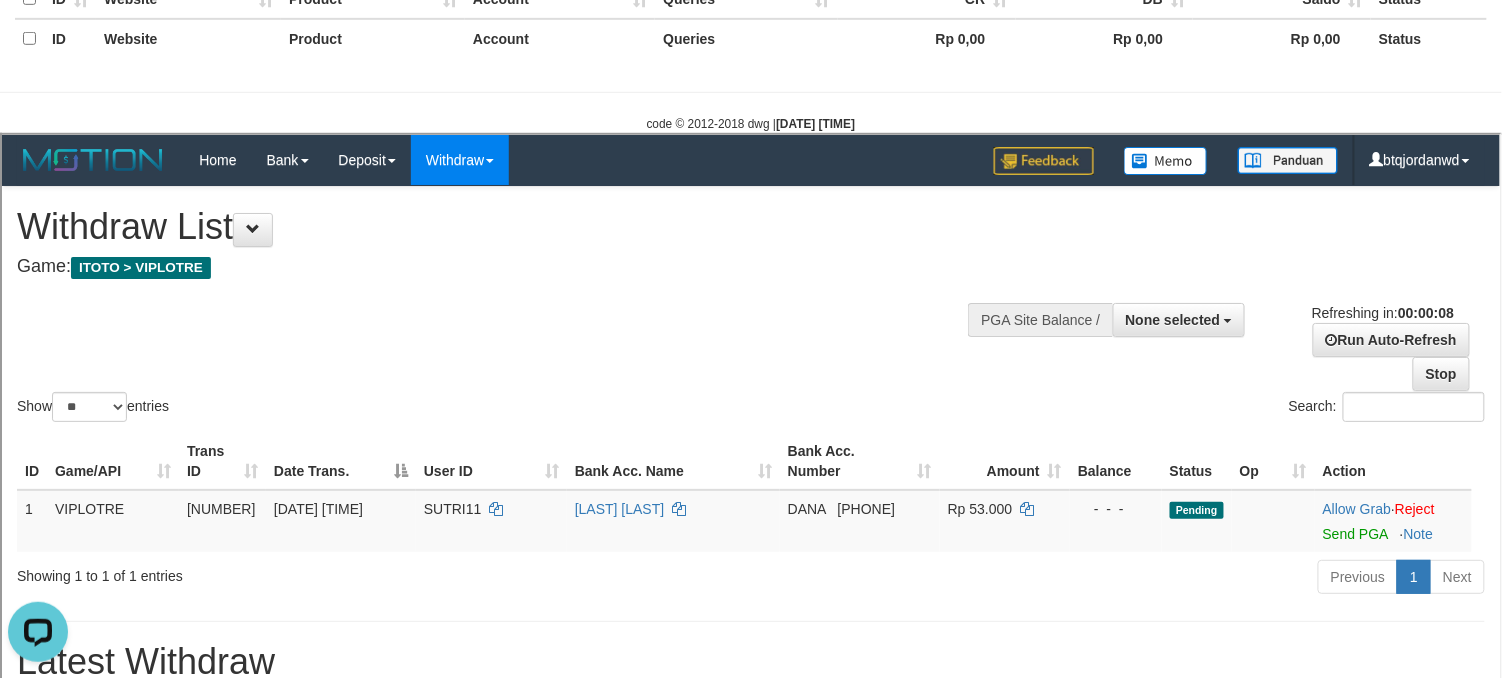 scroll, scrollTop: 0, scrollLeft: 0, axis: both 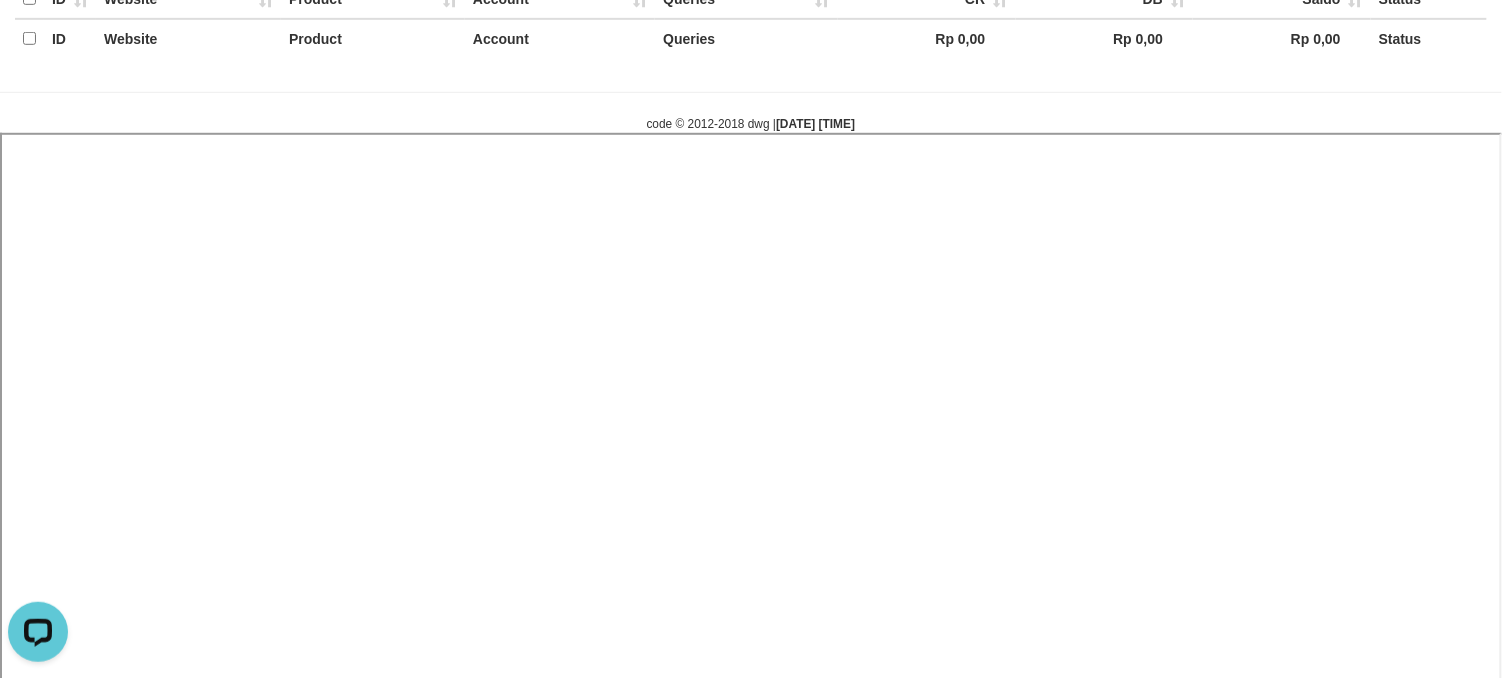 select 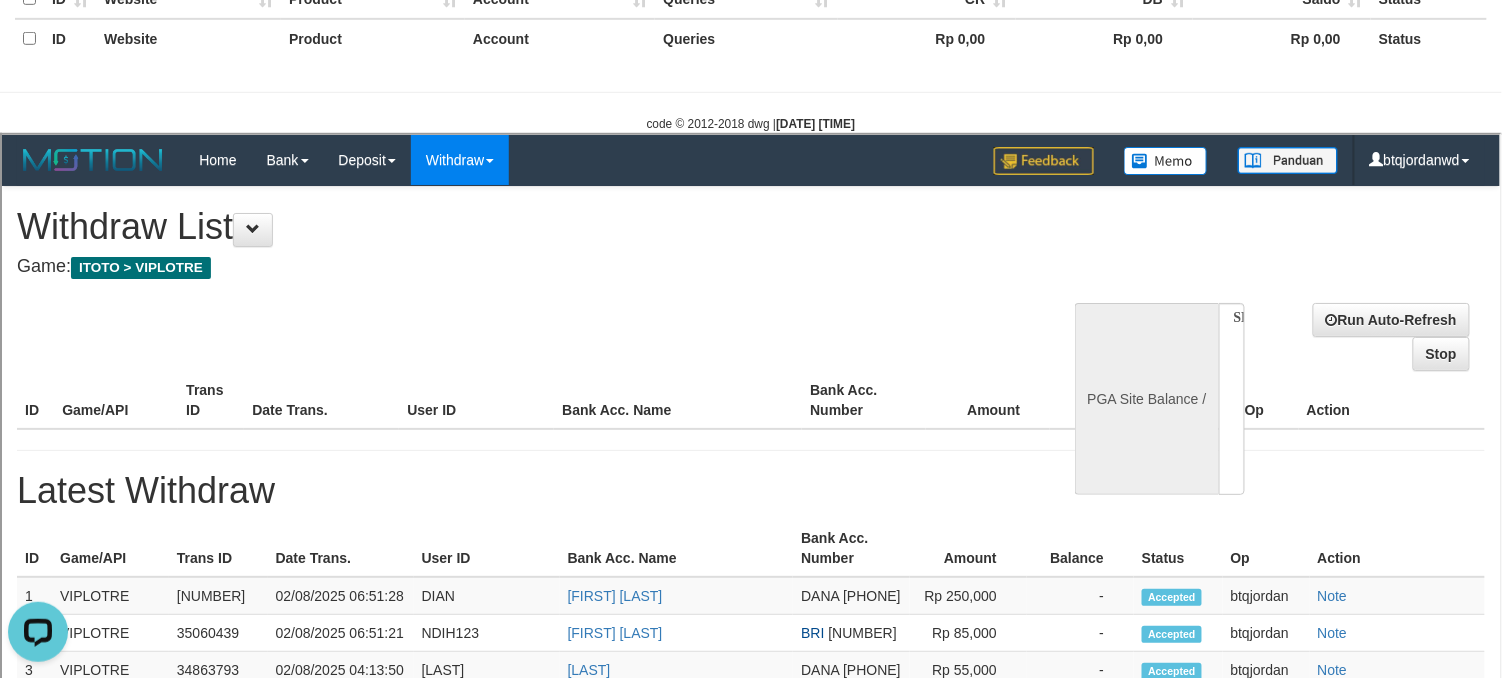 scroll, scrollTop: 0, scrollLeft: 0, axis: both 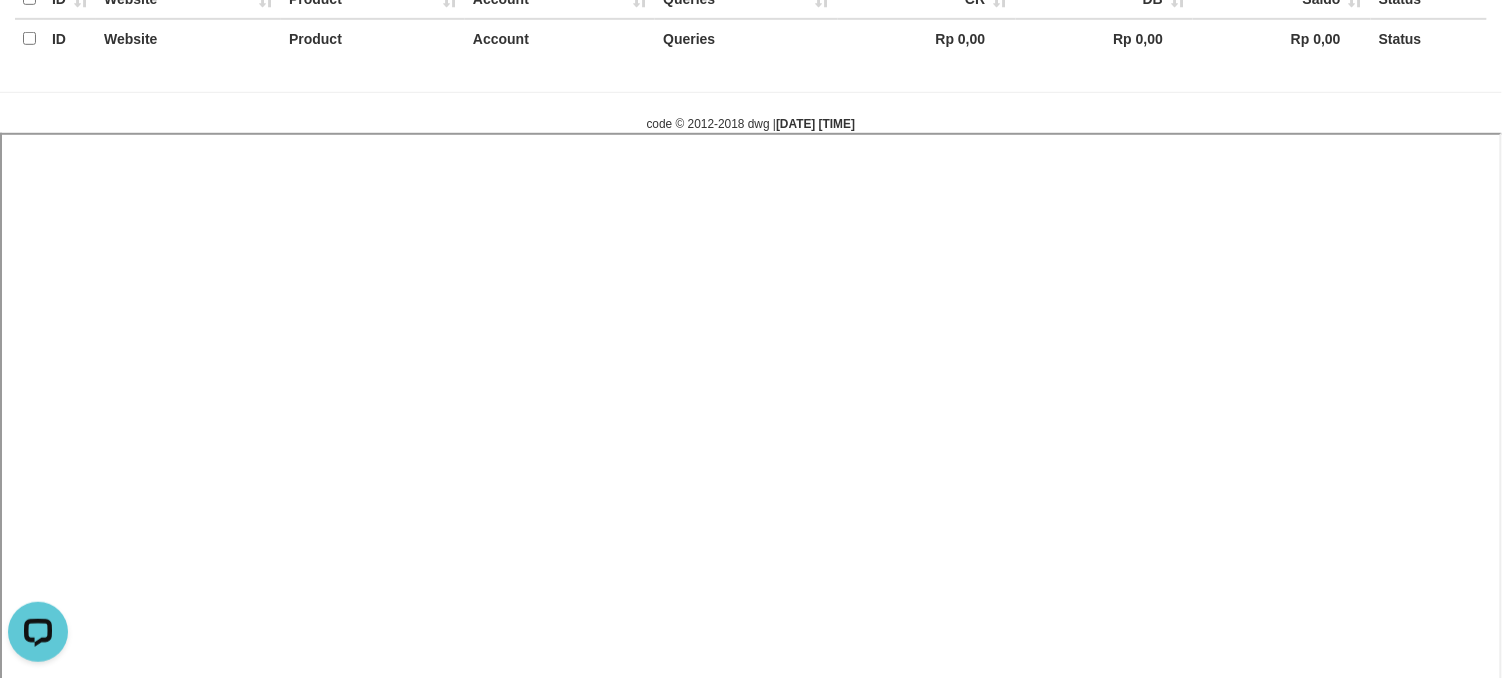 select 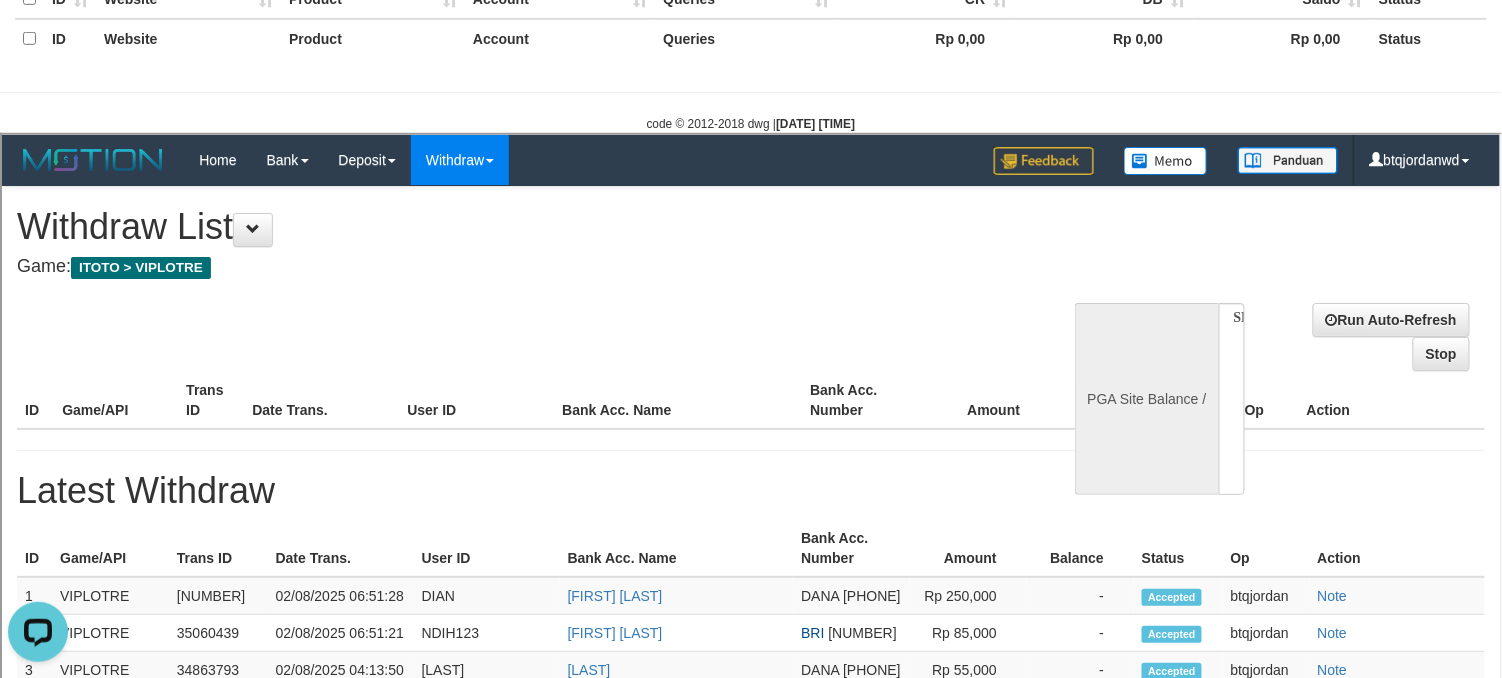 scroll, scrollTop: 0, scrollLeft: 0, axis: both 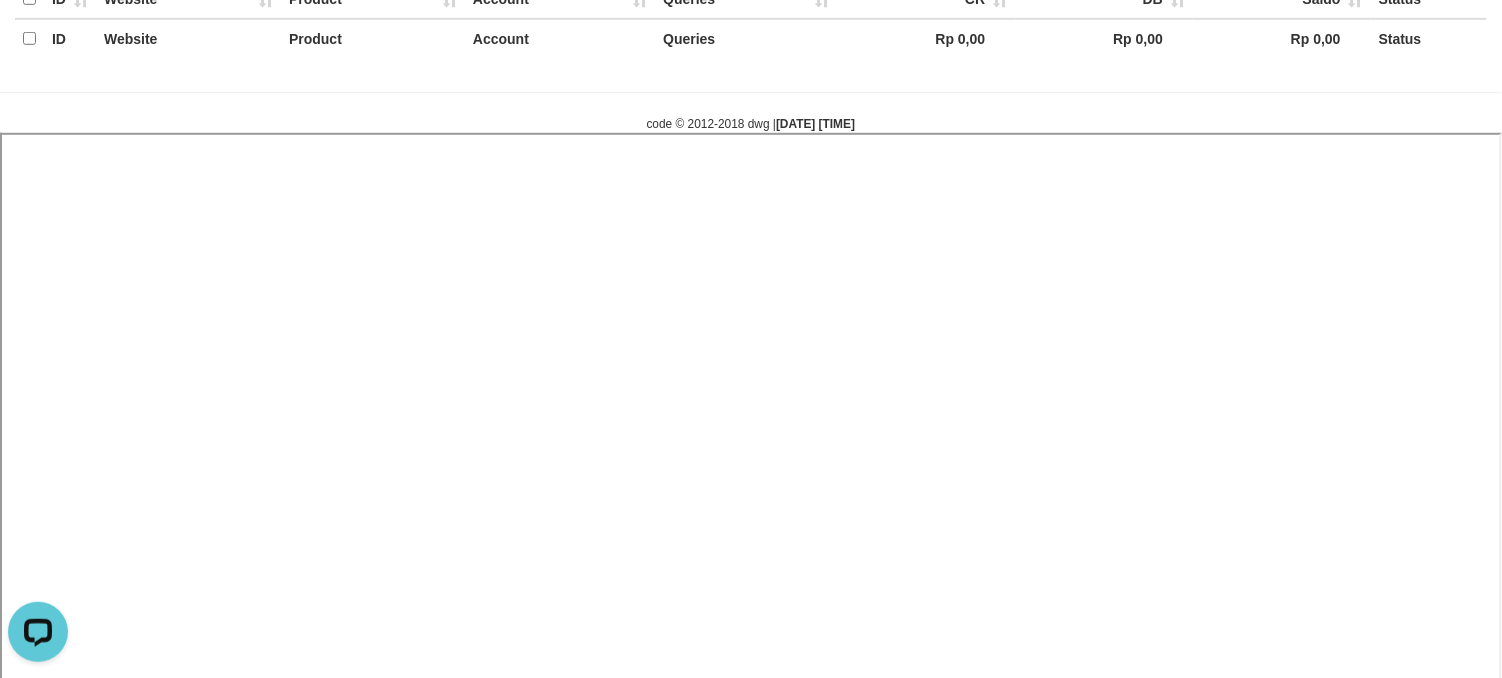 select 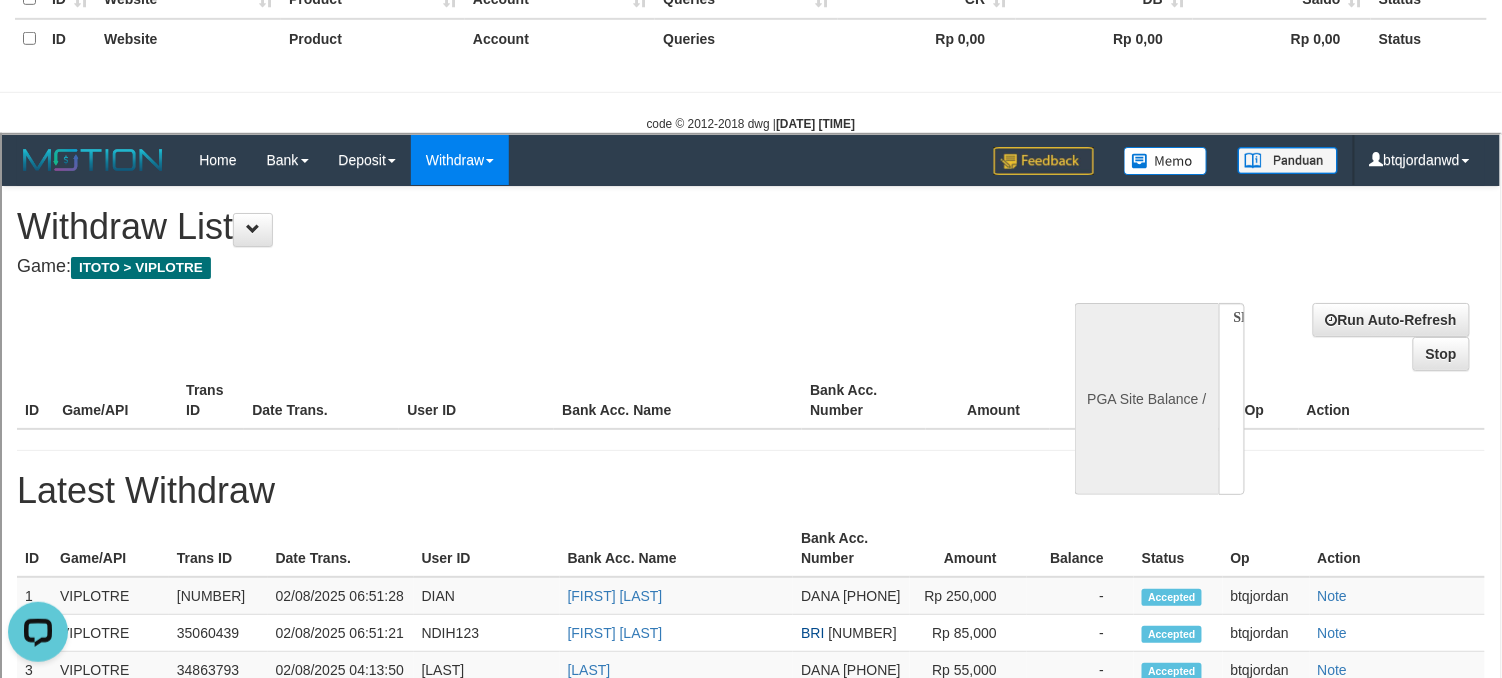 scroll, scrollTop: 0, scrollLeft: 0, axis: both 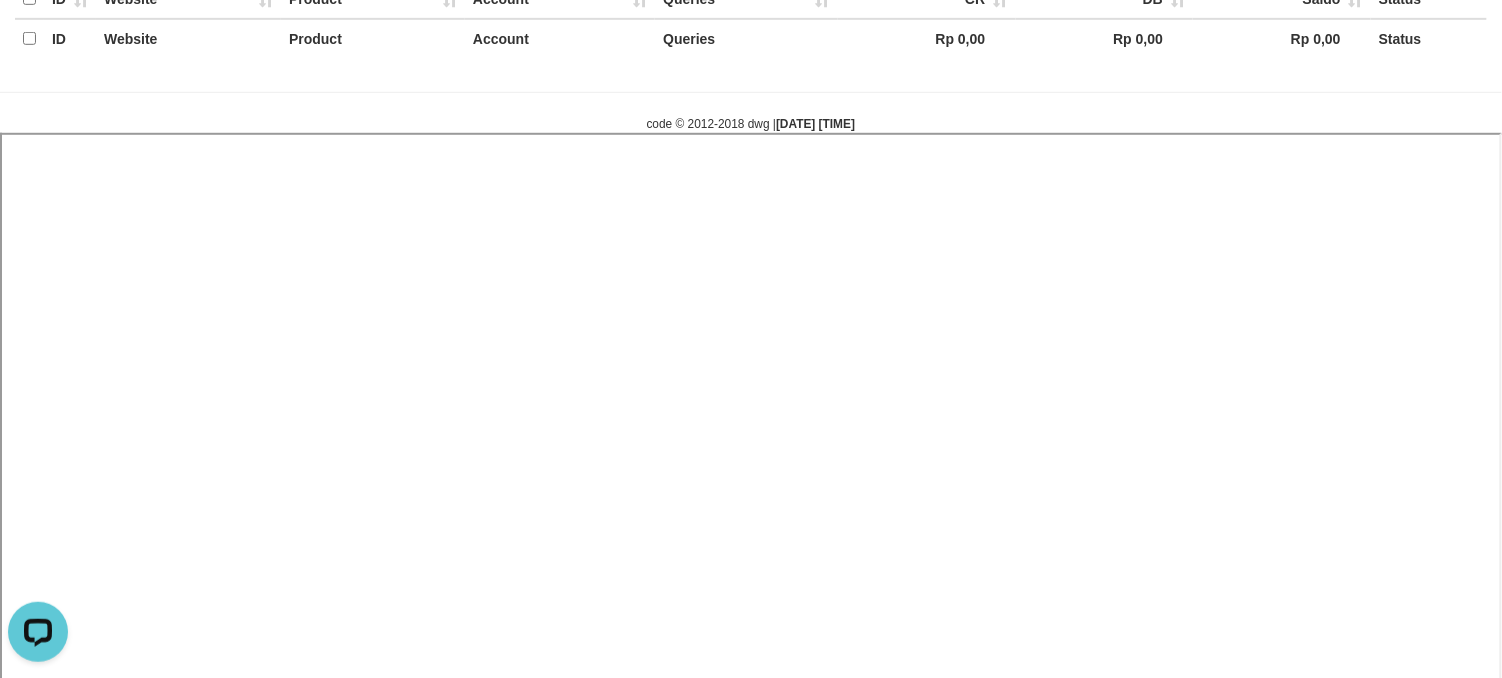 select 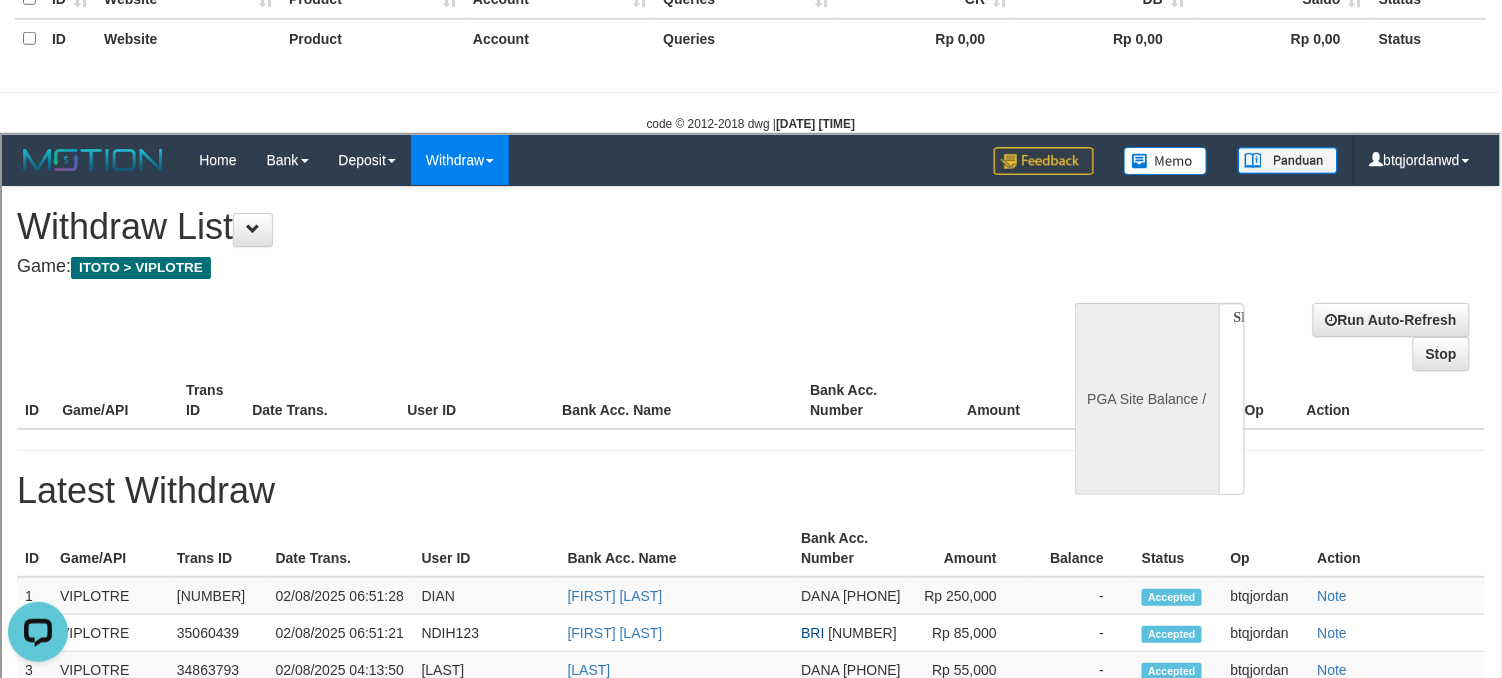 scroll, scrollTop: 0, scrollLeft: 0, axis: both 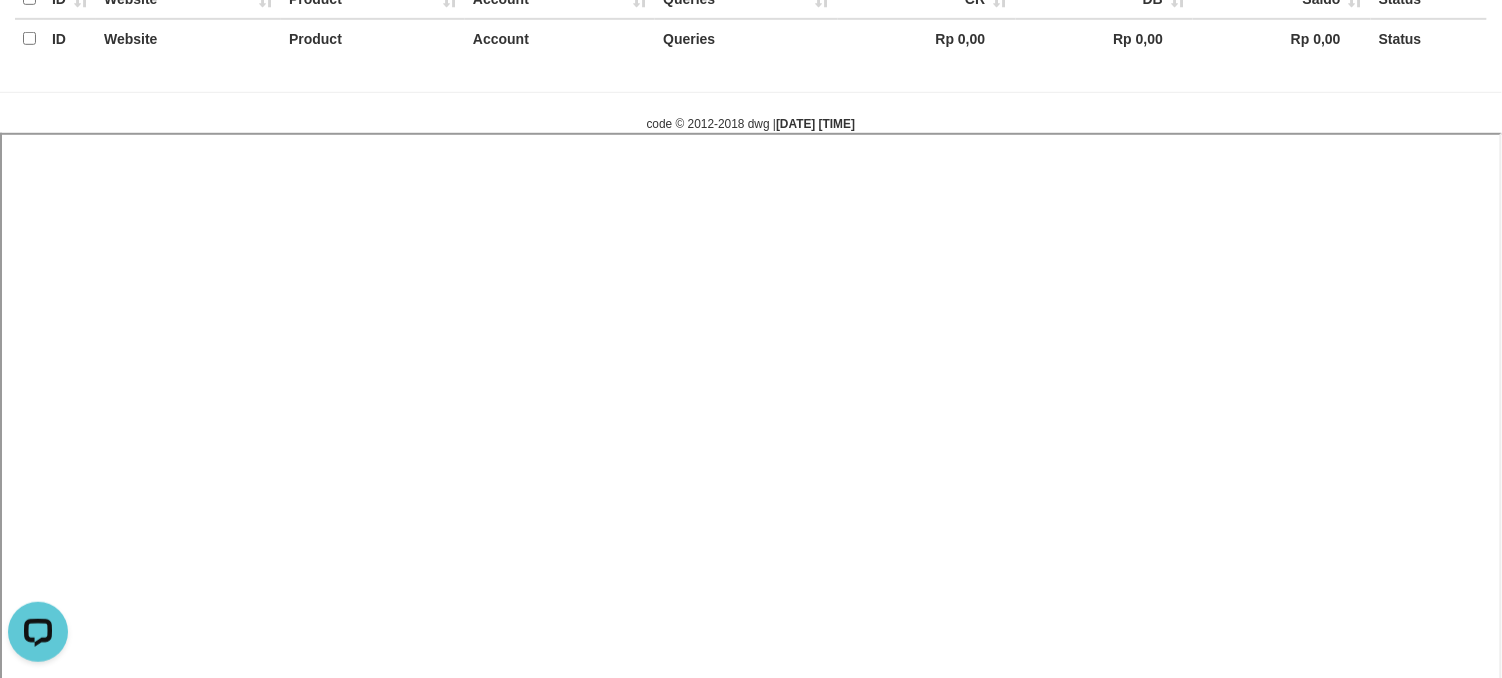 select 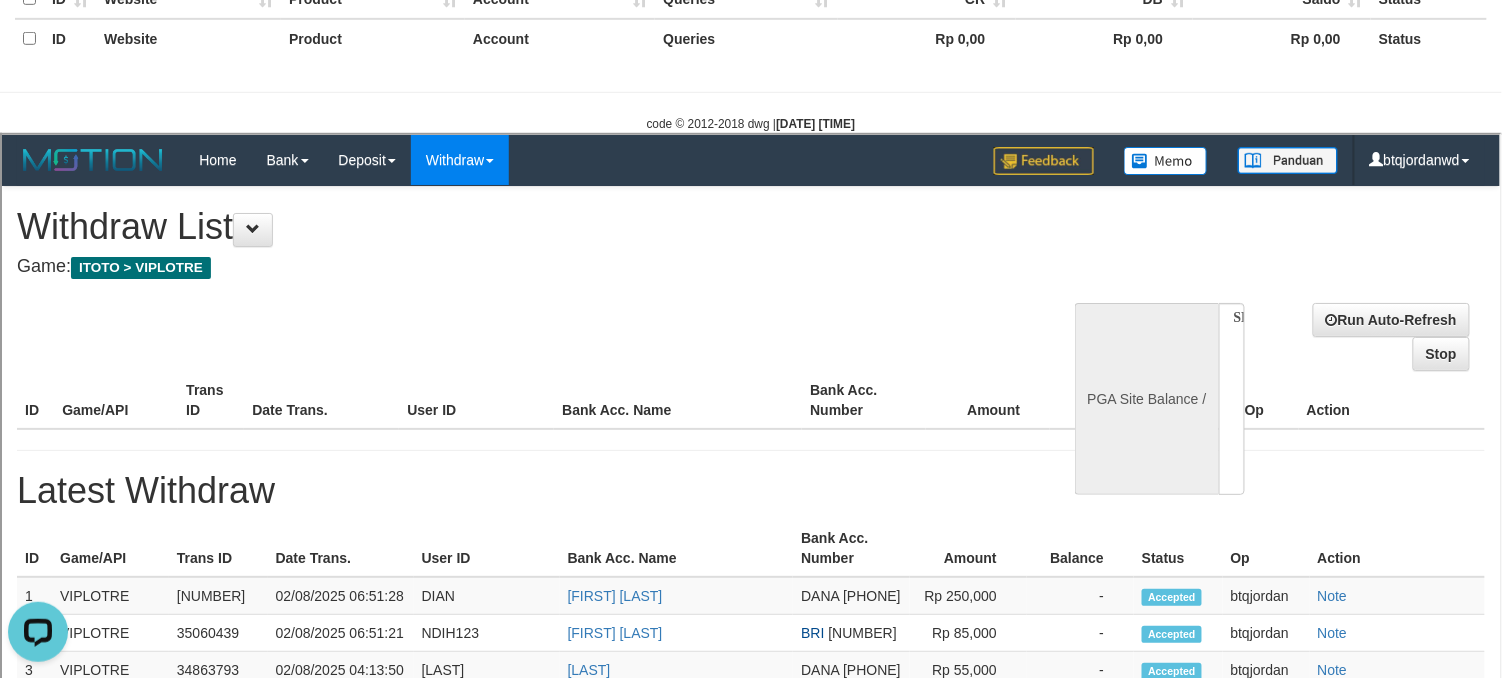 scroll, scrollTop: 0, scrollLeft: 0, axis: both 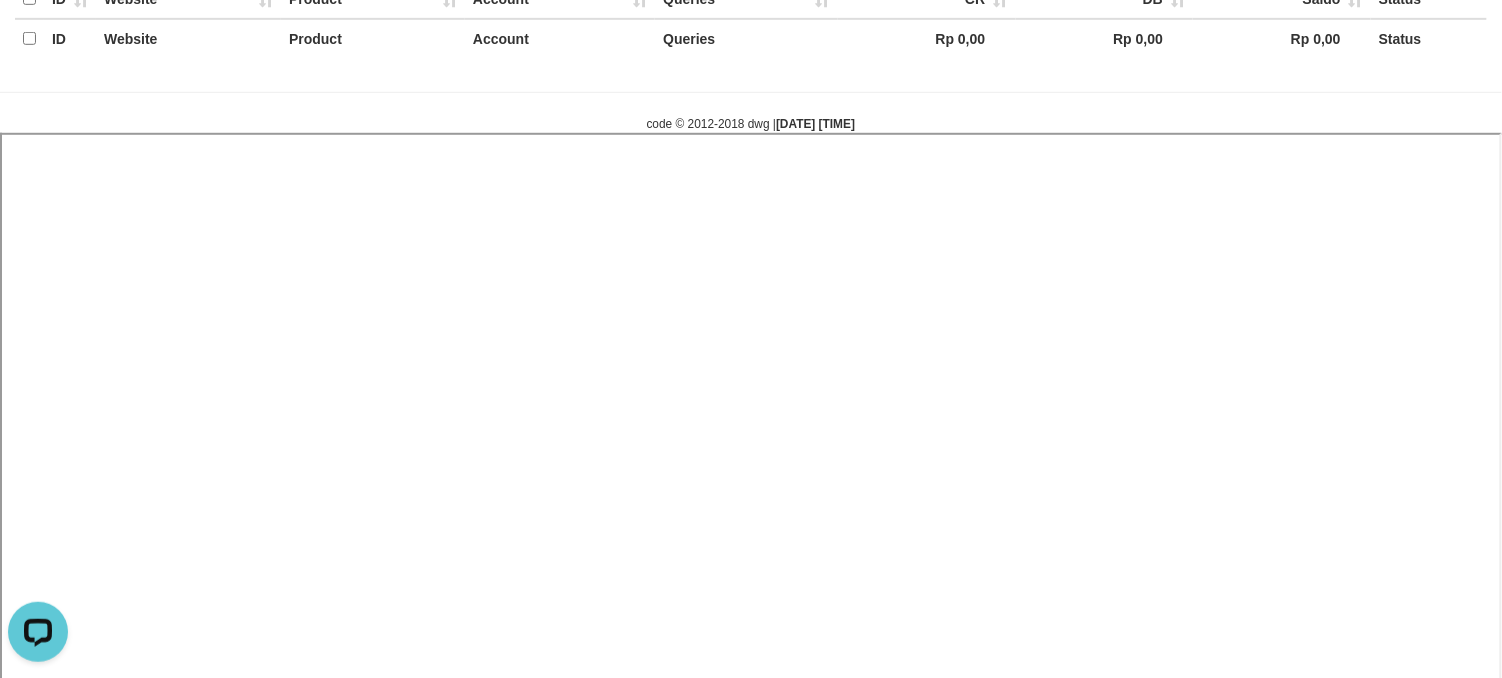select 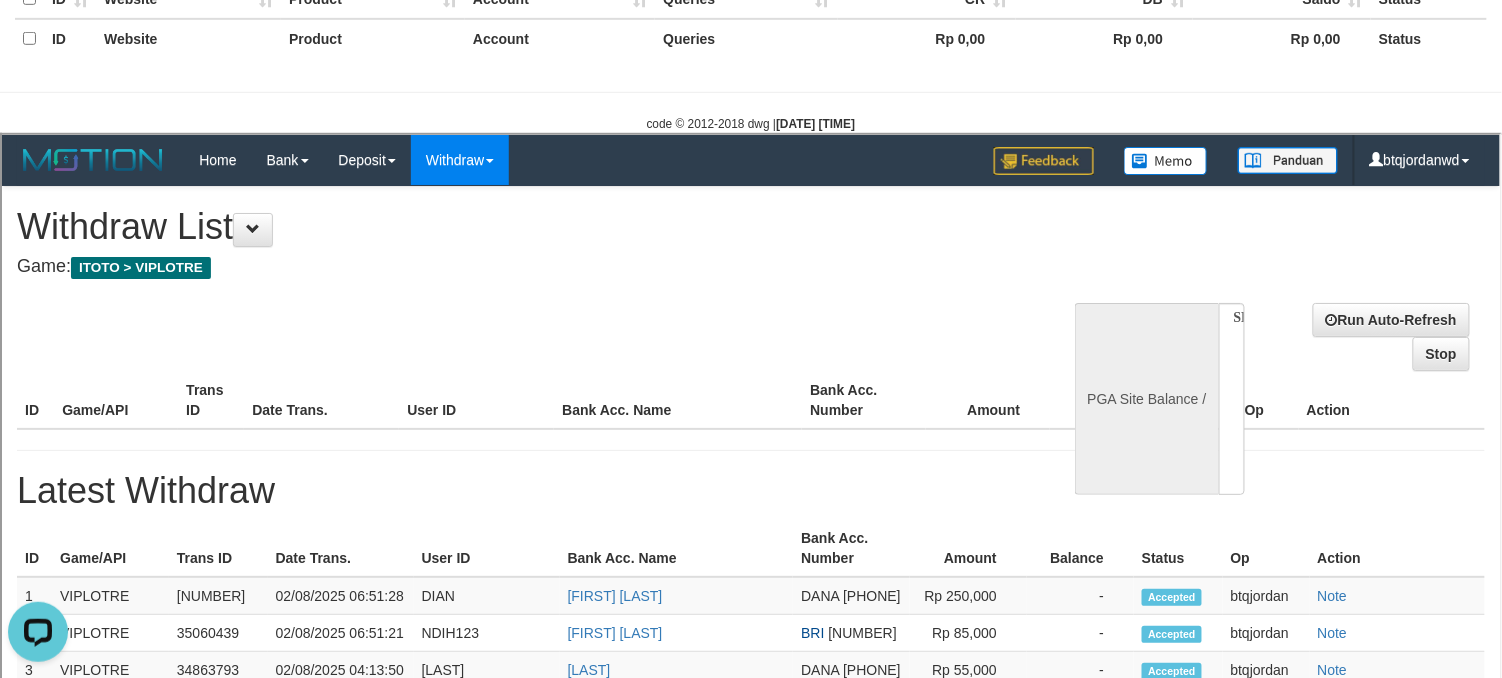 scroll, scrollTop: 0, scrollLeft: 0, axis: both 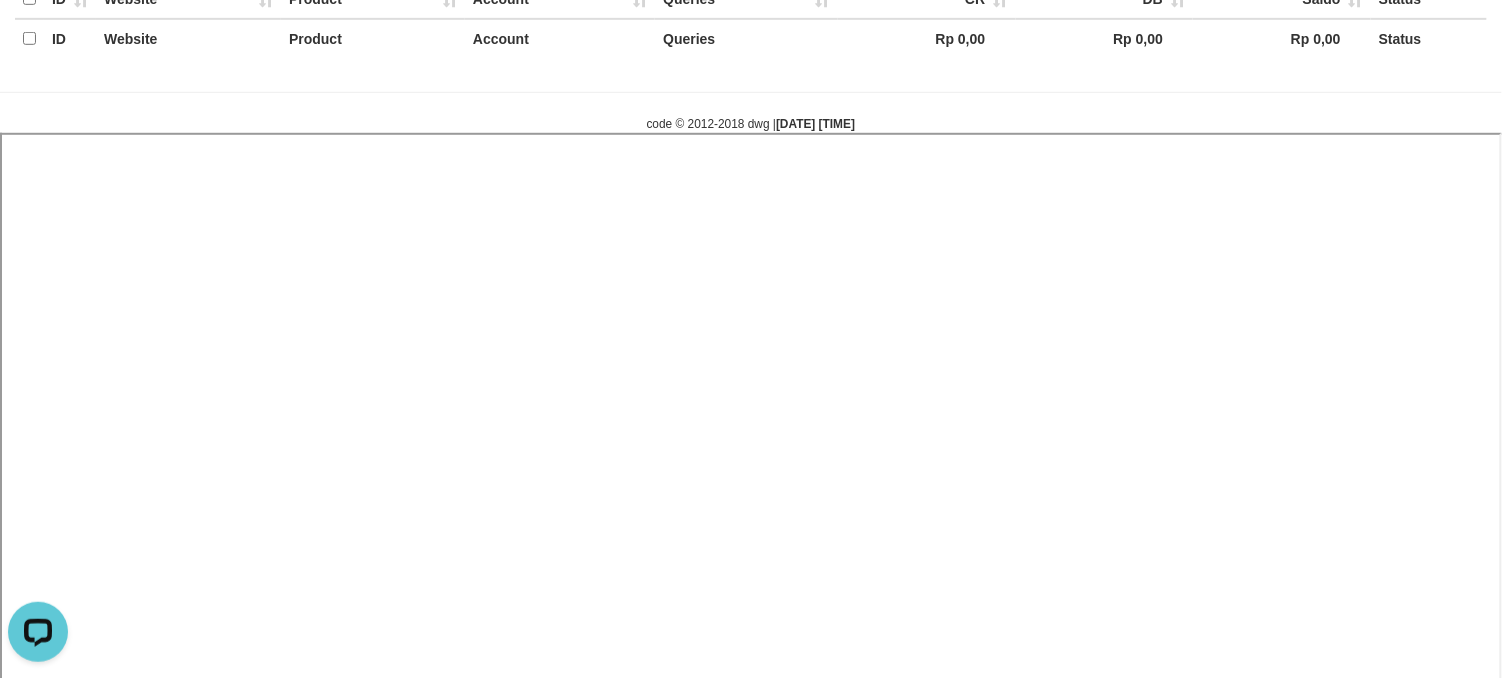 select 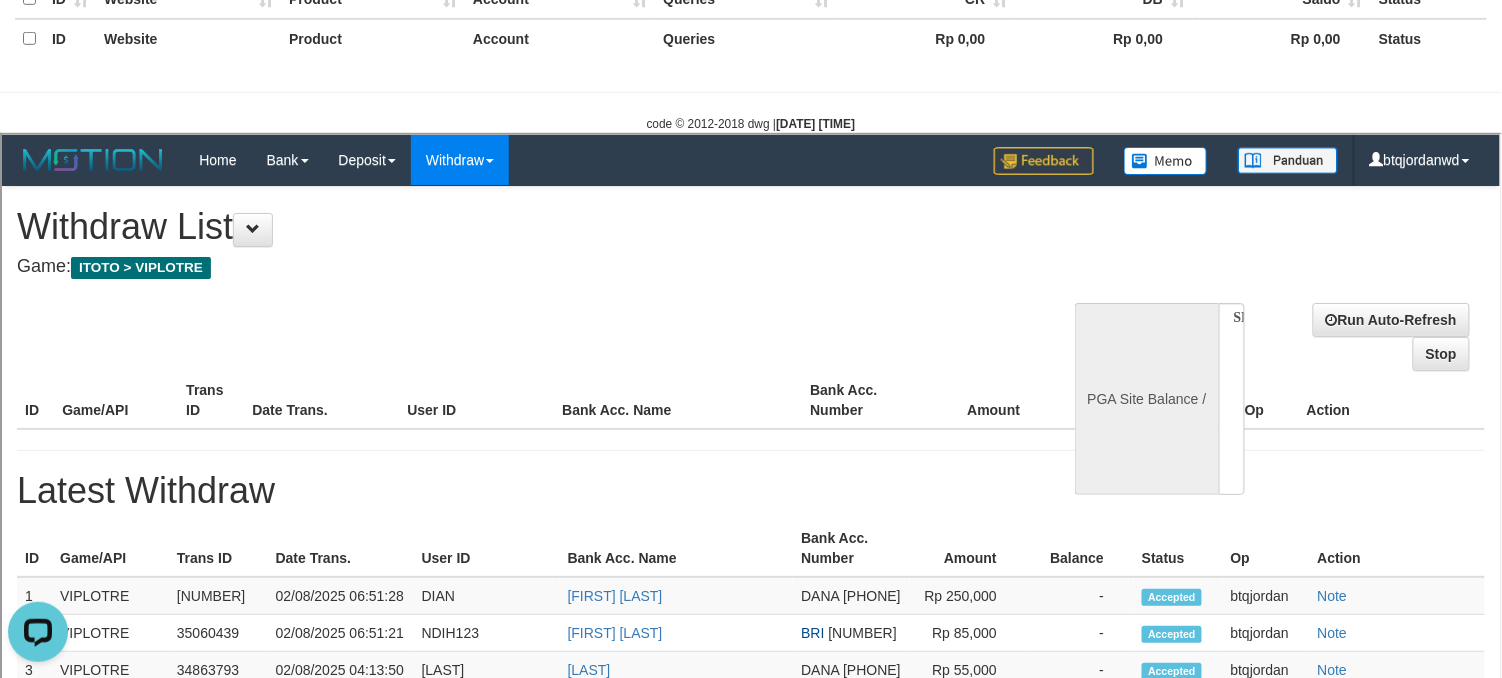 scroll, scrollTop: 0, scrollLeft: 0, axis: both 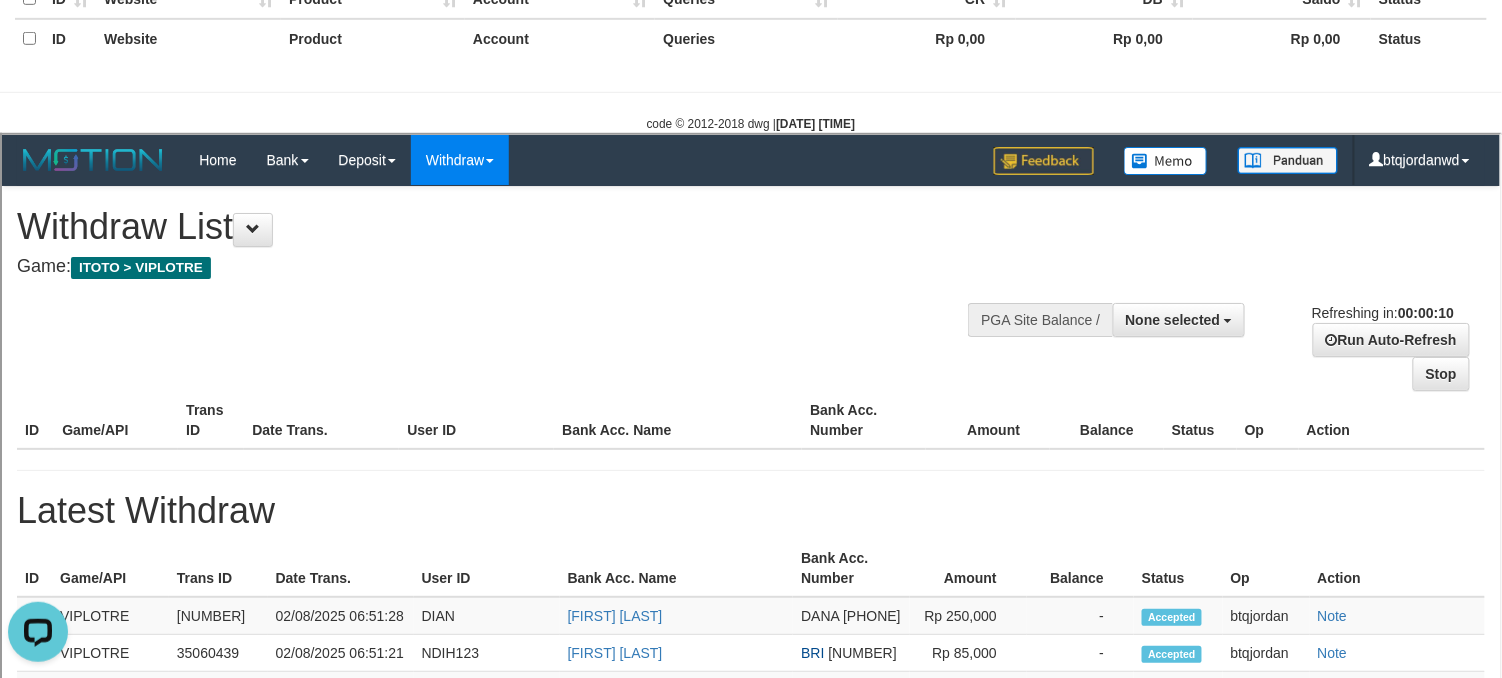 select on "**" 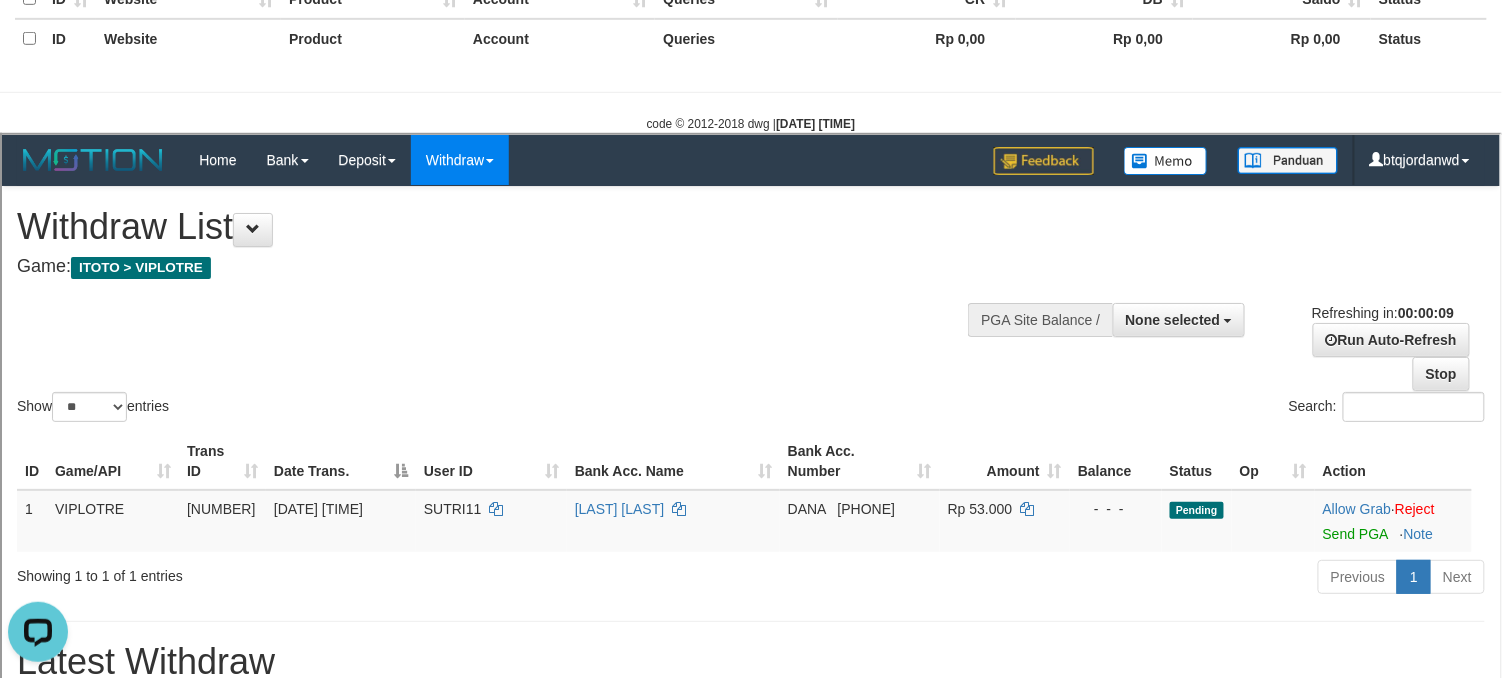 scroll, scrollTop: 0, scrollLeft: 0, axis: both 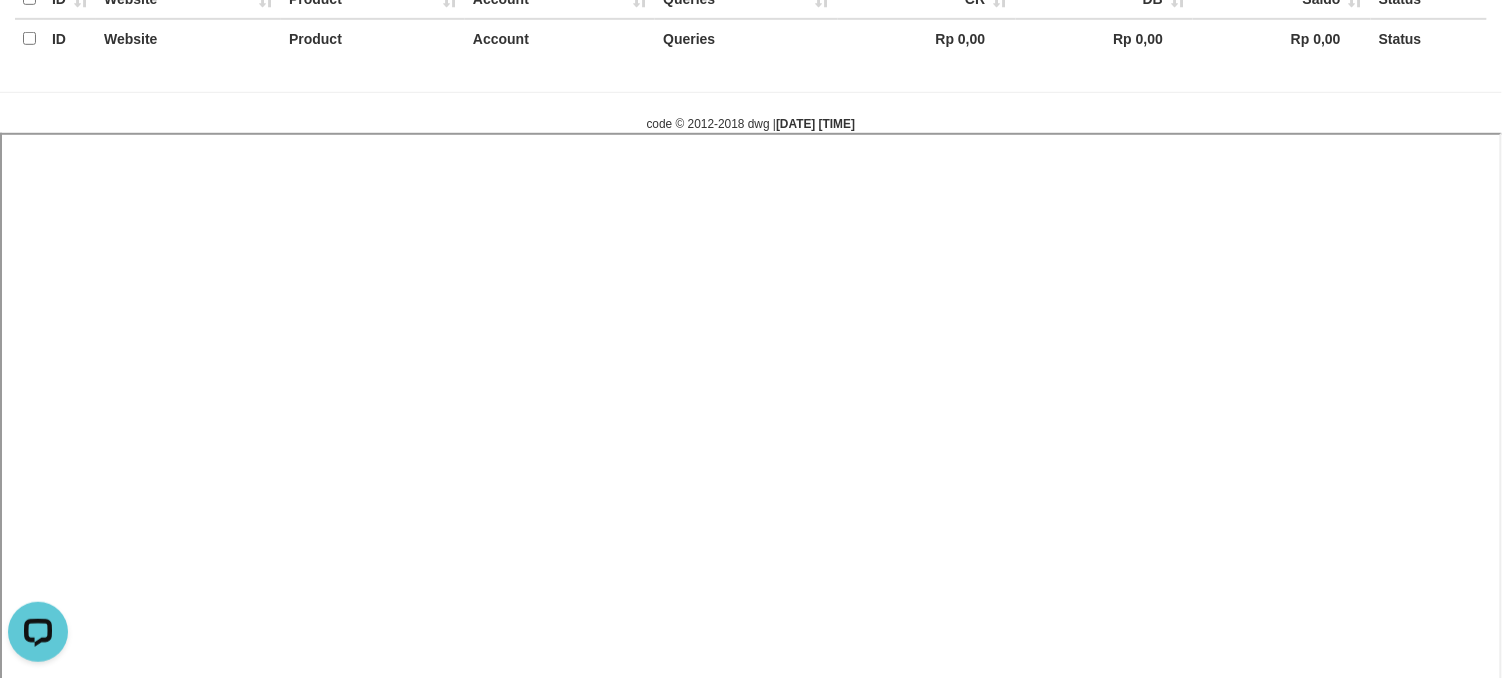 select 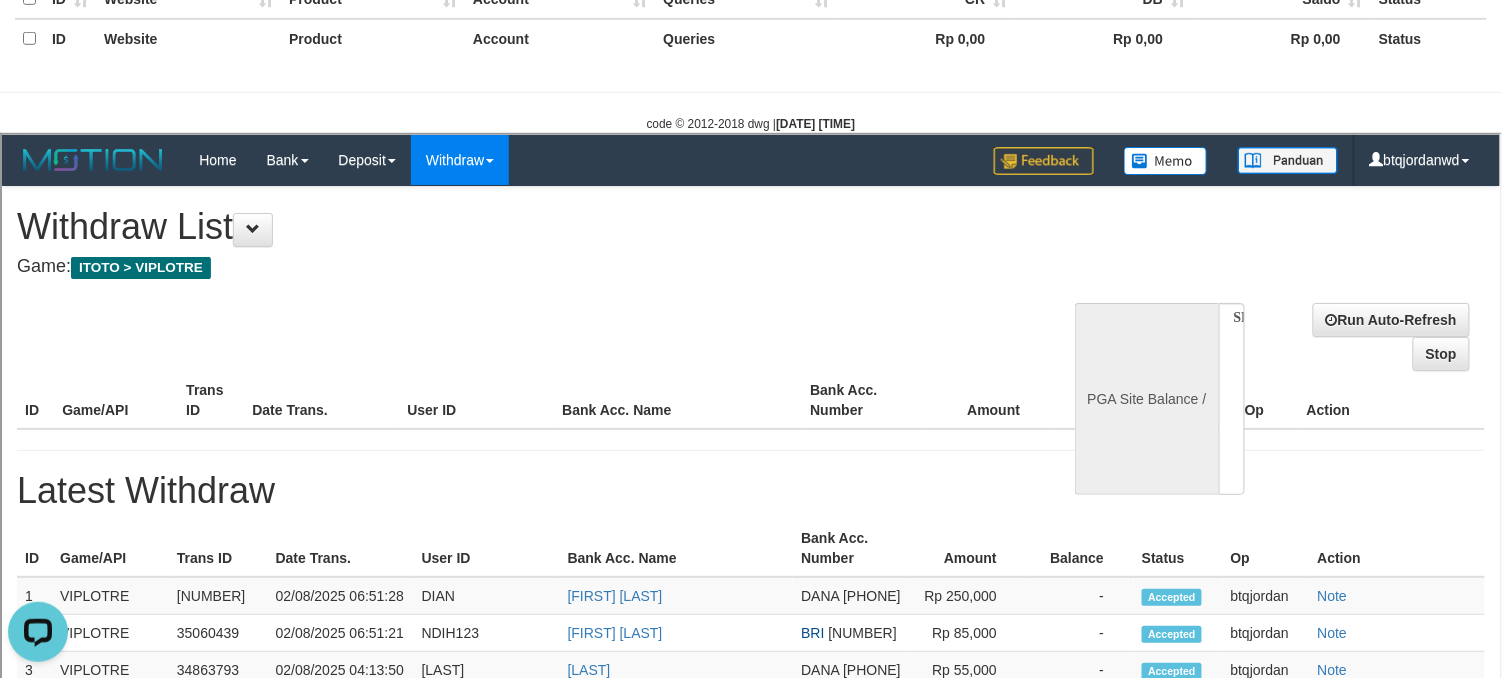 scroll, scrollTop: 0, scrollLeft: 0, axis: both 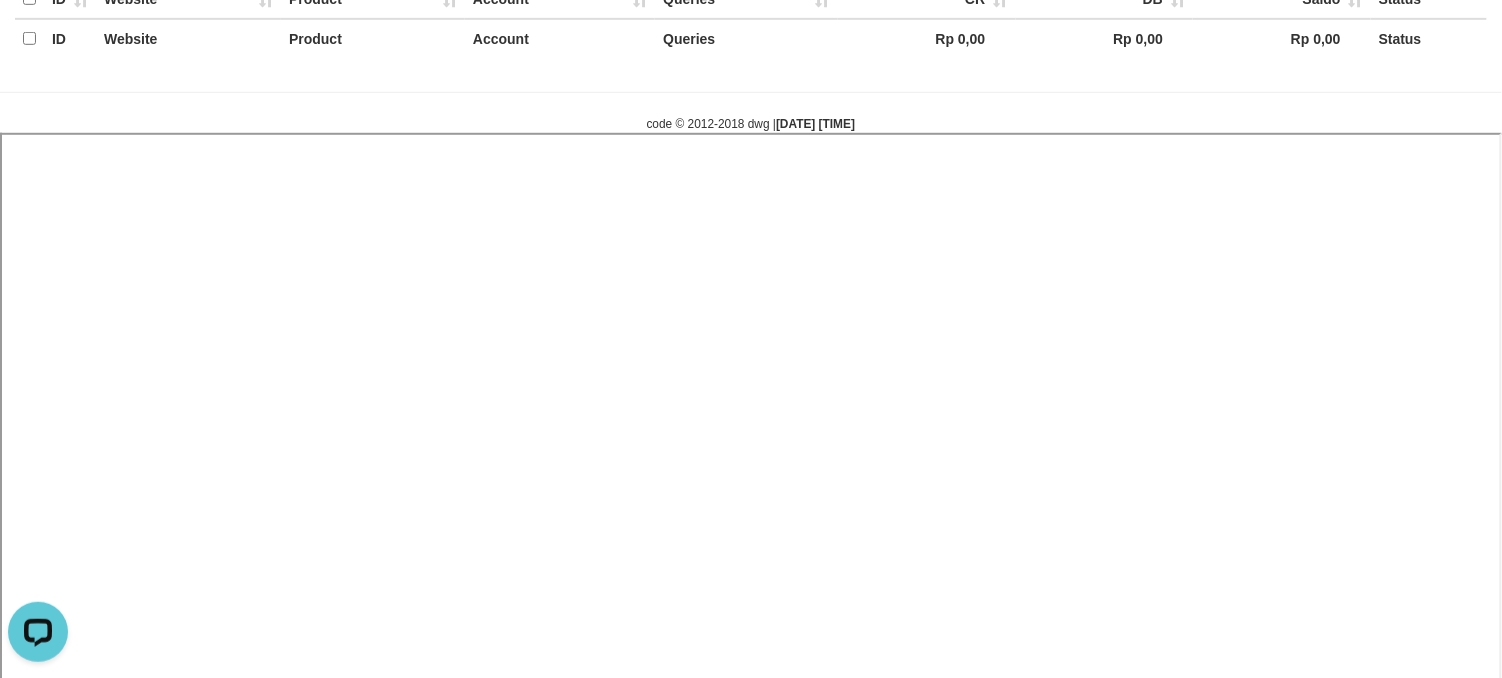 select 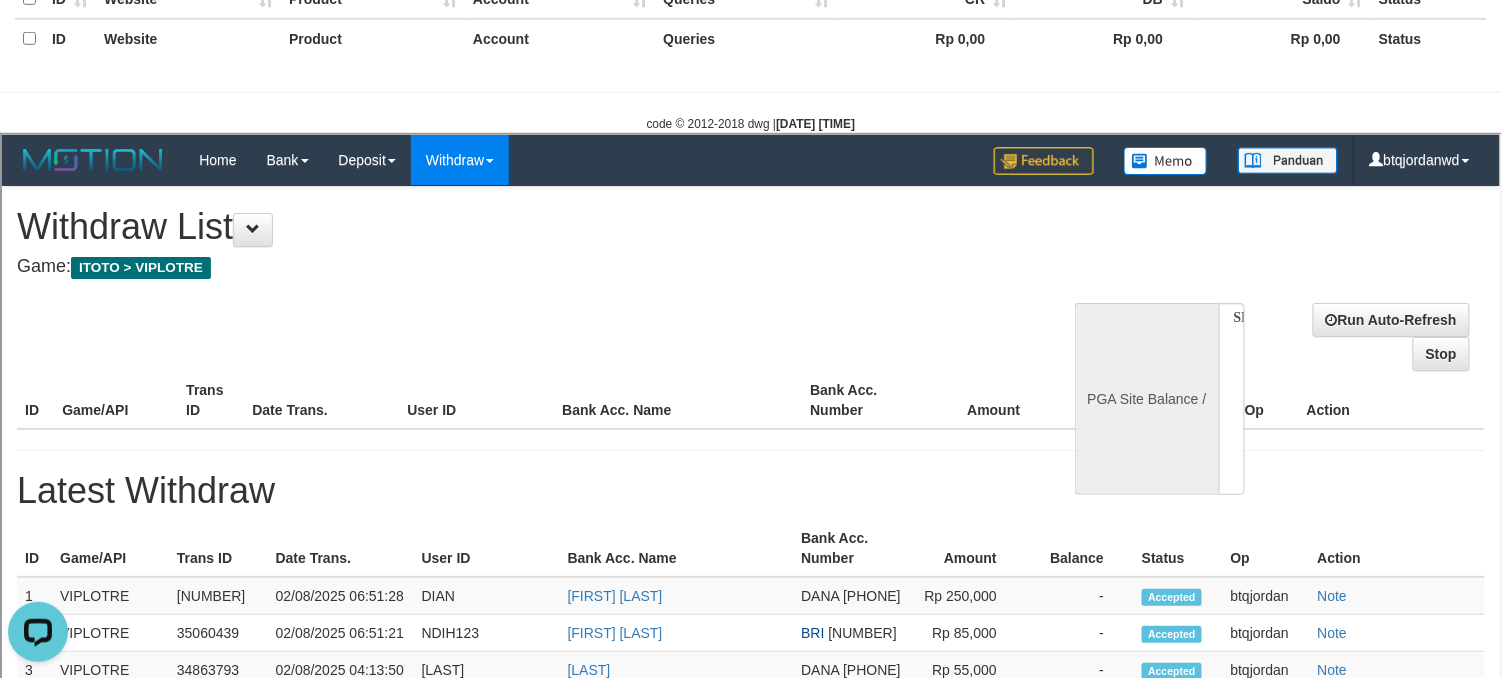 scroll, scrollTop: 0, scrollLeft: 0, axis: both 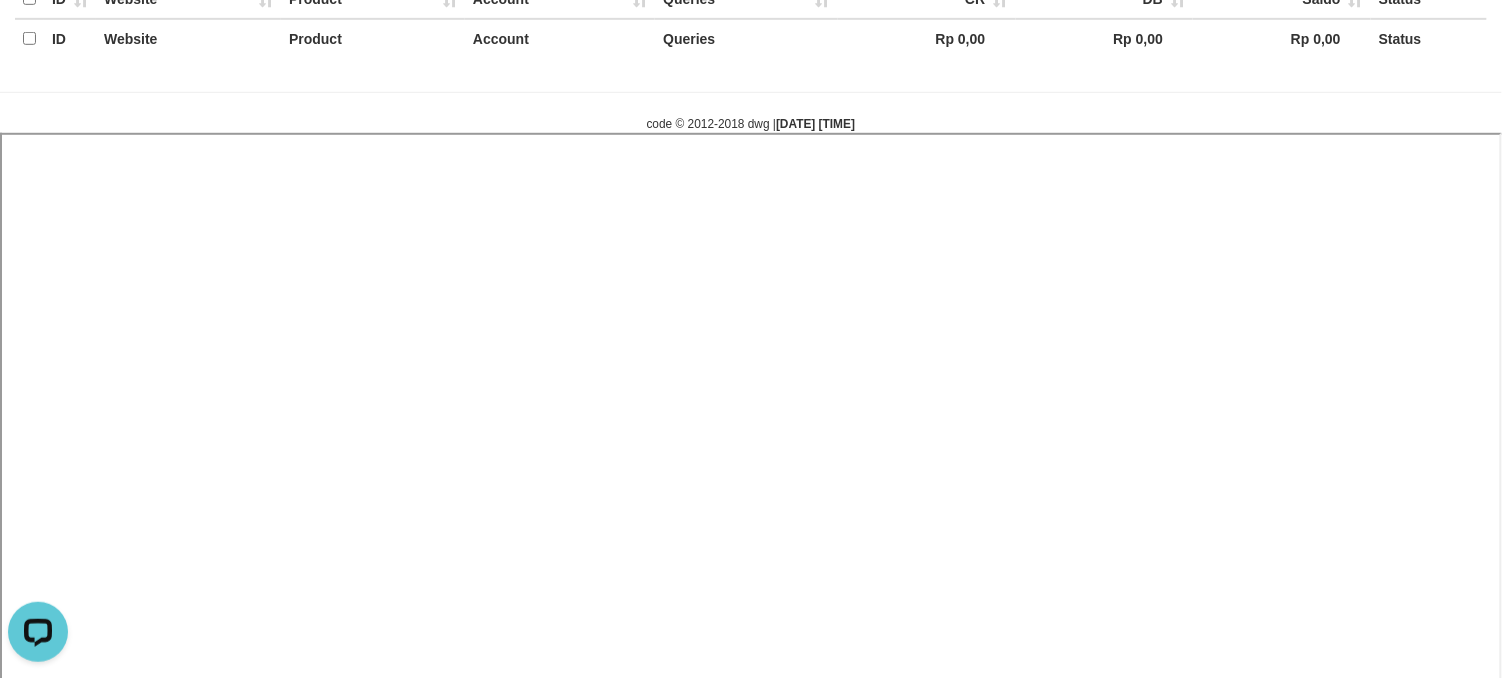 select 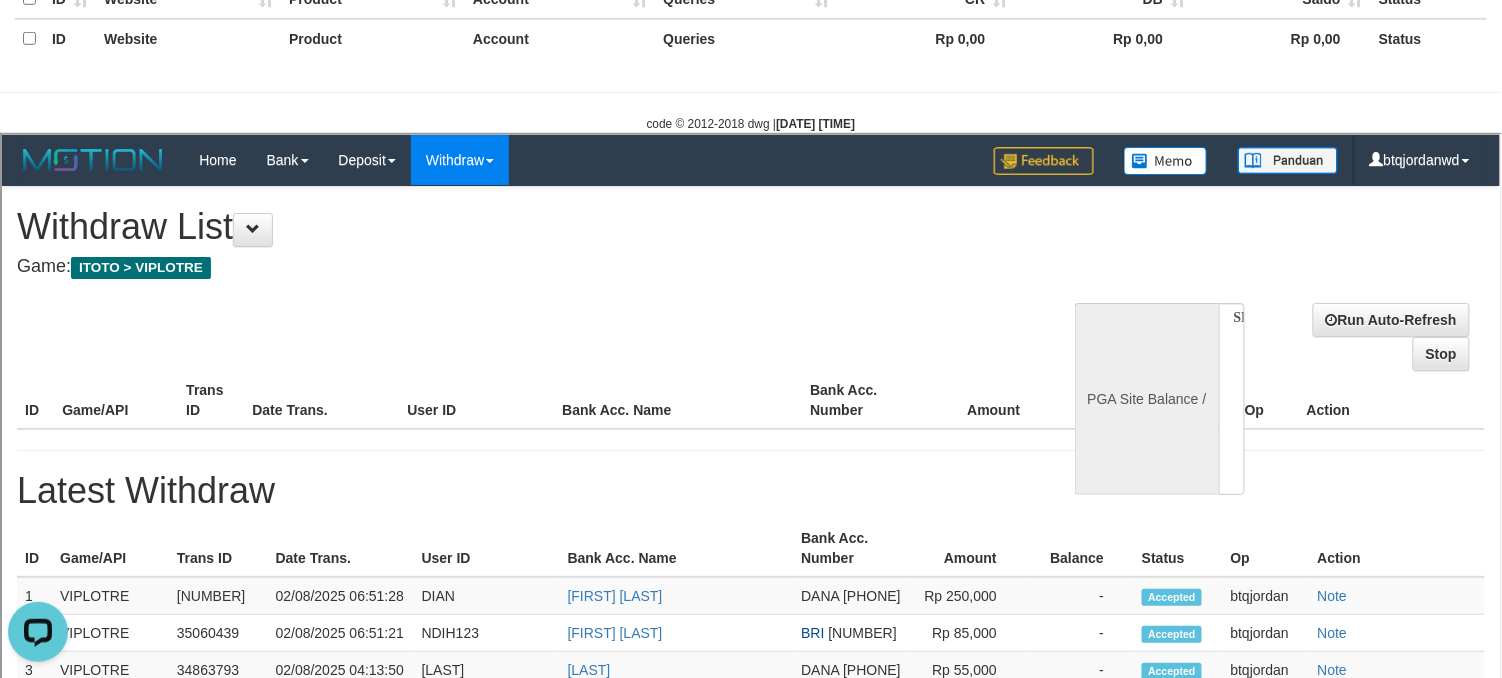 scroll, scrollTop: 0, scrollLeft: 0, axis: both 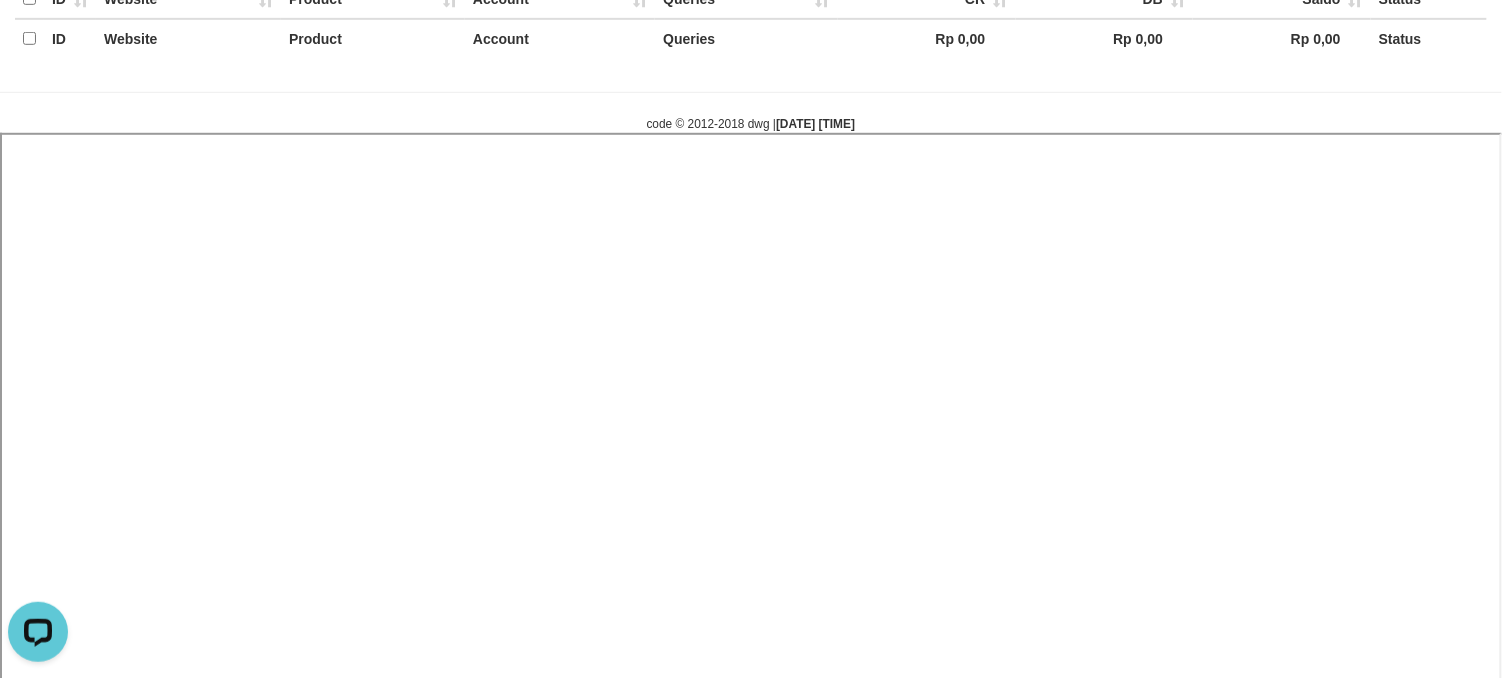 select 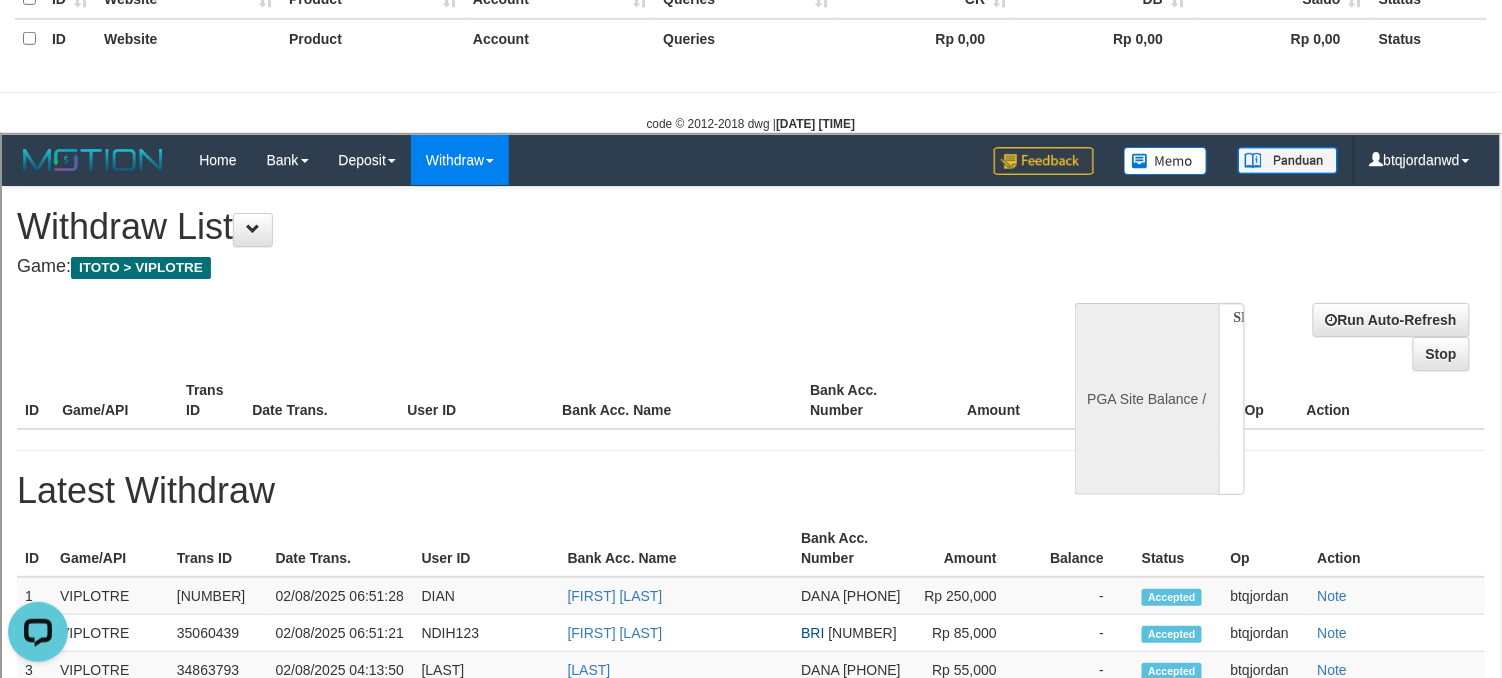 scroll, scrollTop: 0, scrollLeft: 0, axis: both 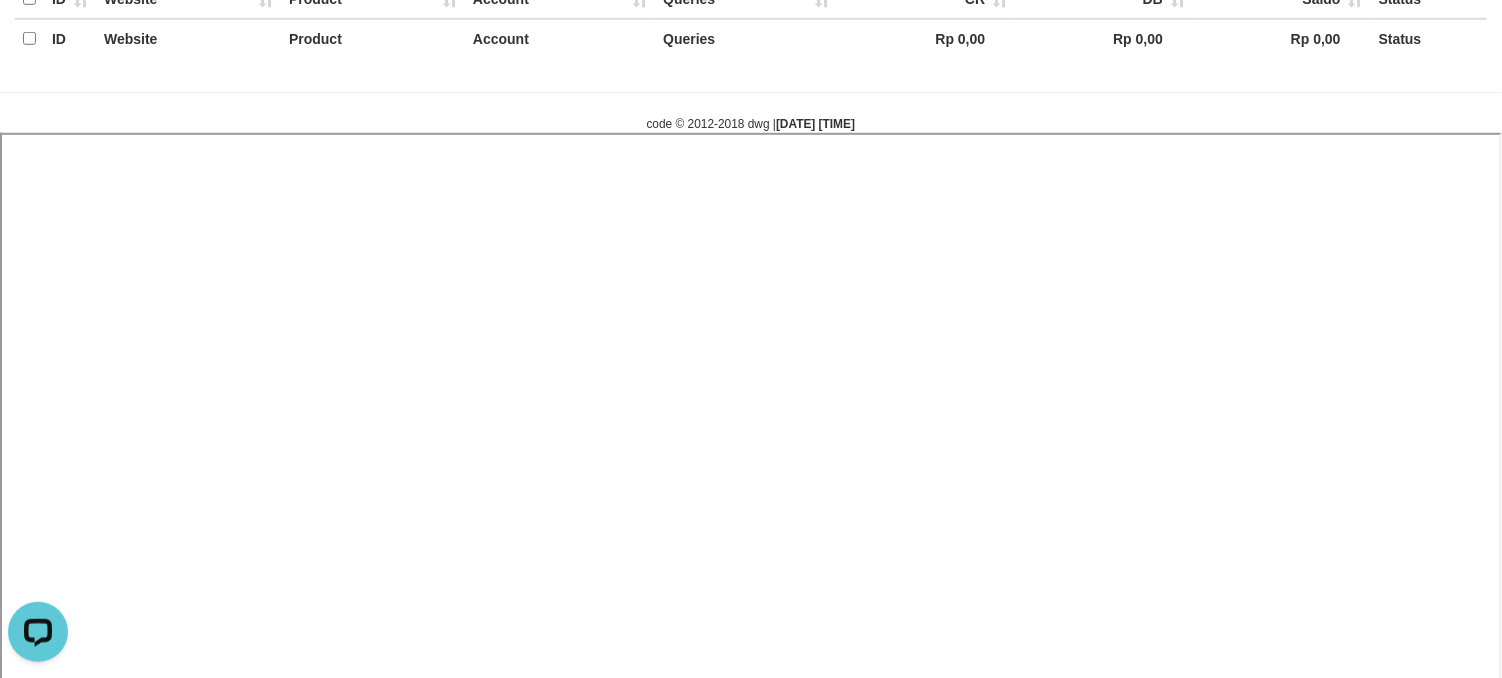 select 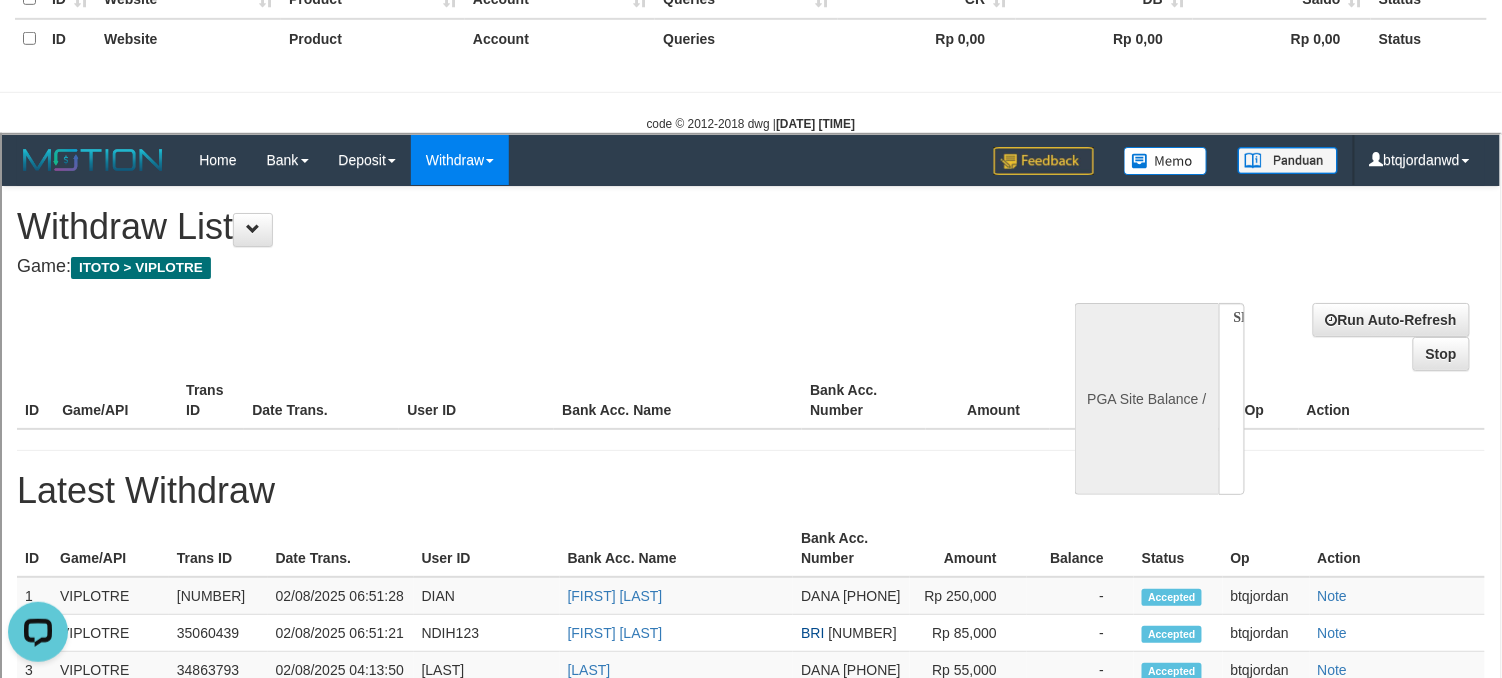 scroll, scrollTop: 0, scrollLeft: 0, axis: both 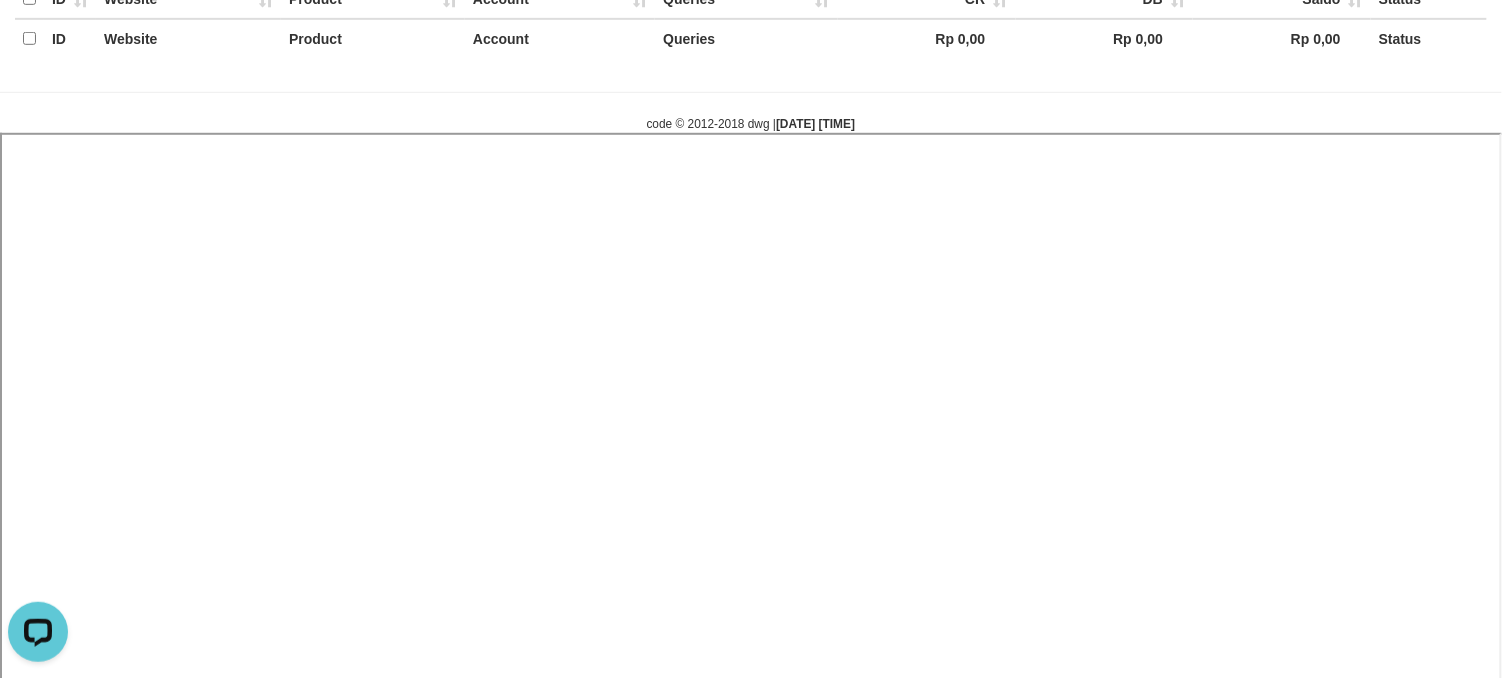 select 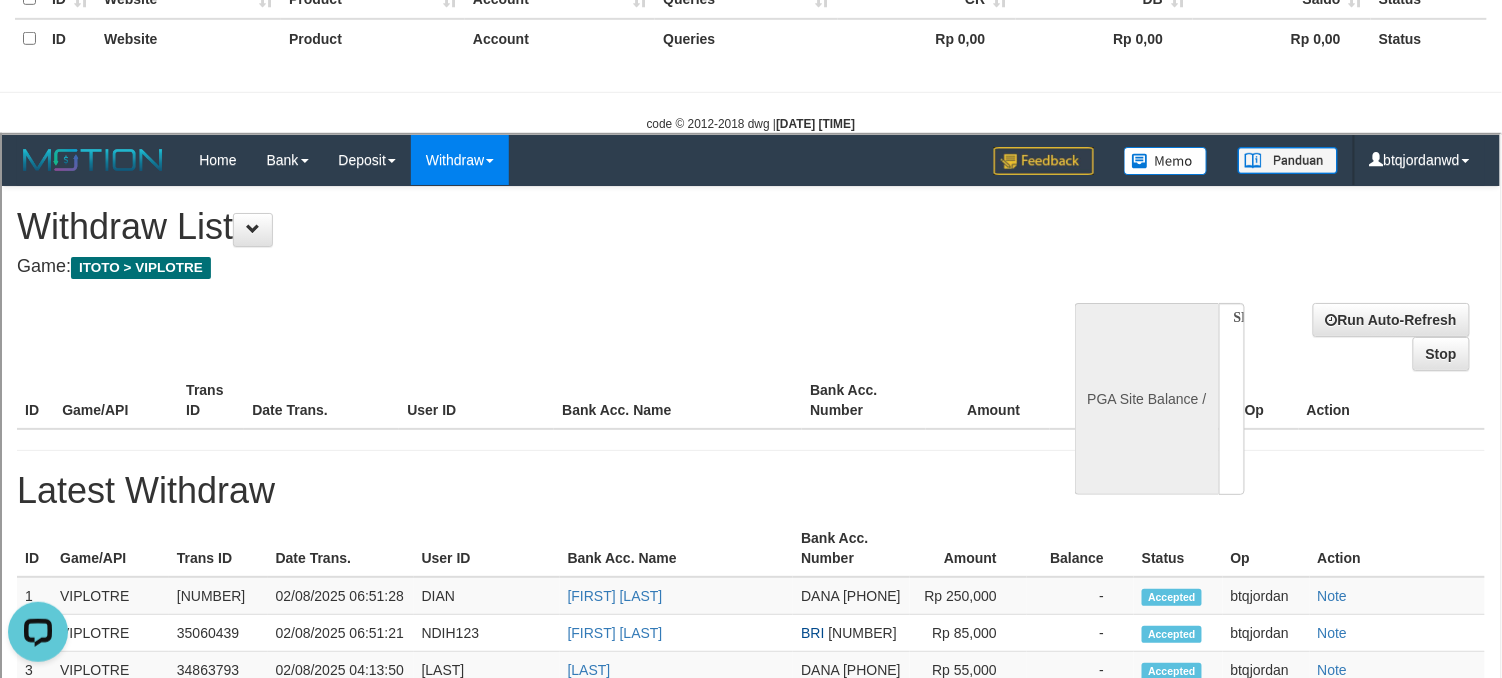 scroll, scrollTop: 0, scrollLeft: 0, axis: both 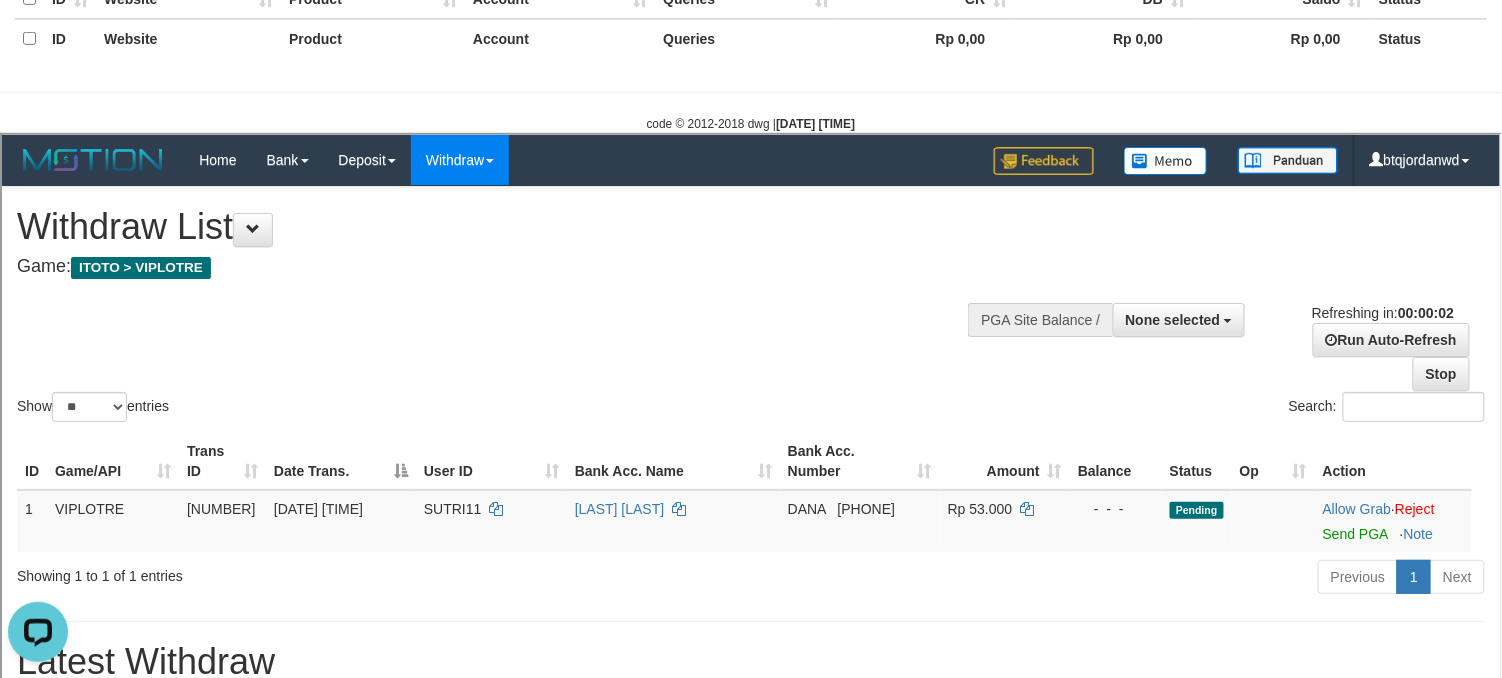 click on "Show  ** ** ** ***  entries Search:" at bounding box center [749, 303] 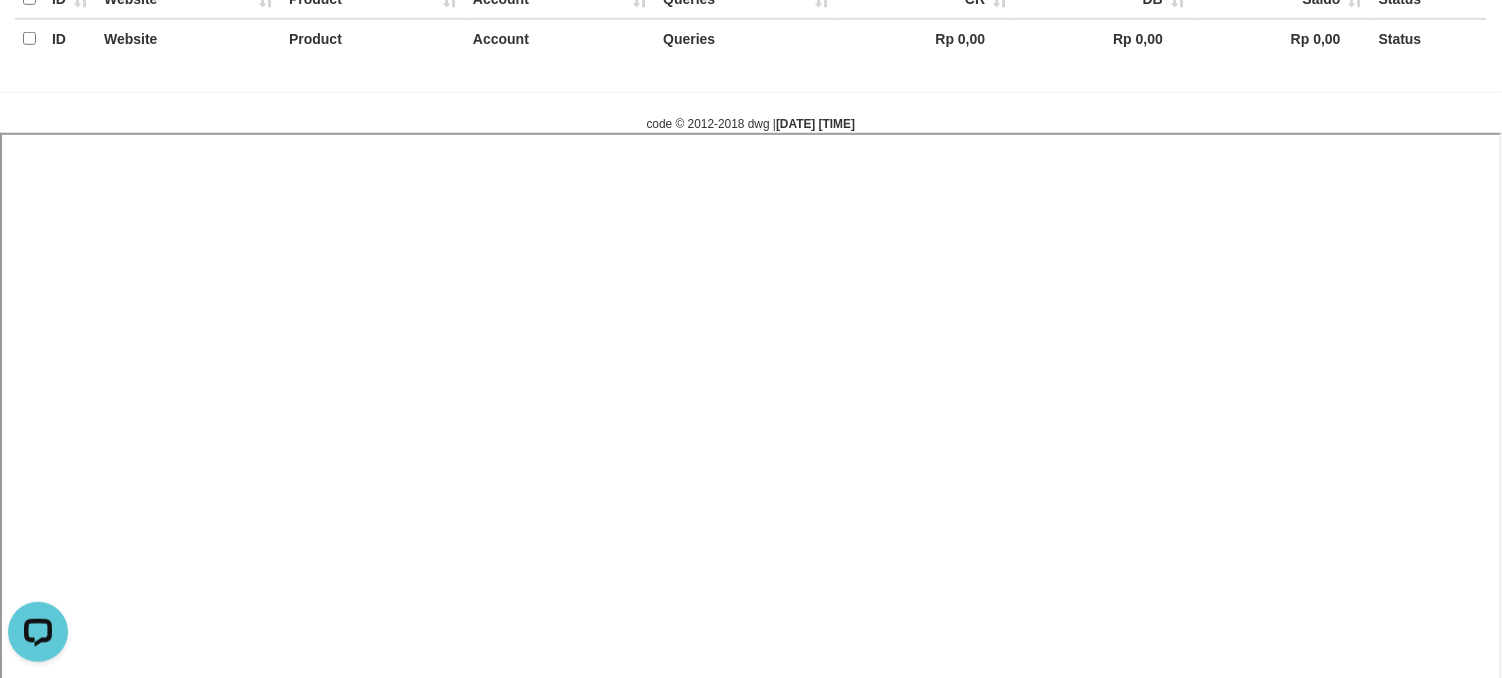 select 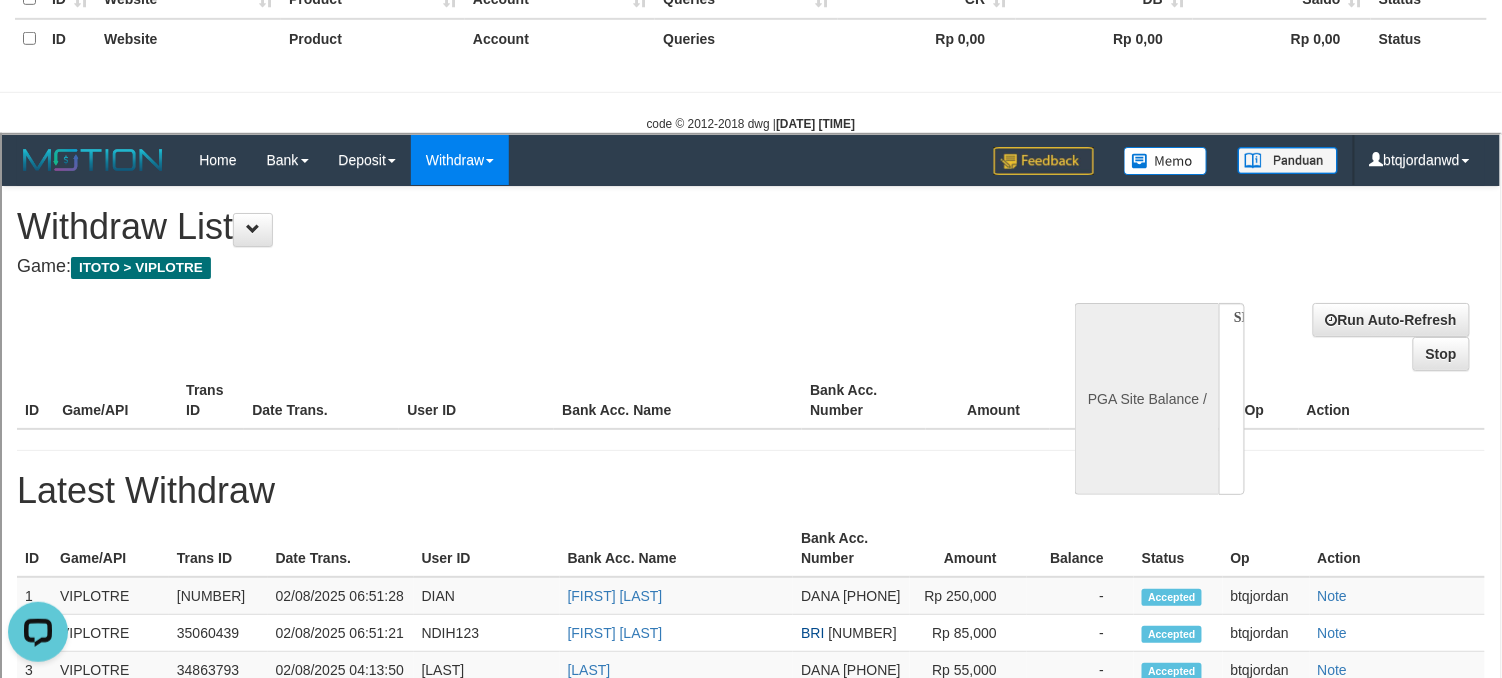 select on "**" 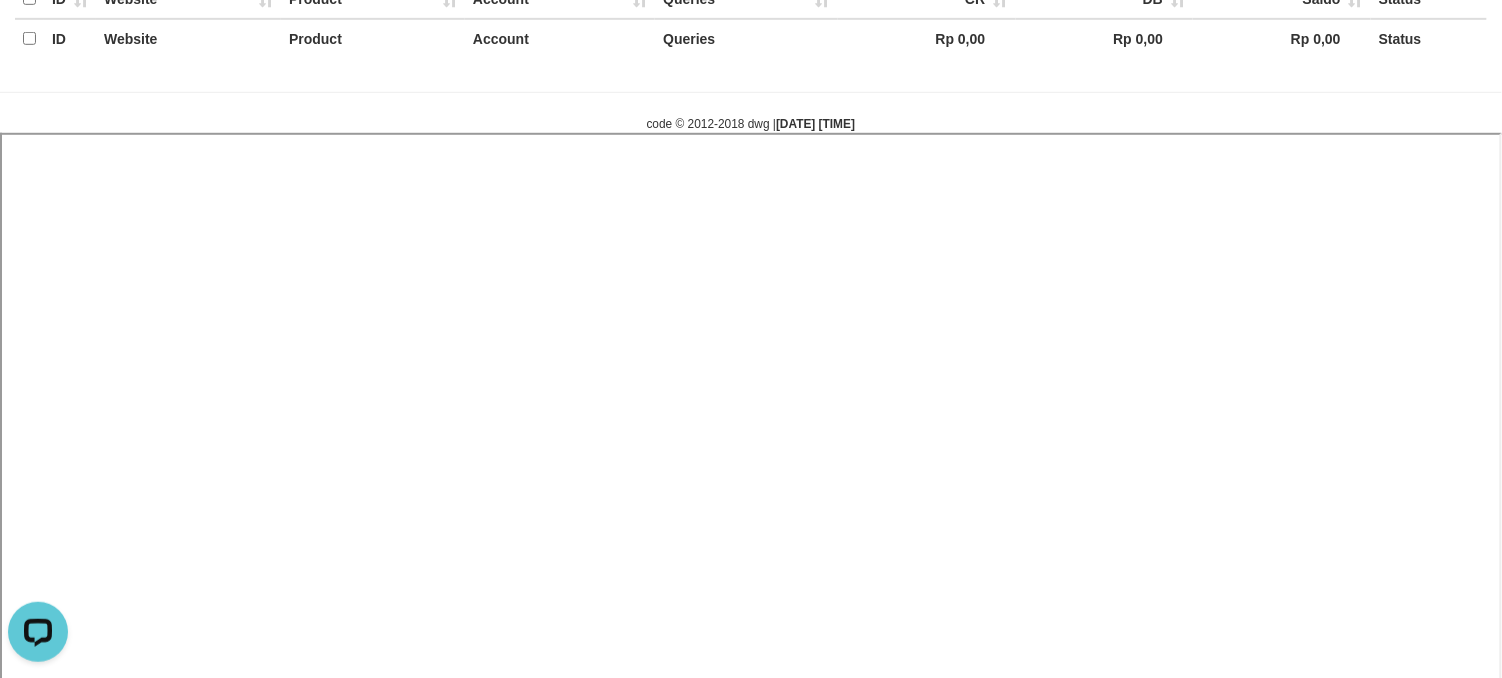 select 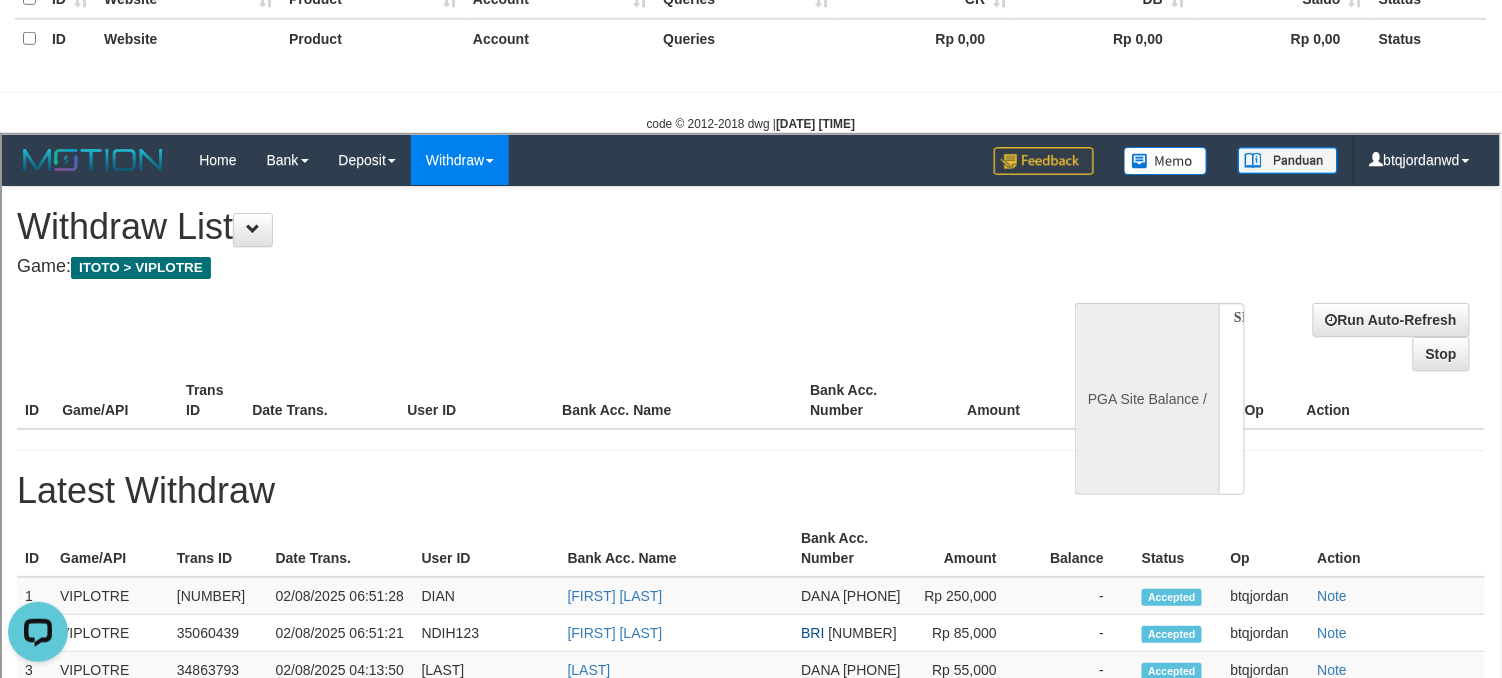 select on "**" 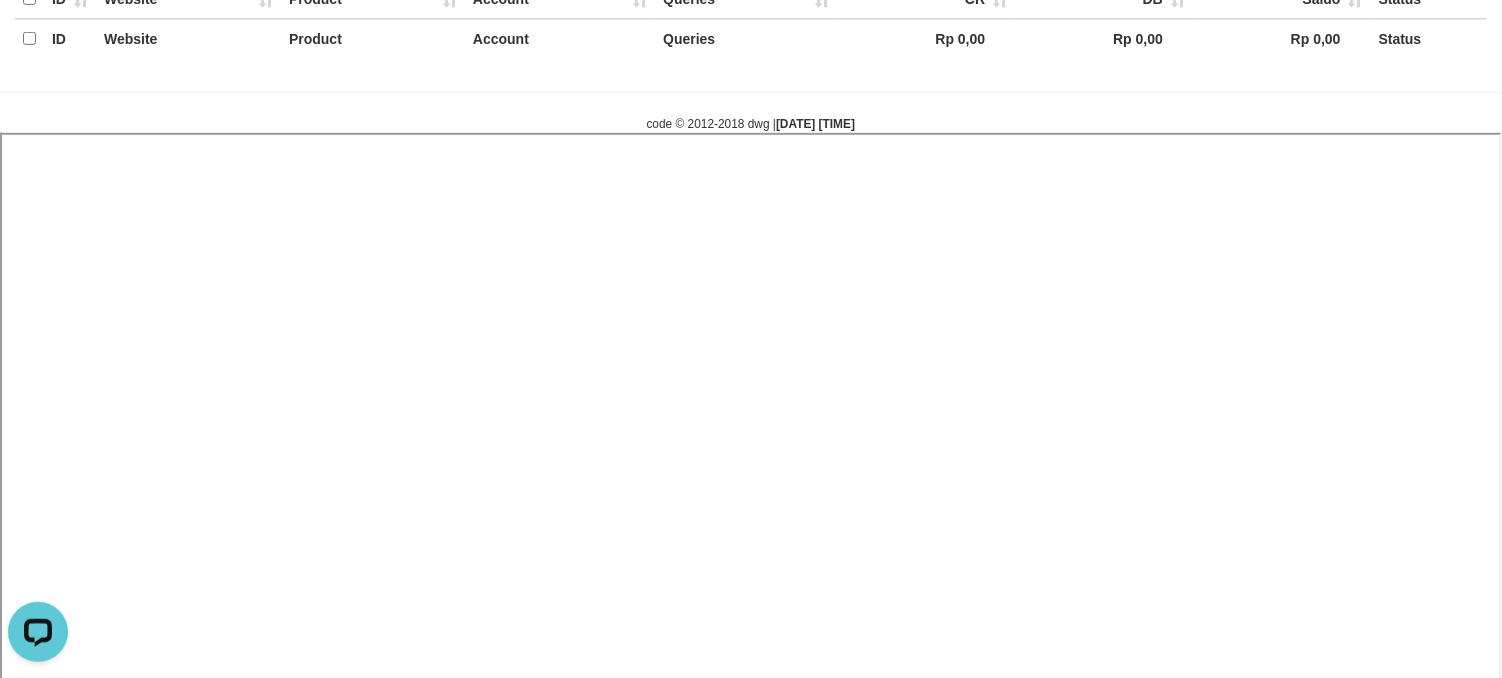 select 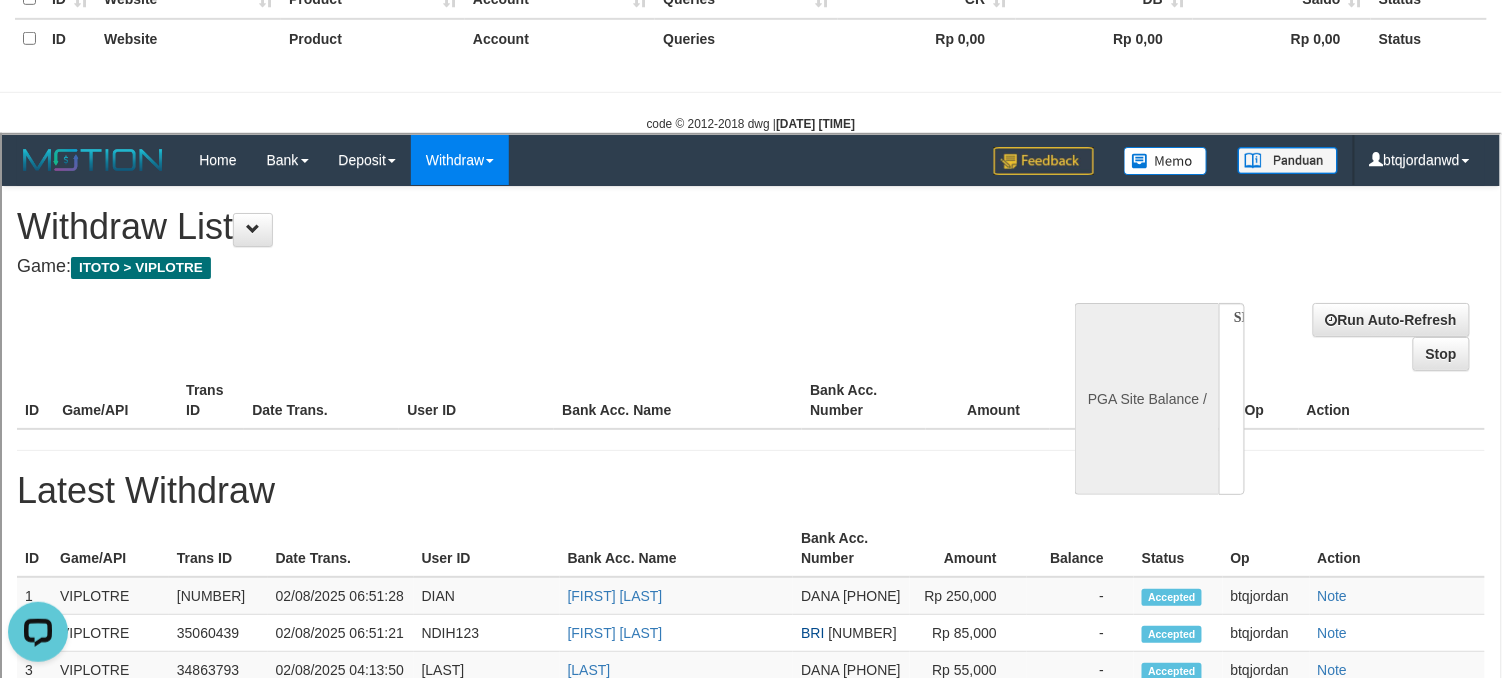 select on "**" 